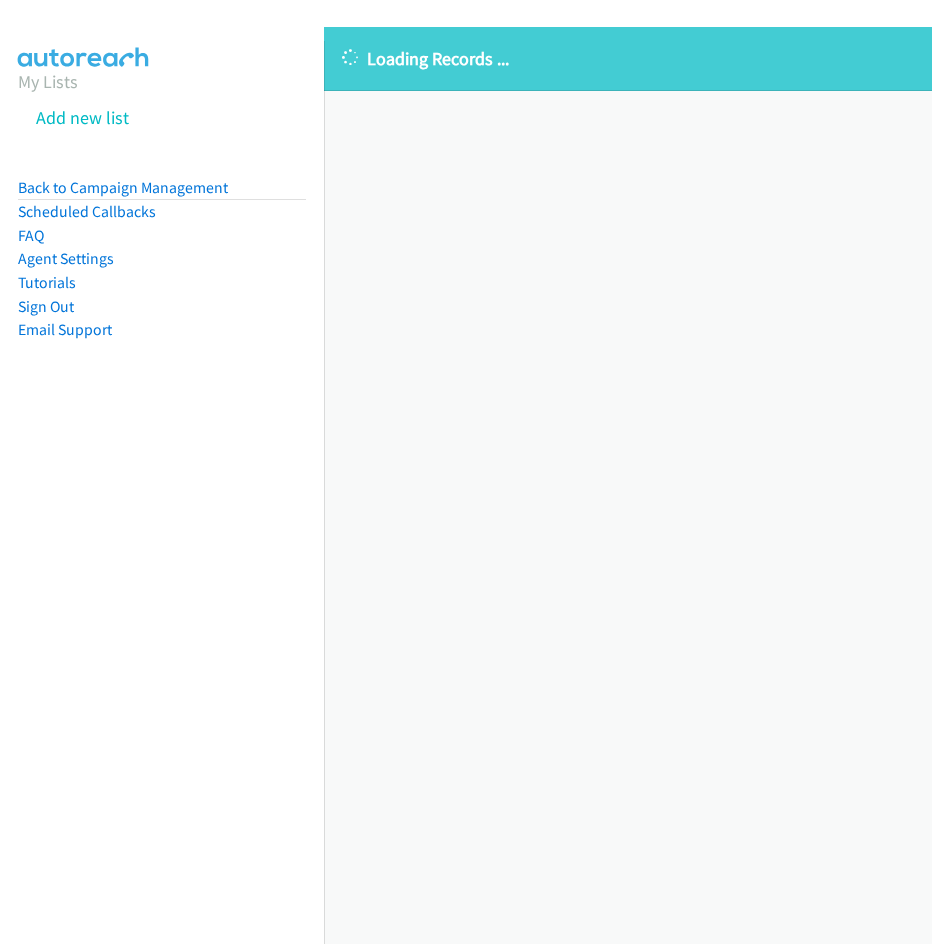 scroll, scrollTop: 0, scrollLeft: 0, axis: both 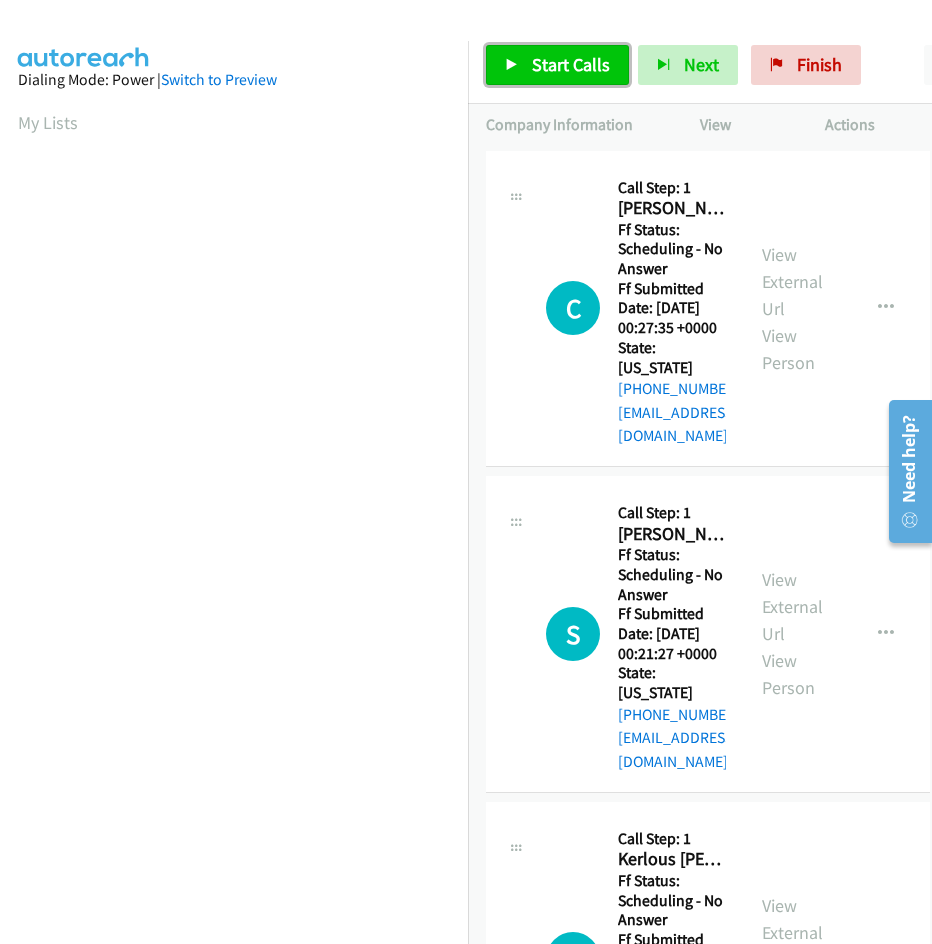 click on "Start Calls" at bounding box center (571, 64) 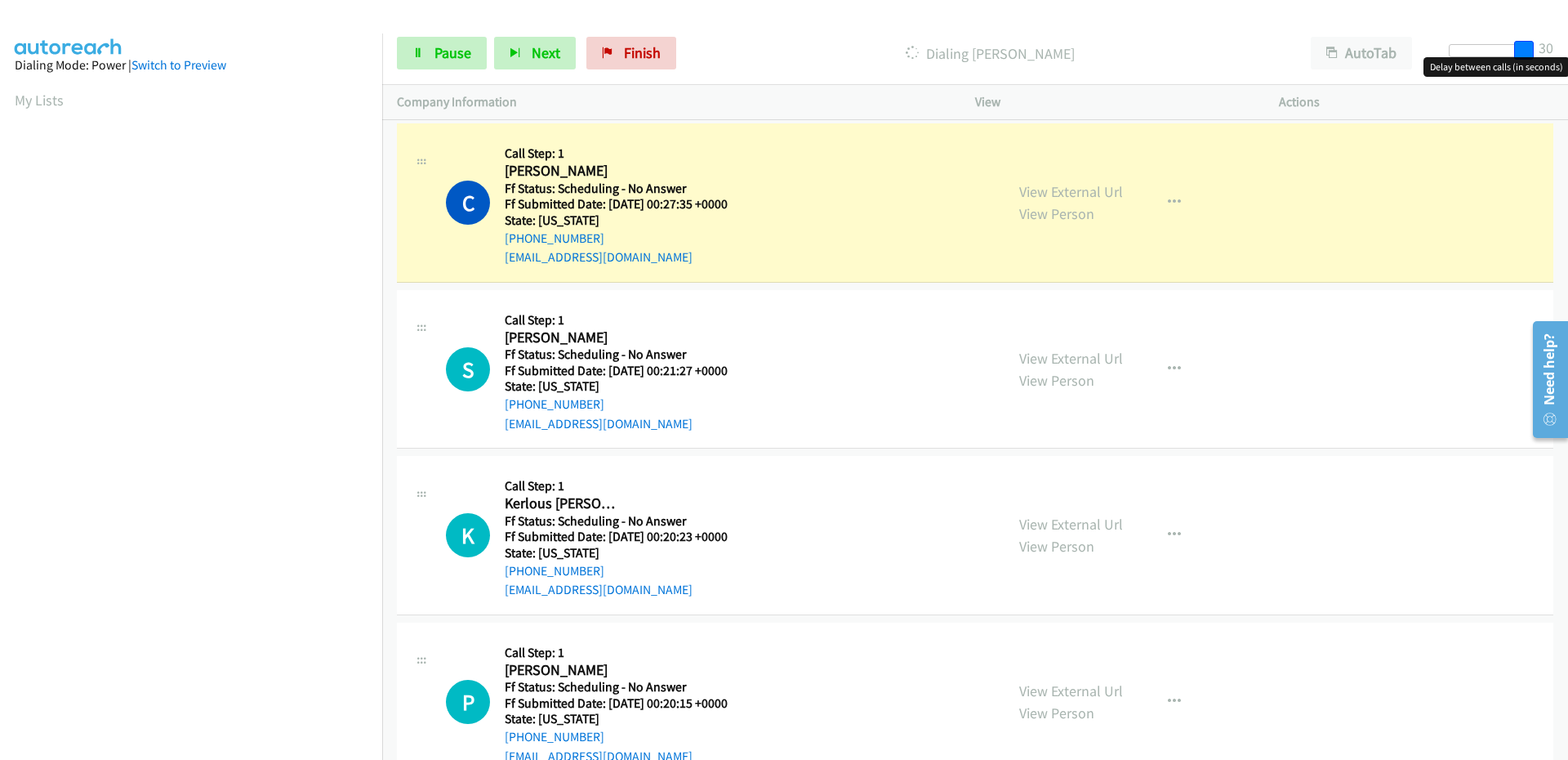 drag, startPoint x: 1463, startPoint y: 50, endPoint x: 1549, endPoint y: 42, distance: 86.371292 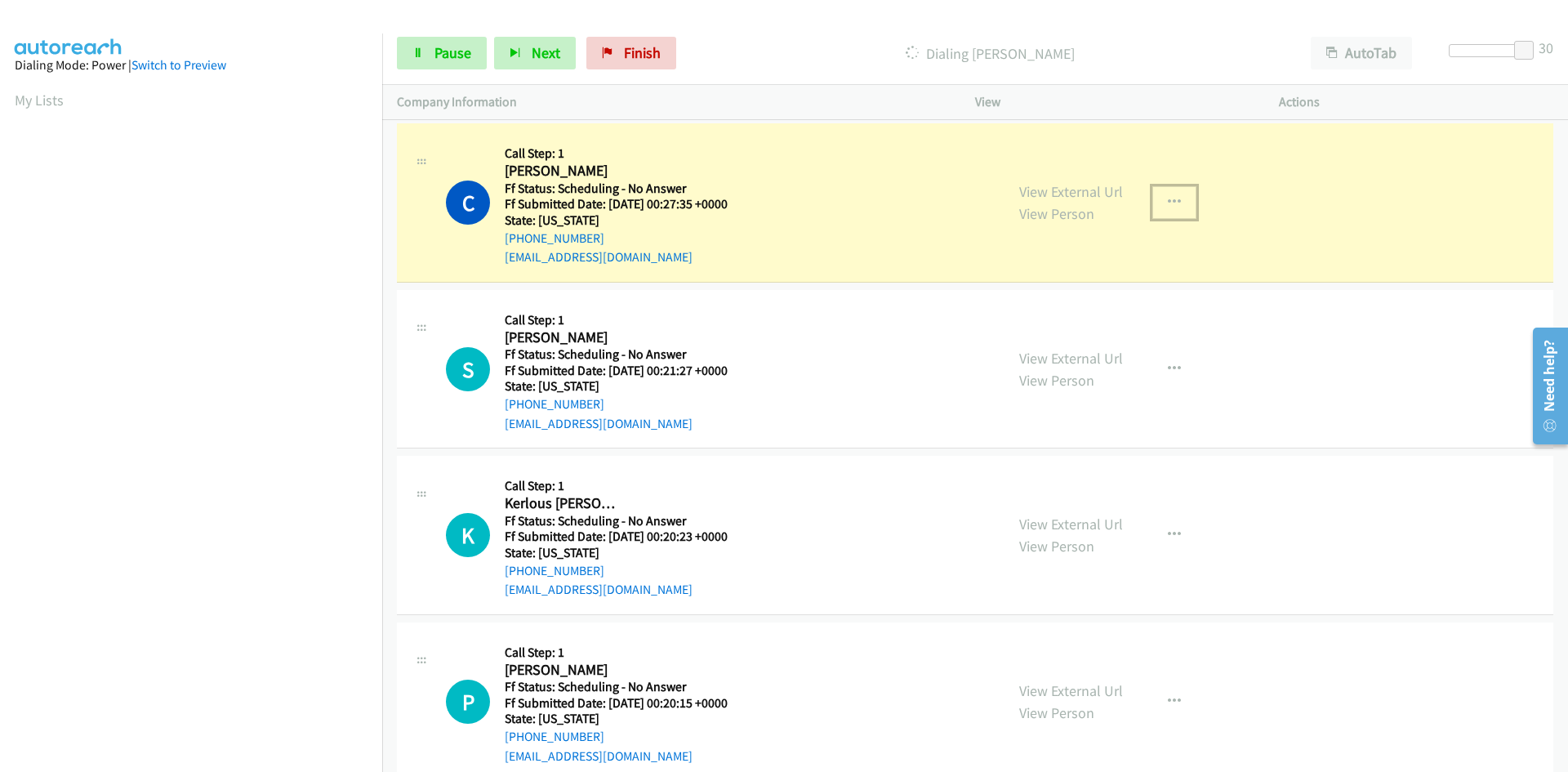 click at bounding box center (1174, 203) 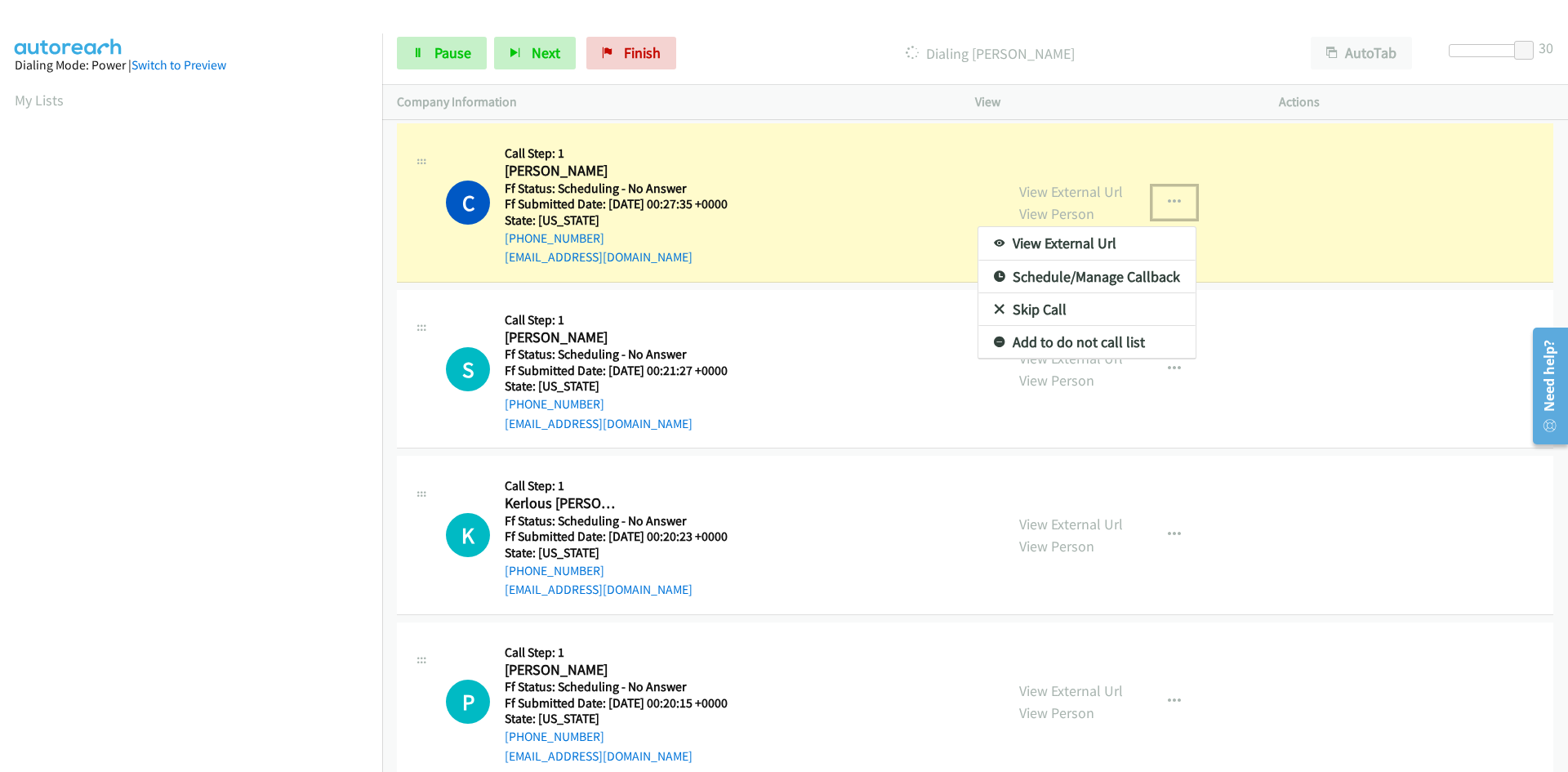 click on "View External Url" at bounding box center [1087, 243] 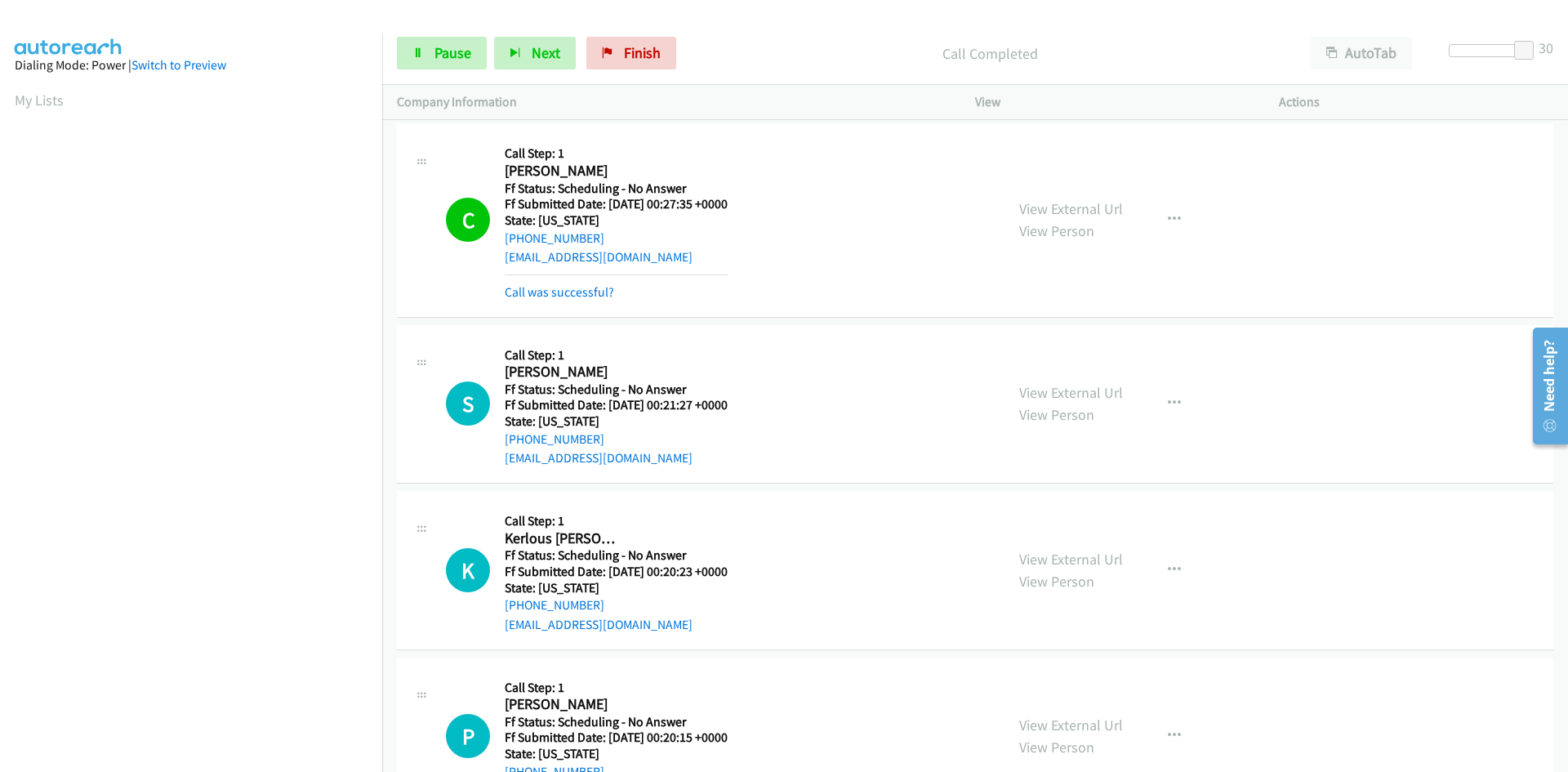 scroll, scrollTop: 145, scrollLeft: 0, axis: vertical 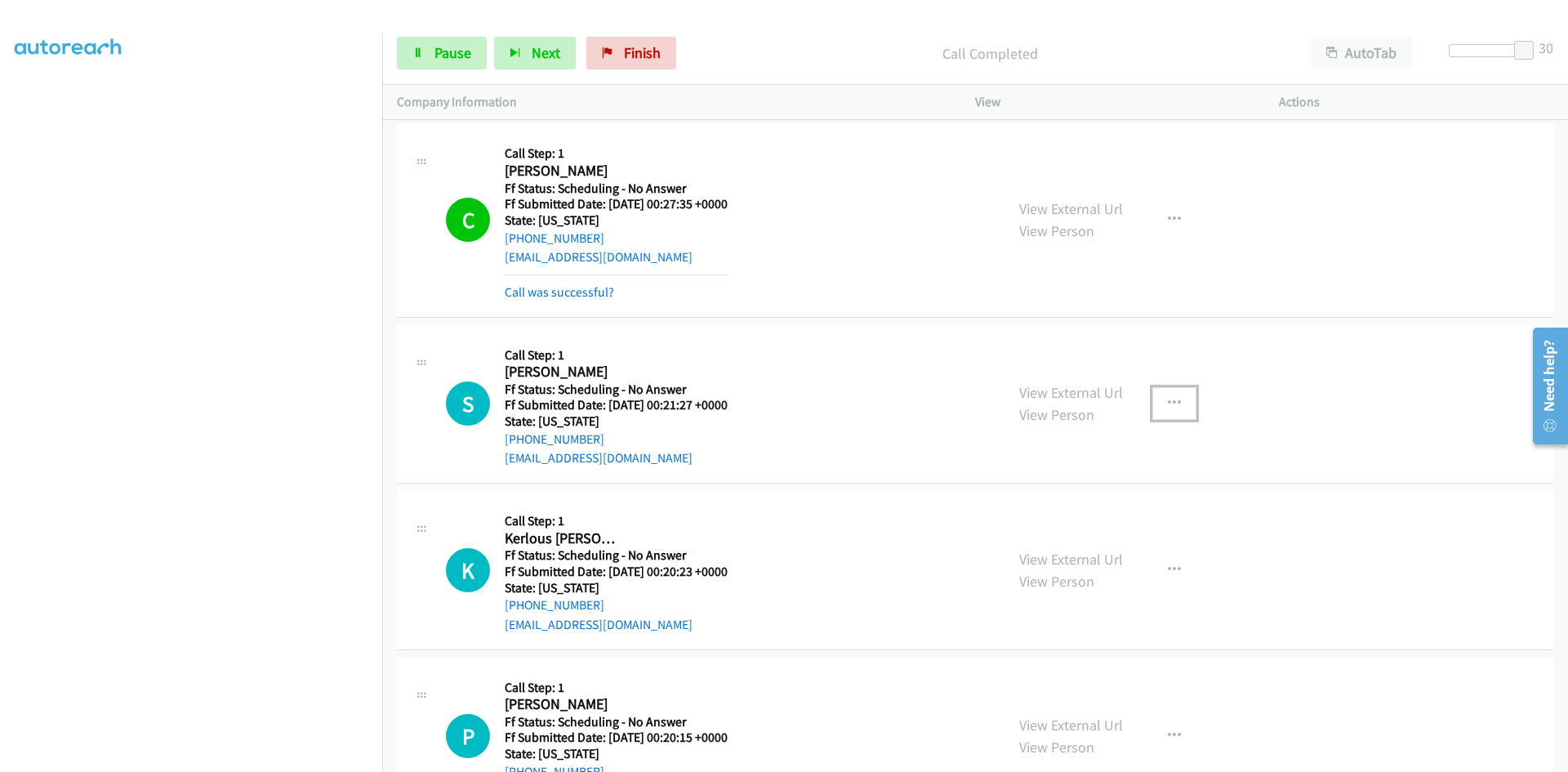 click at bounding box center [1174, 404] 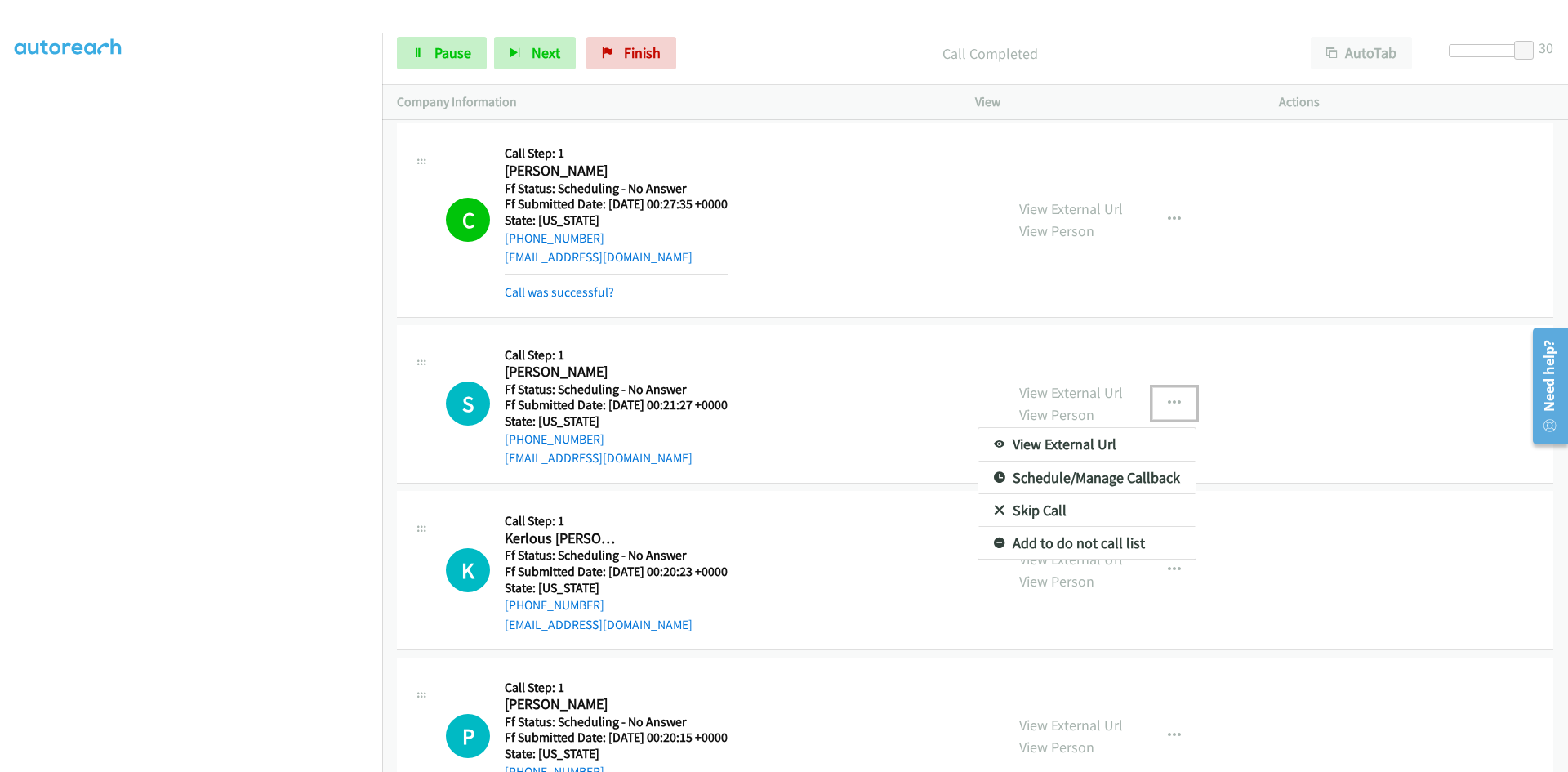 click on "View External Url" at bounding box center (1087, 444) 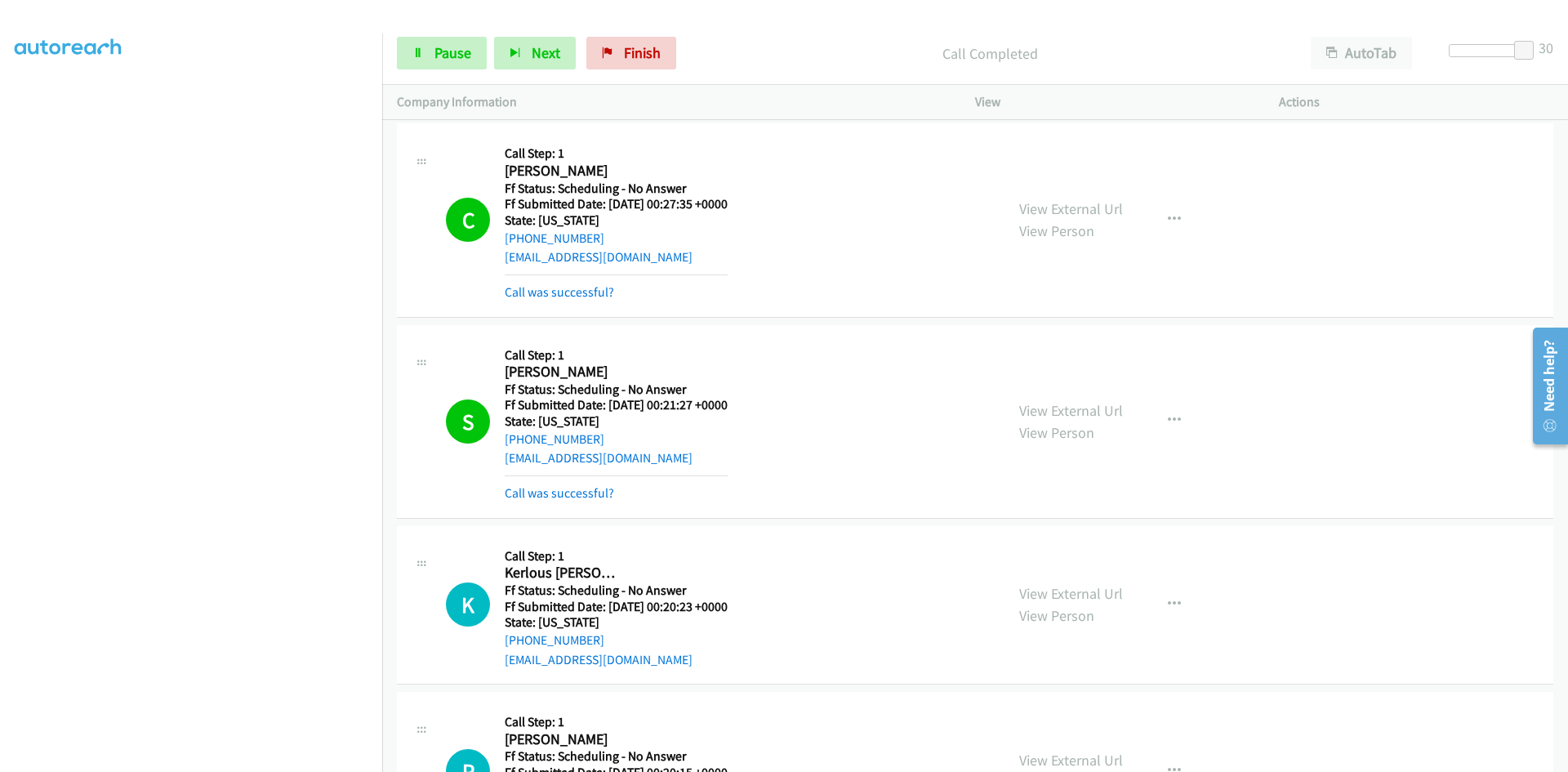 scroll, scrollTop: 82, scrollLeft: 0, axis: vertical 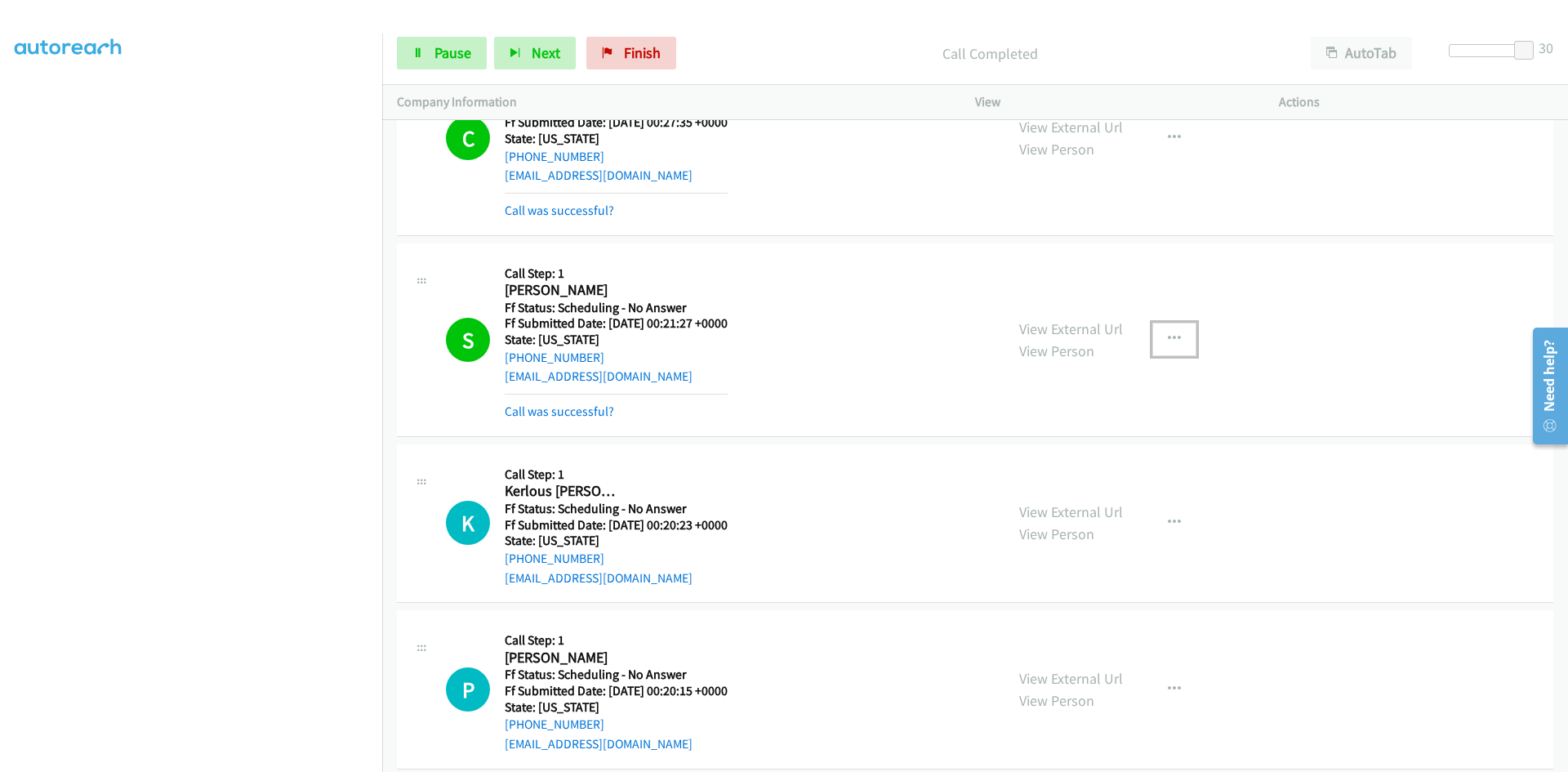 click at bounding box center (1174, 339) 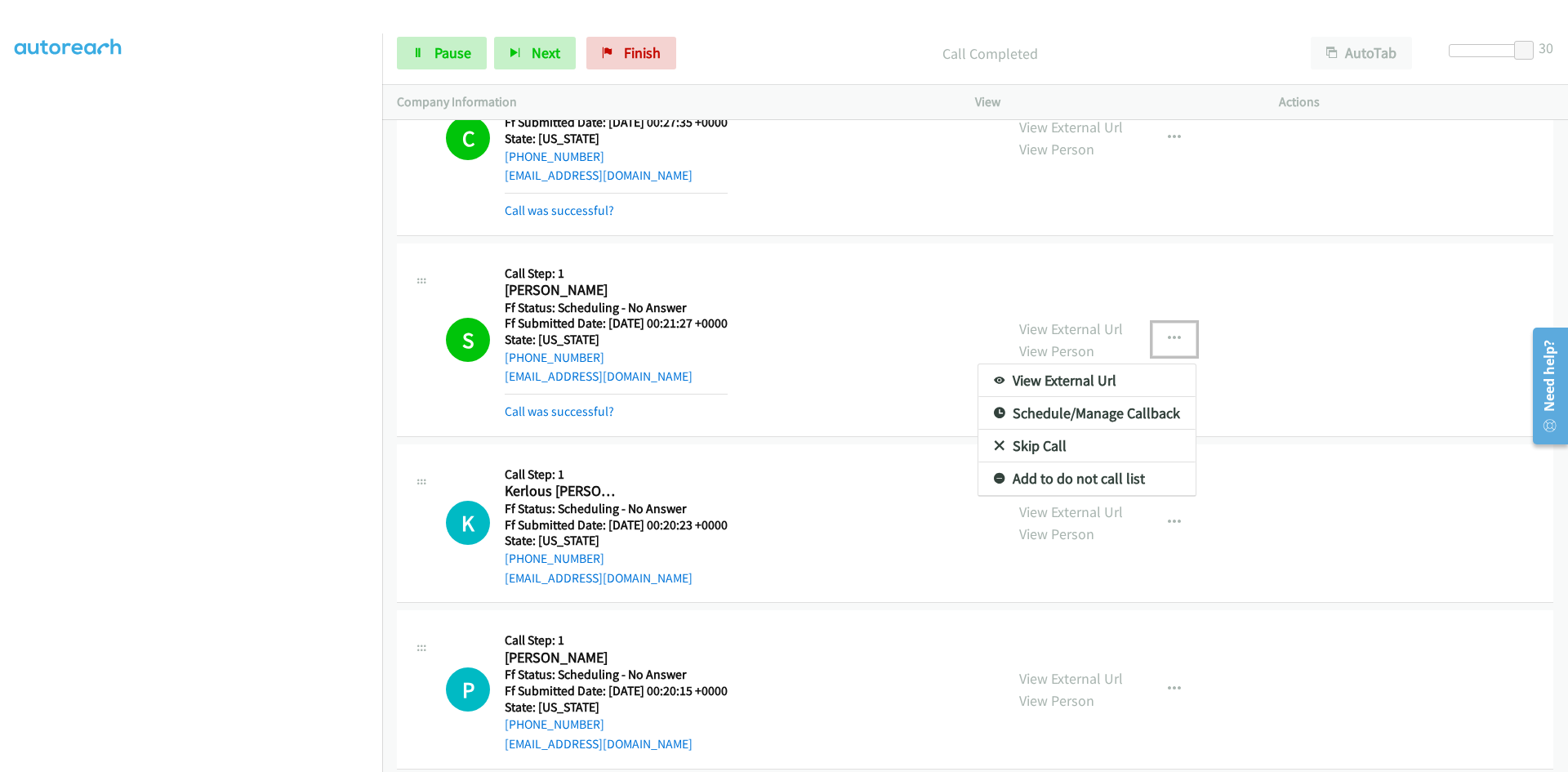 click on "View External Url" at bounding box center [1087, 381] 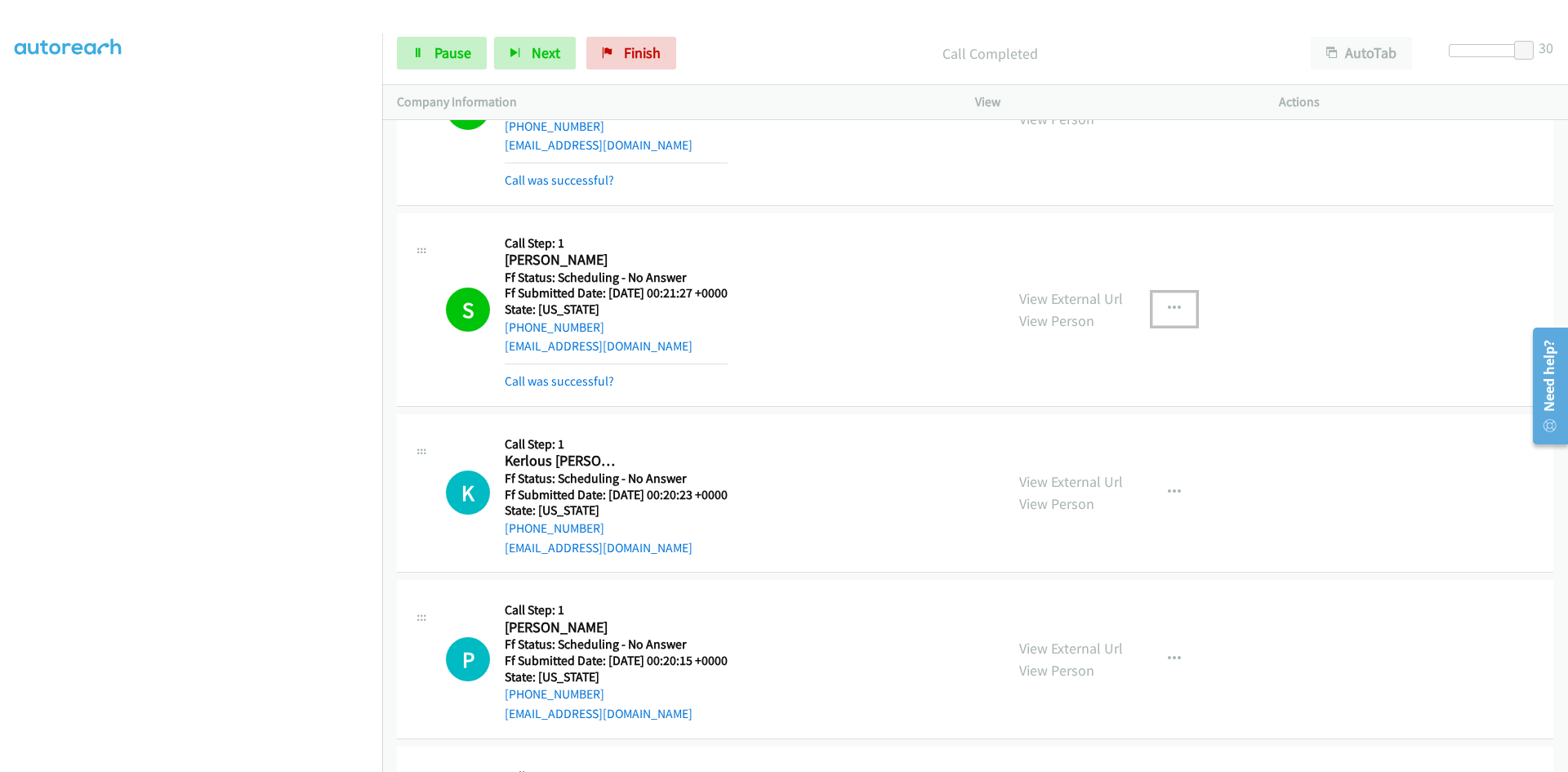 scroll, scrollTop: 163, scrollLeft: 0, axis: vertical 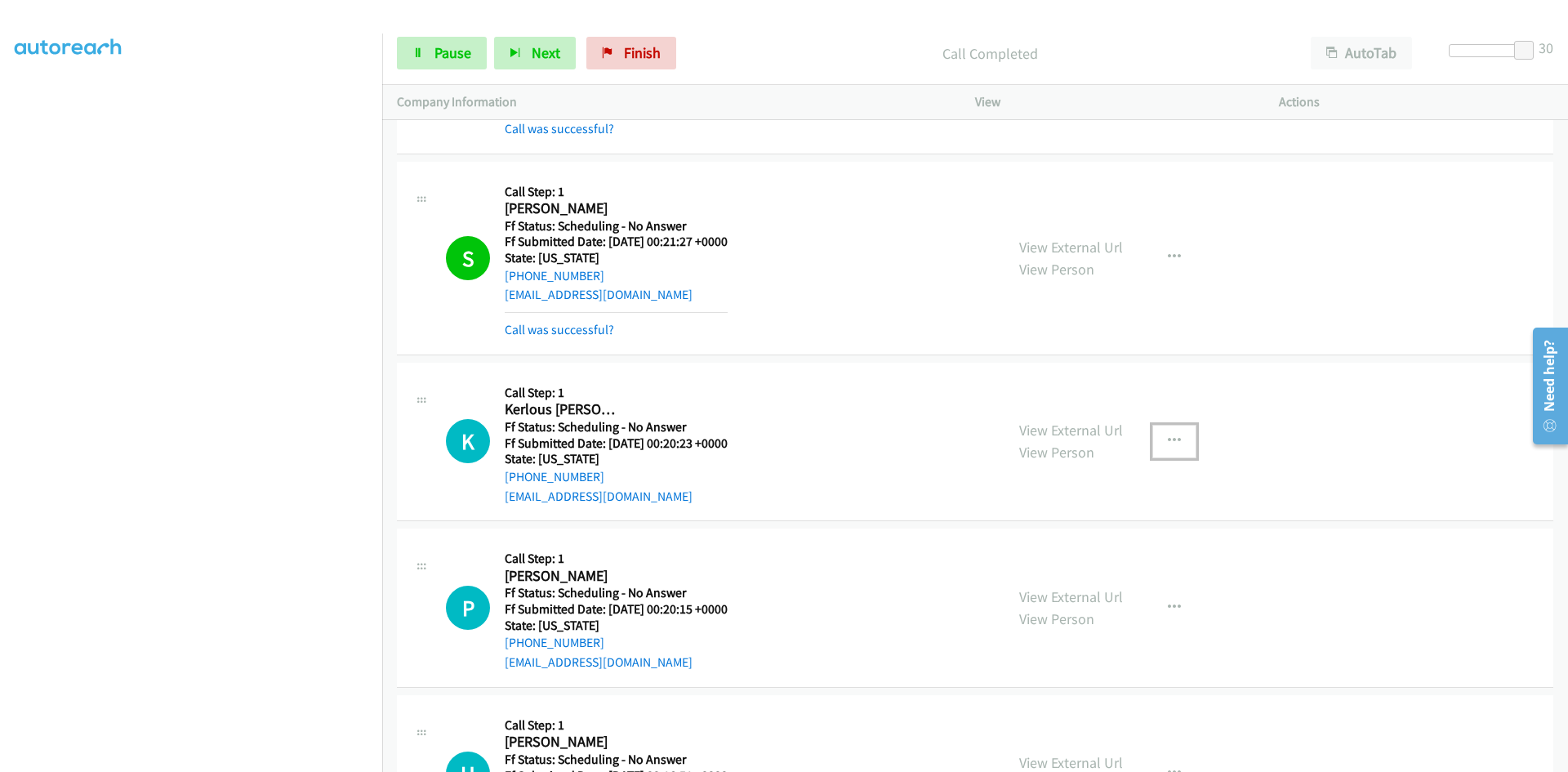 click at bounding box center (1174, 441) 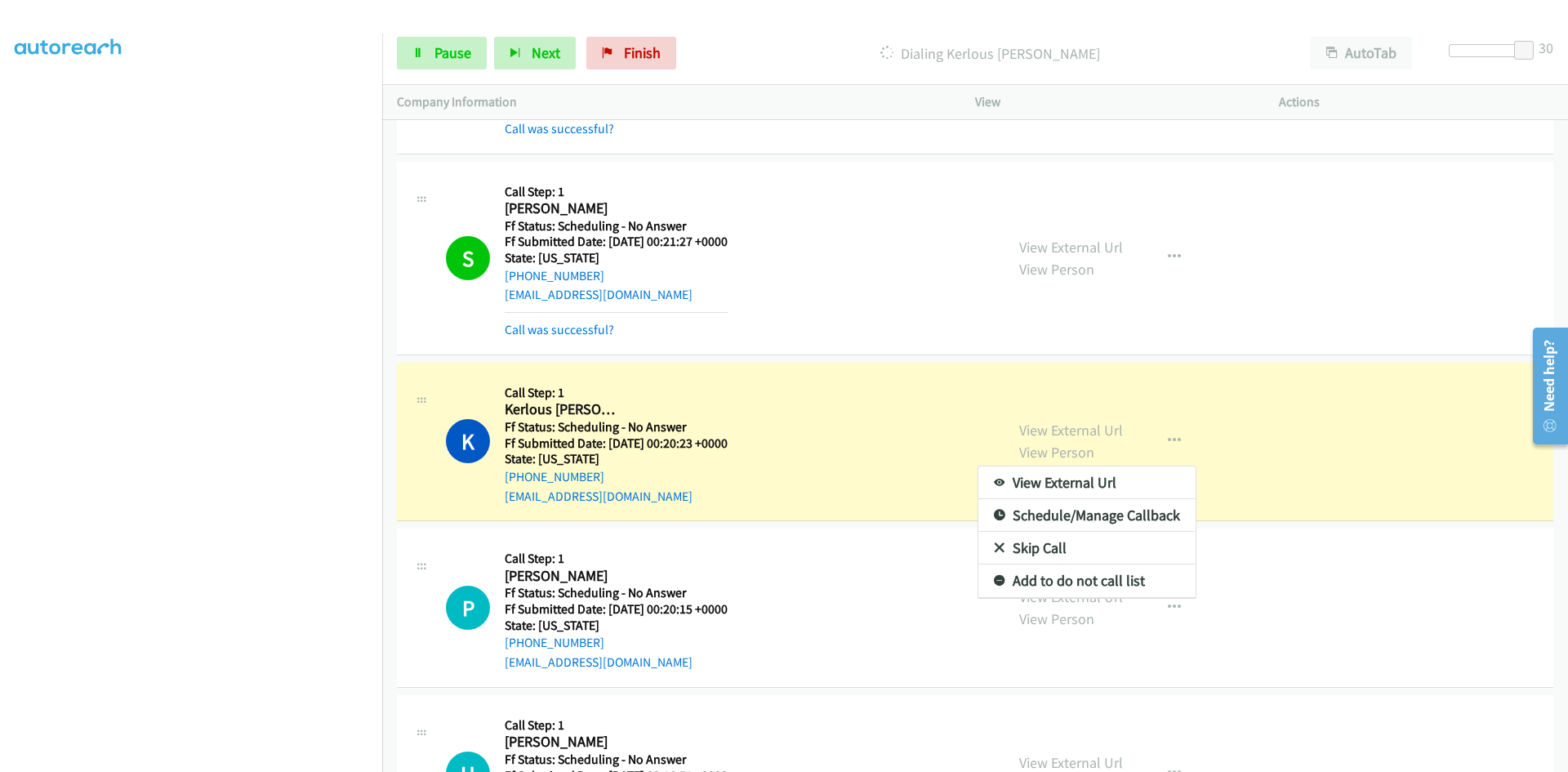 click on "View External Url" at bounding box center (1087, 483) 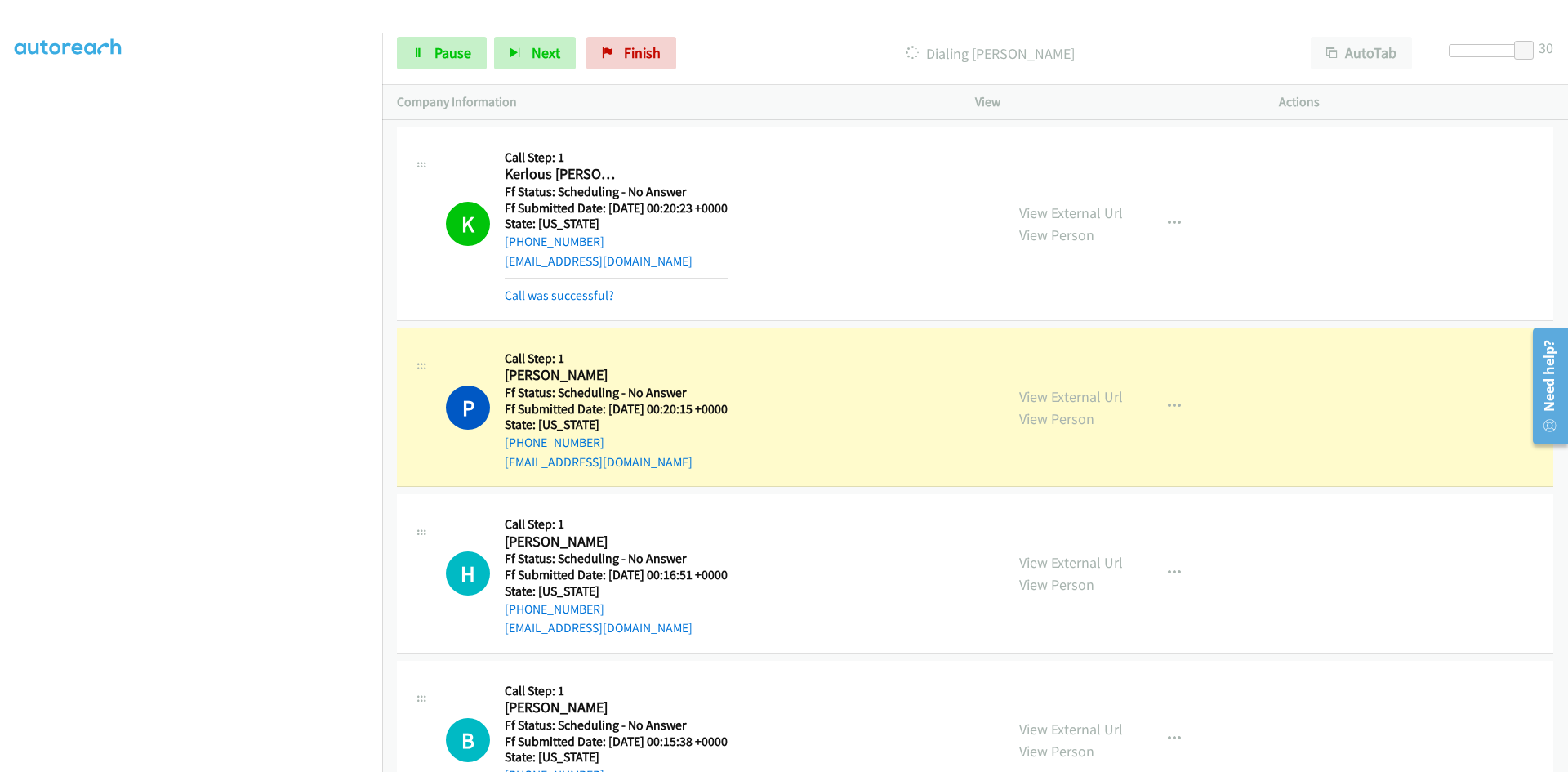 scroll, scrollTop: 408, scrollLeft: 0, axis: vertical 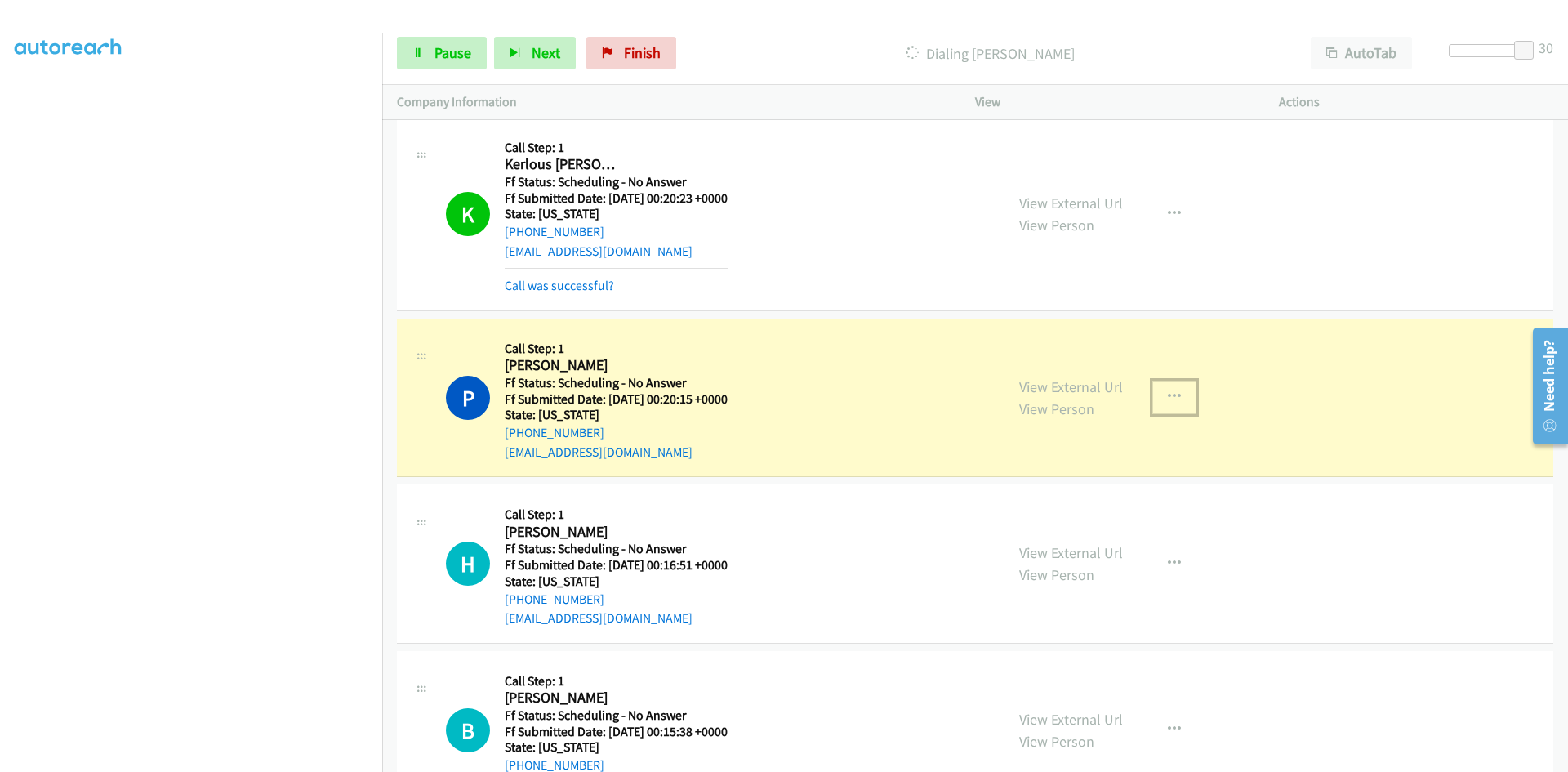 click at bounding box center (1174, 397) 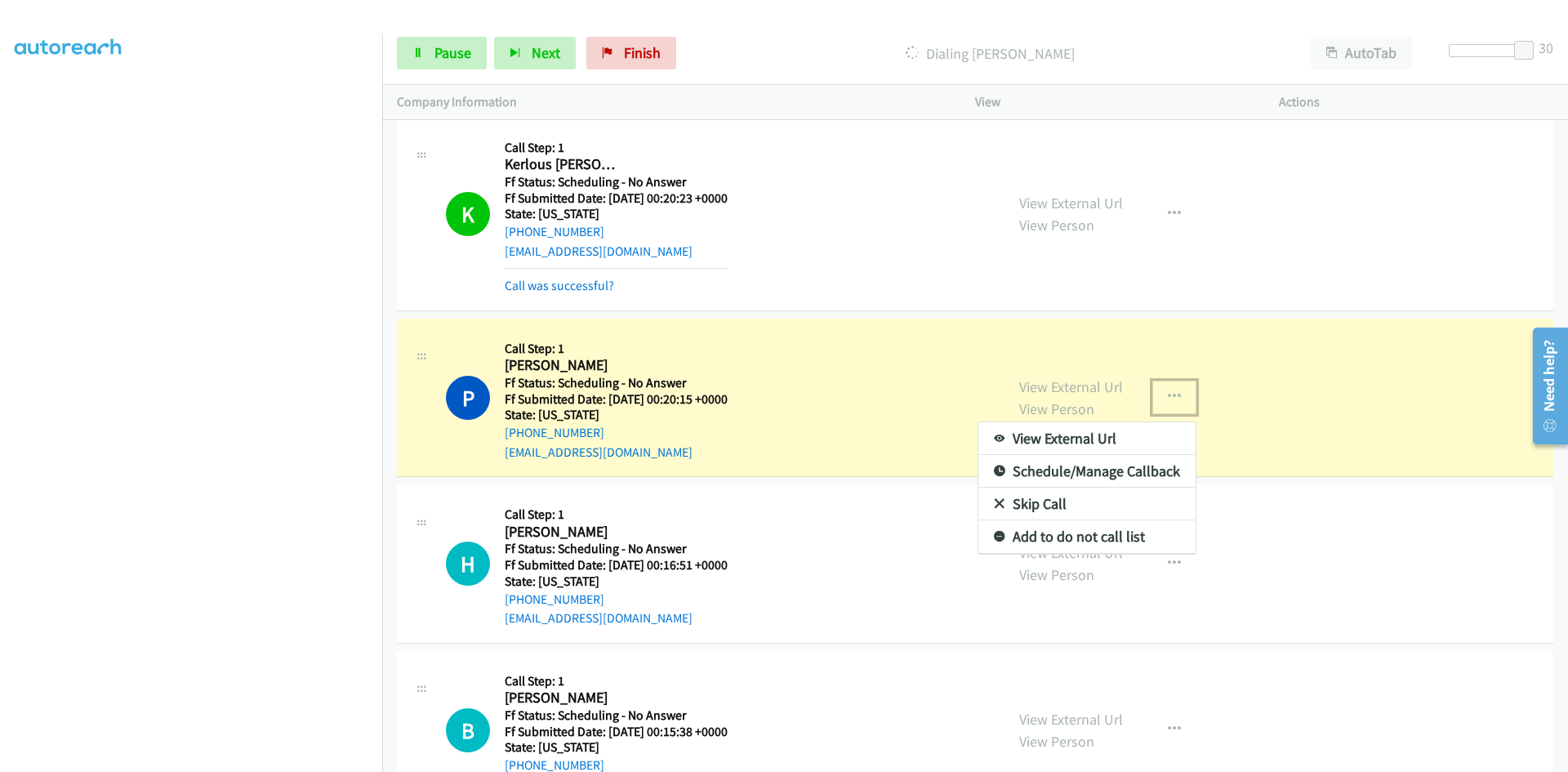 click on "View External Url" at bounding box center (1087, 439) 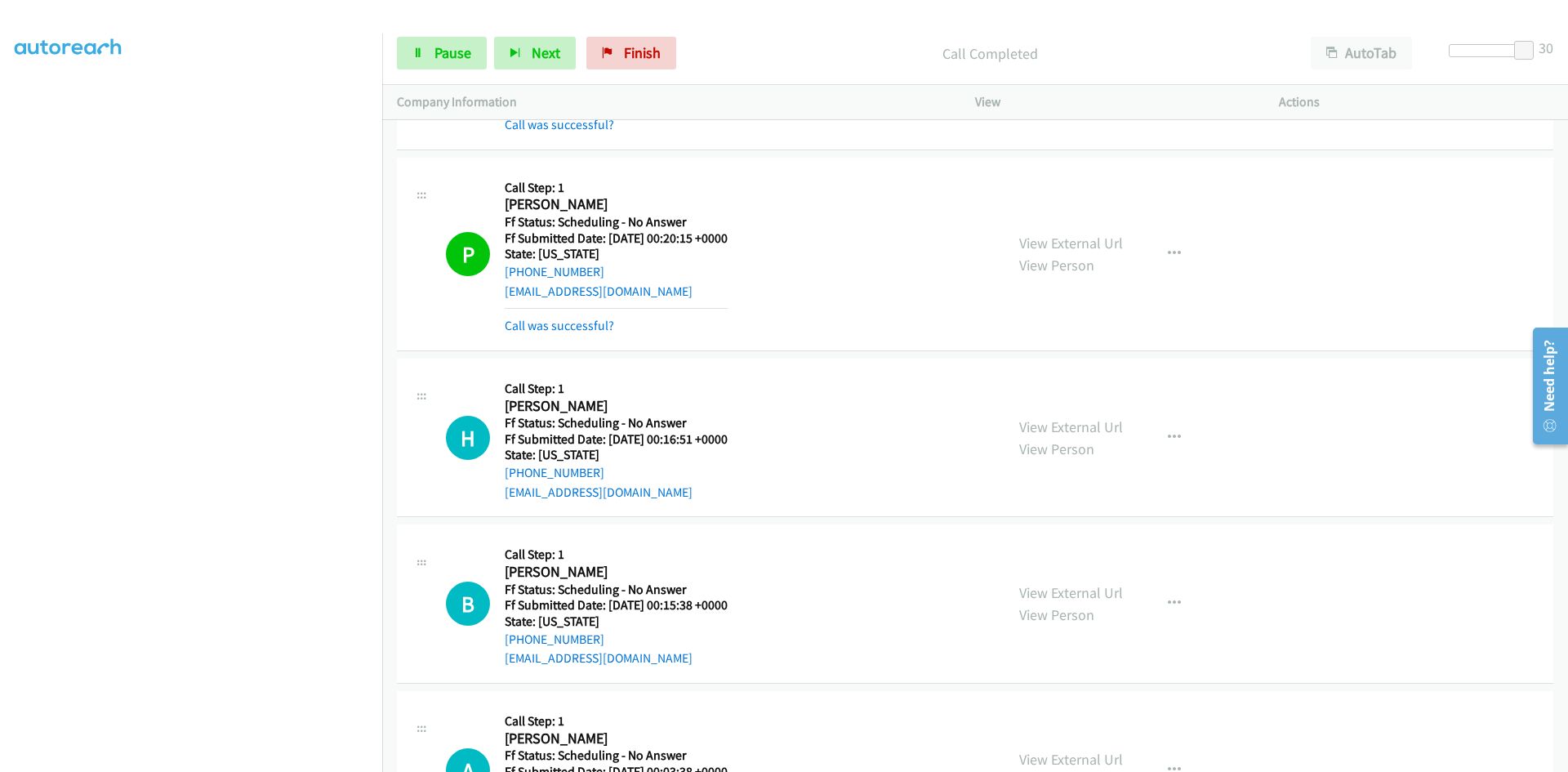 scroll, scrollTop: 572, scrollLeft: 0, axis: vertical 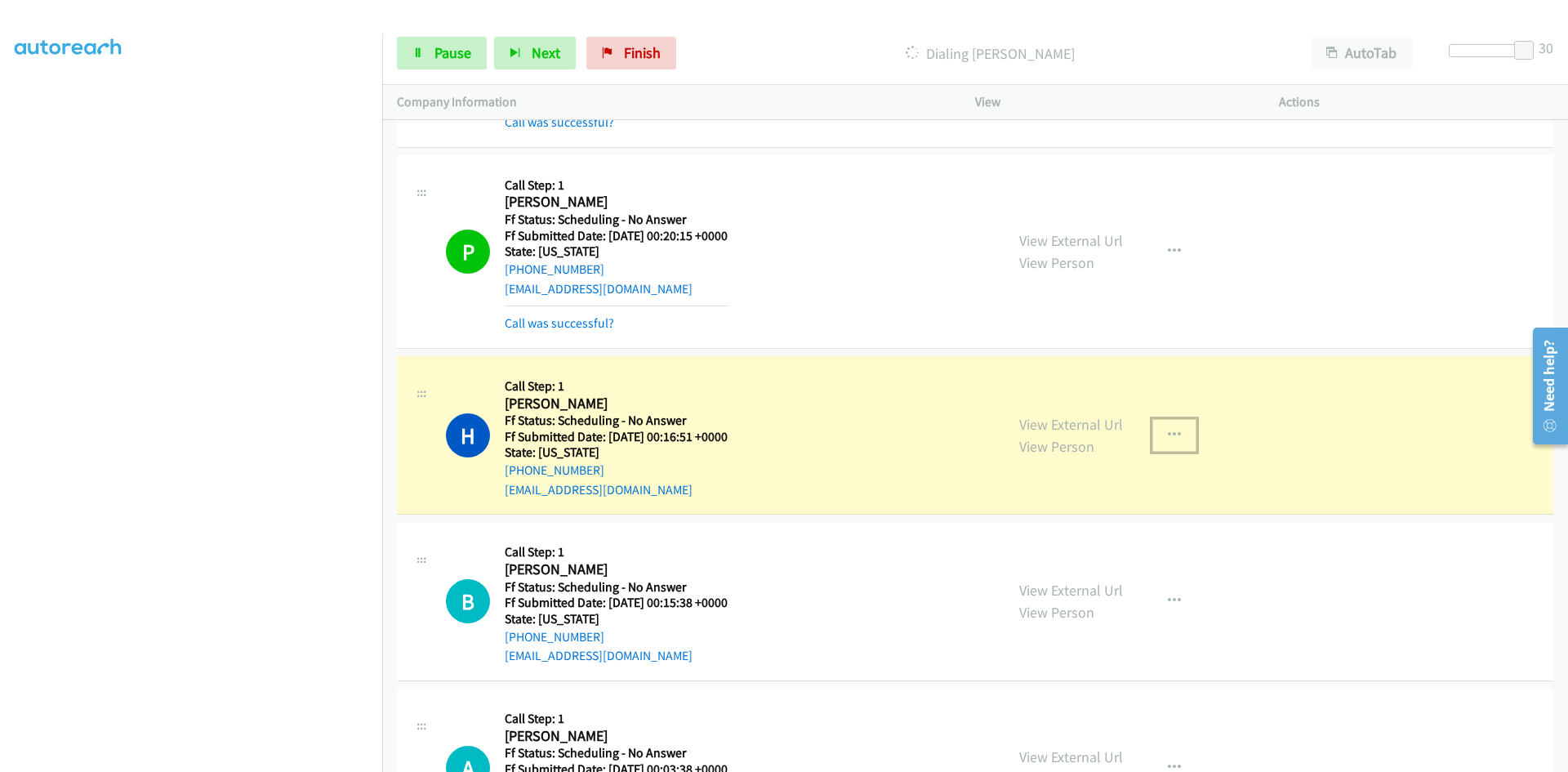 click at bounding box center (1174, 435) 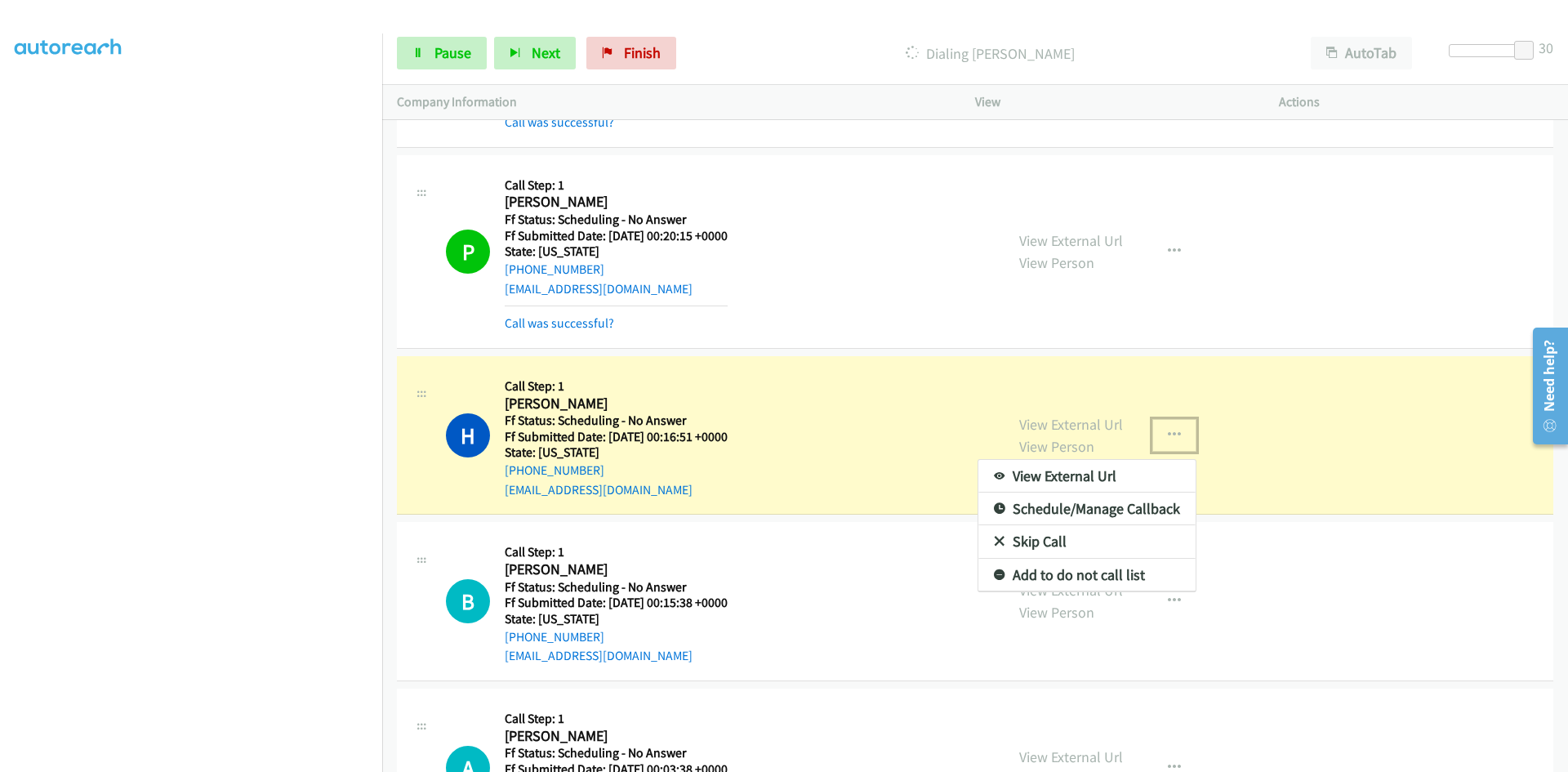 click on "View External Url" at bounding box center [1087, 476] 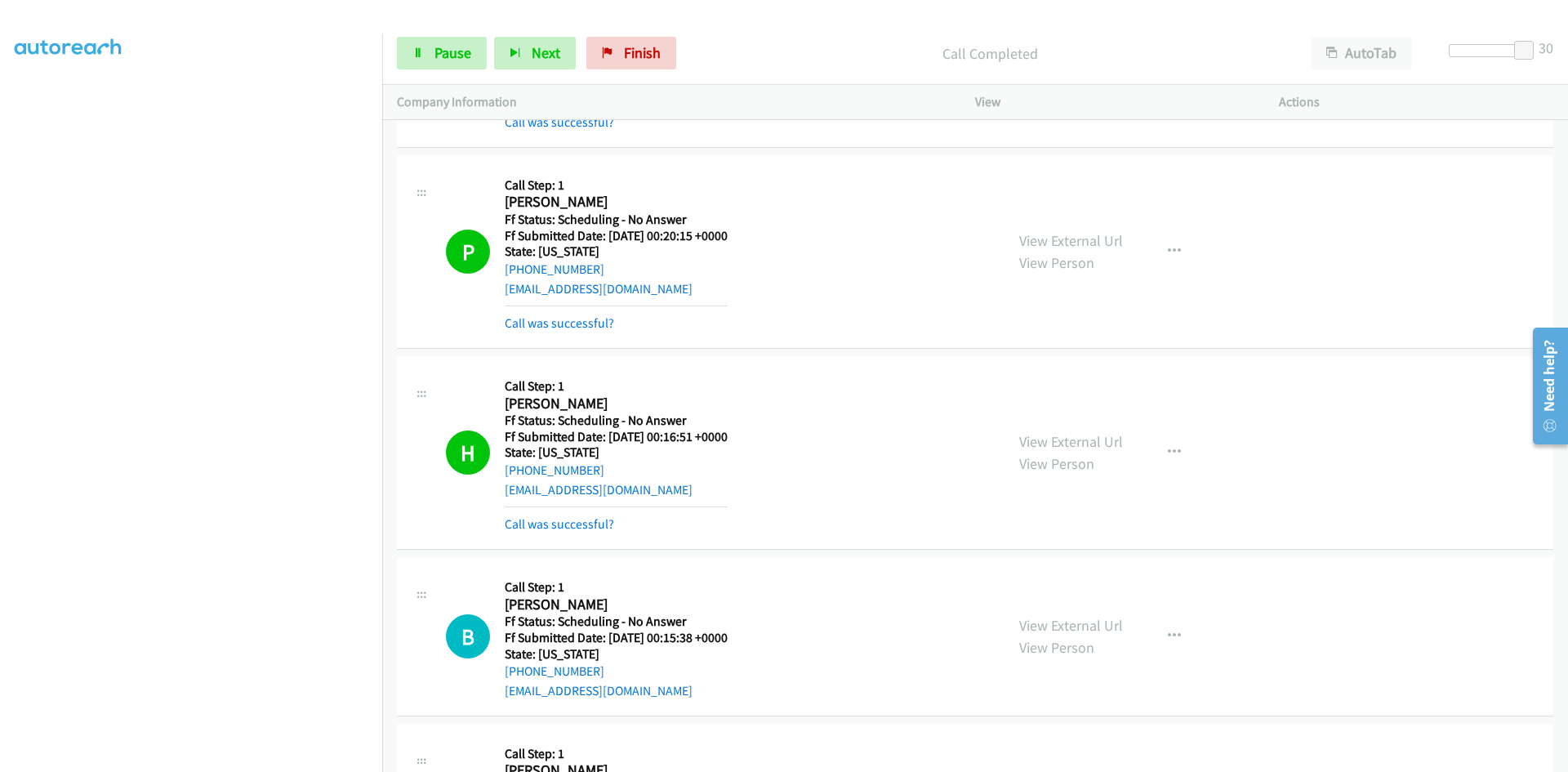scroll, scrollTop: 735, scrollLeft: 0, axis: vertical 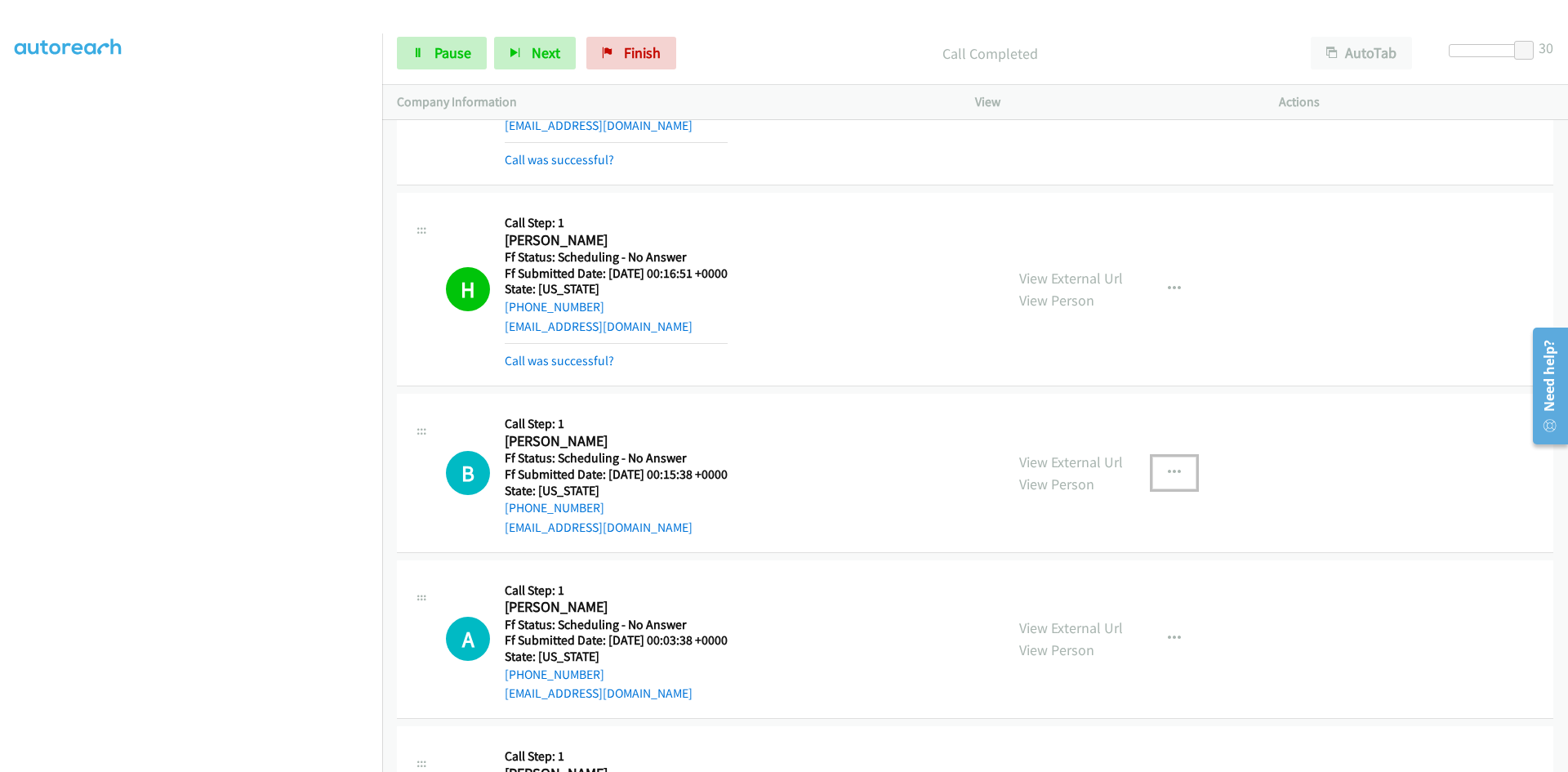click at bounding box center [1174, 473] 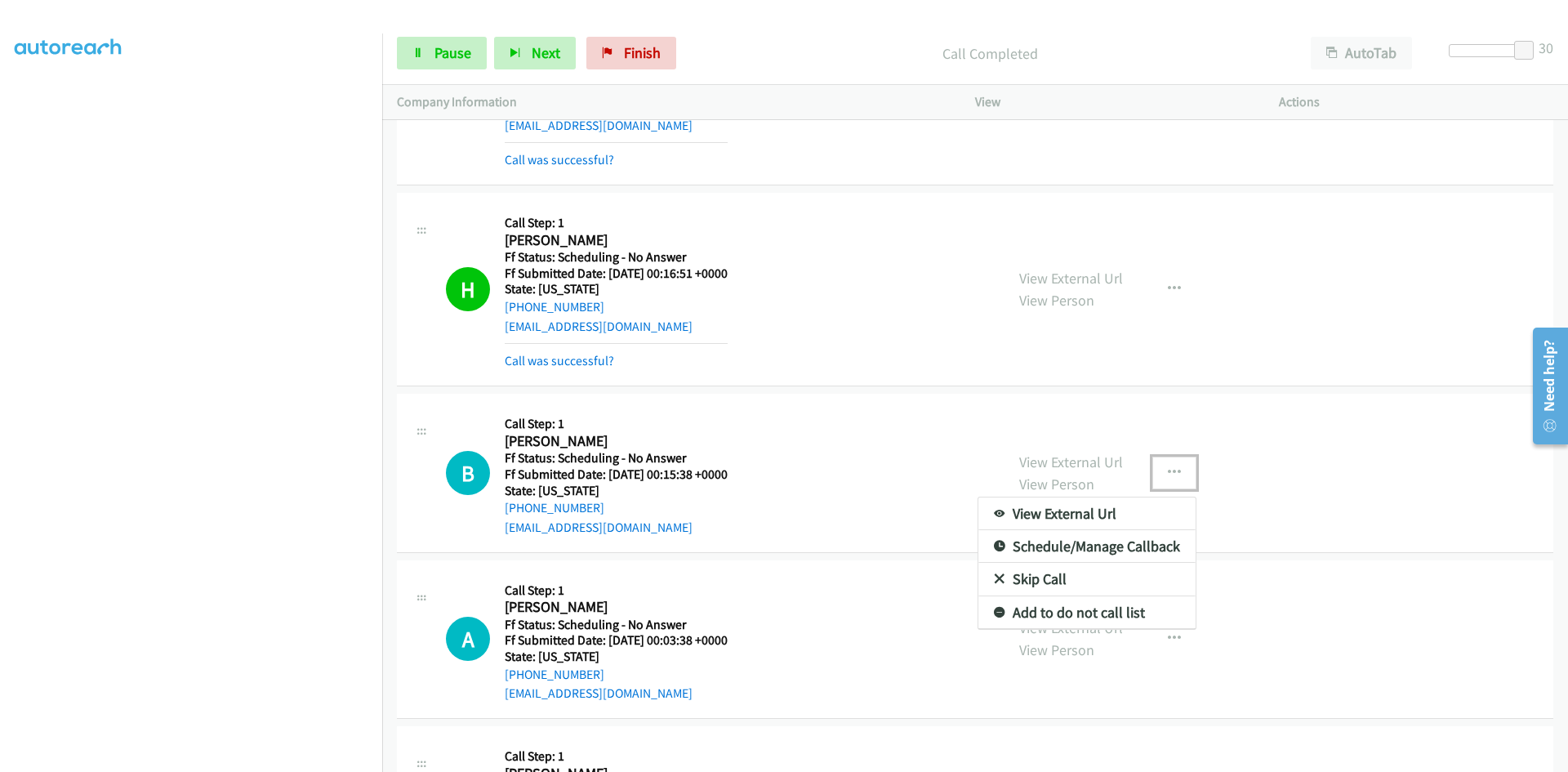 click on "View External Url" at bounding box center (1087, 514) 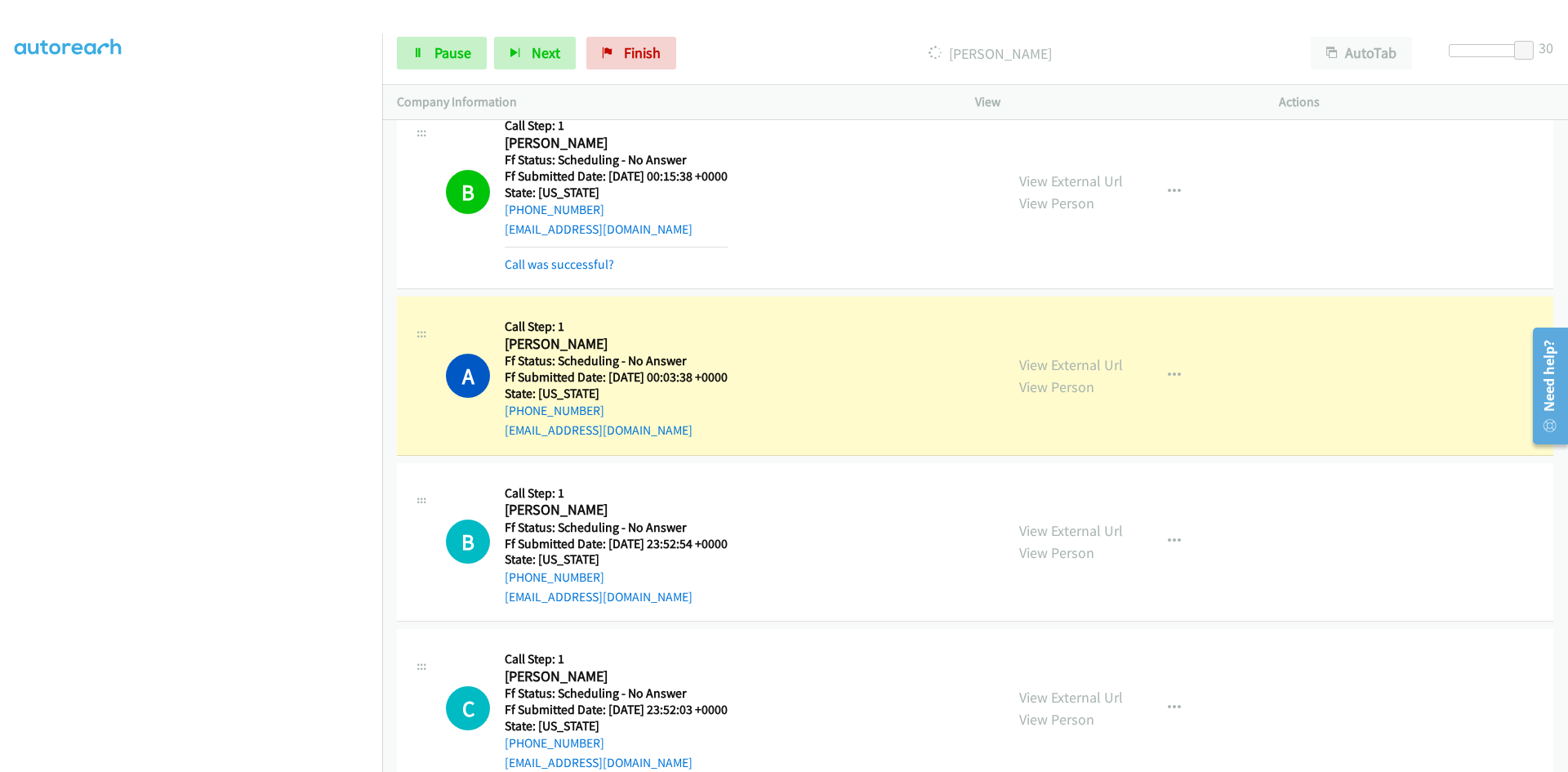 scroll, scrollTop: 1062, scrollLeft: 0, axis: vertical 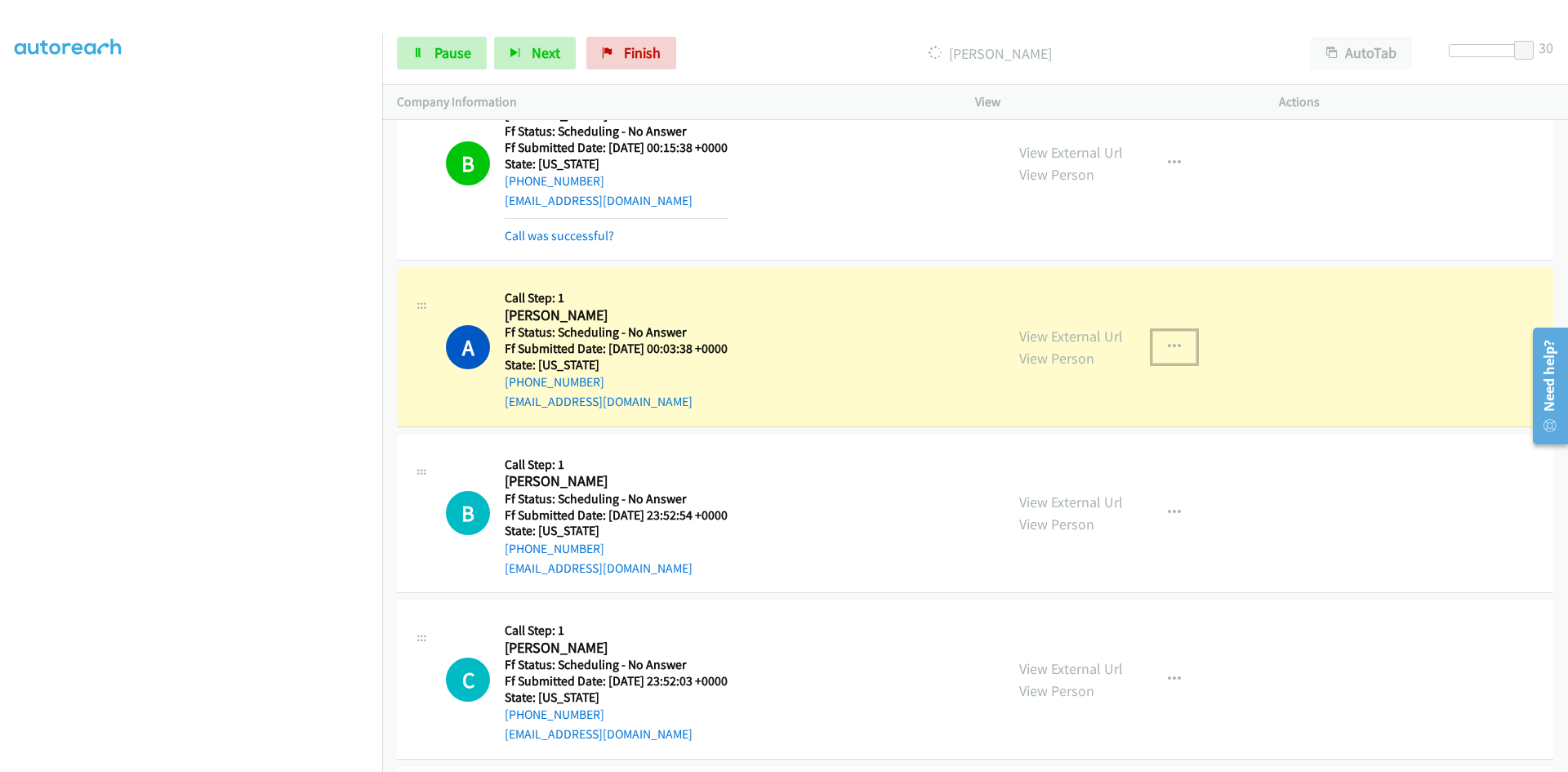 click at bounding box center (1174, 347) 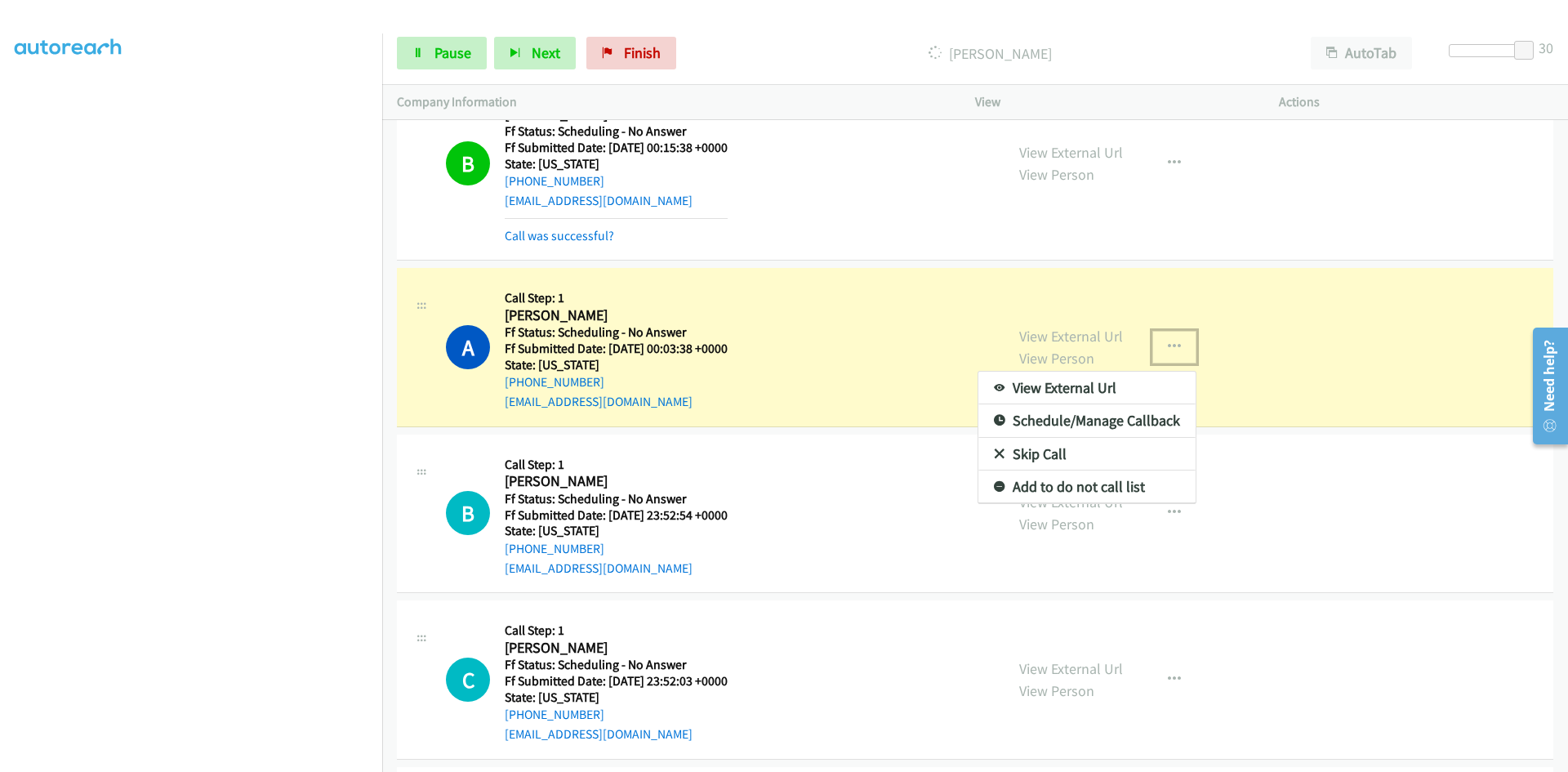 click on "View External Url" at bounding box center (1087, 388) 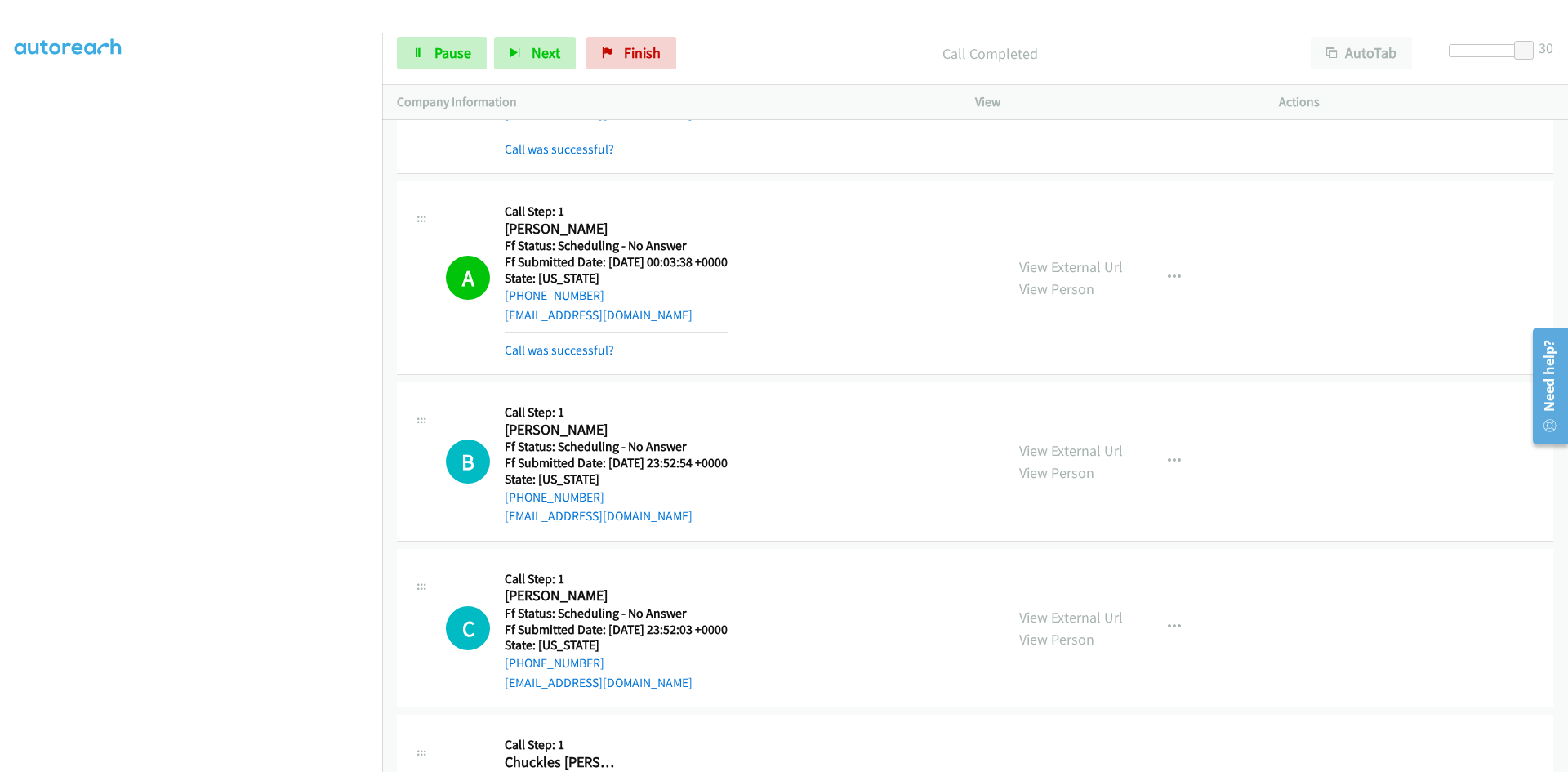 scroll, scrollTop: 1225, scrollLeft: 0, axis: vertical 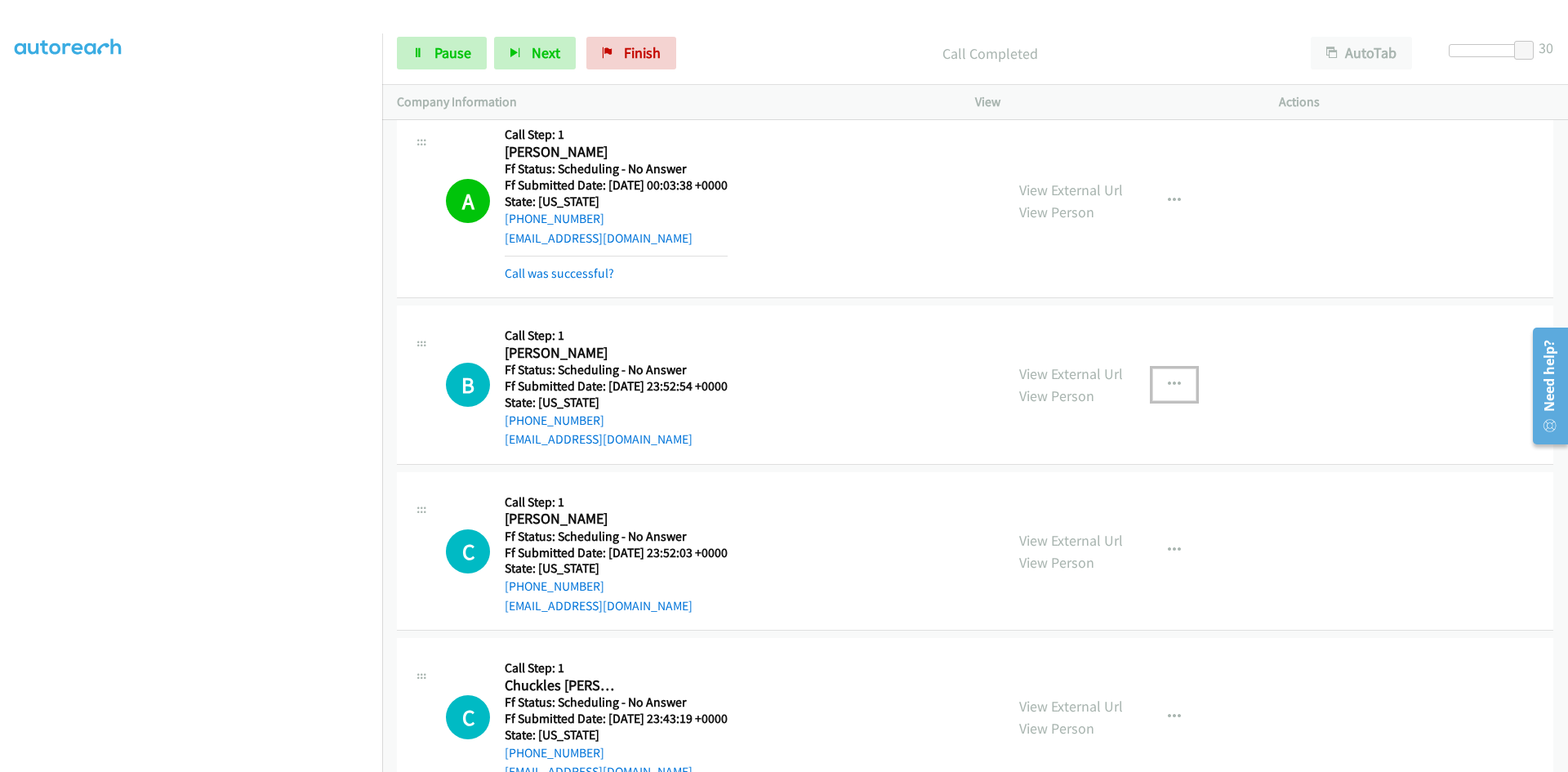 click at bounding box center (1174, 385) 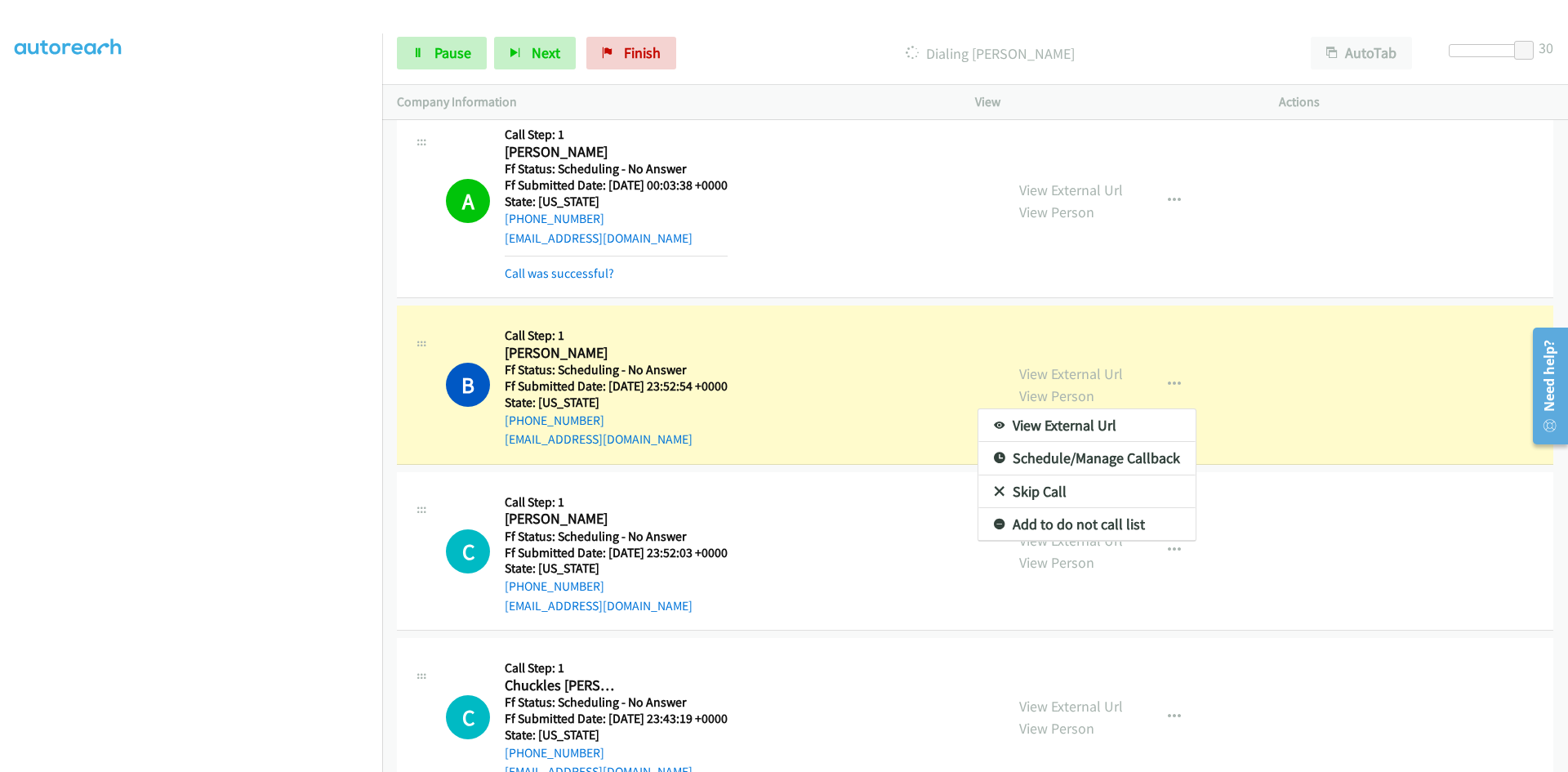 click on "View External Url" at bounding box center [1087, 426] 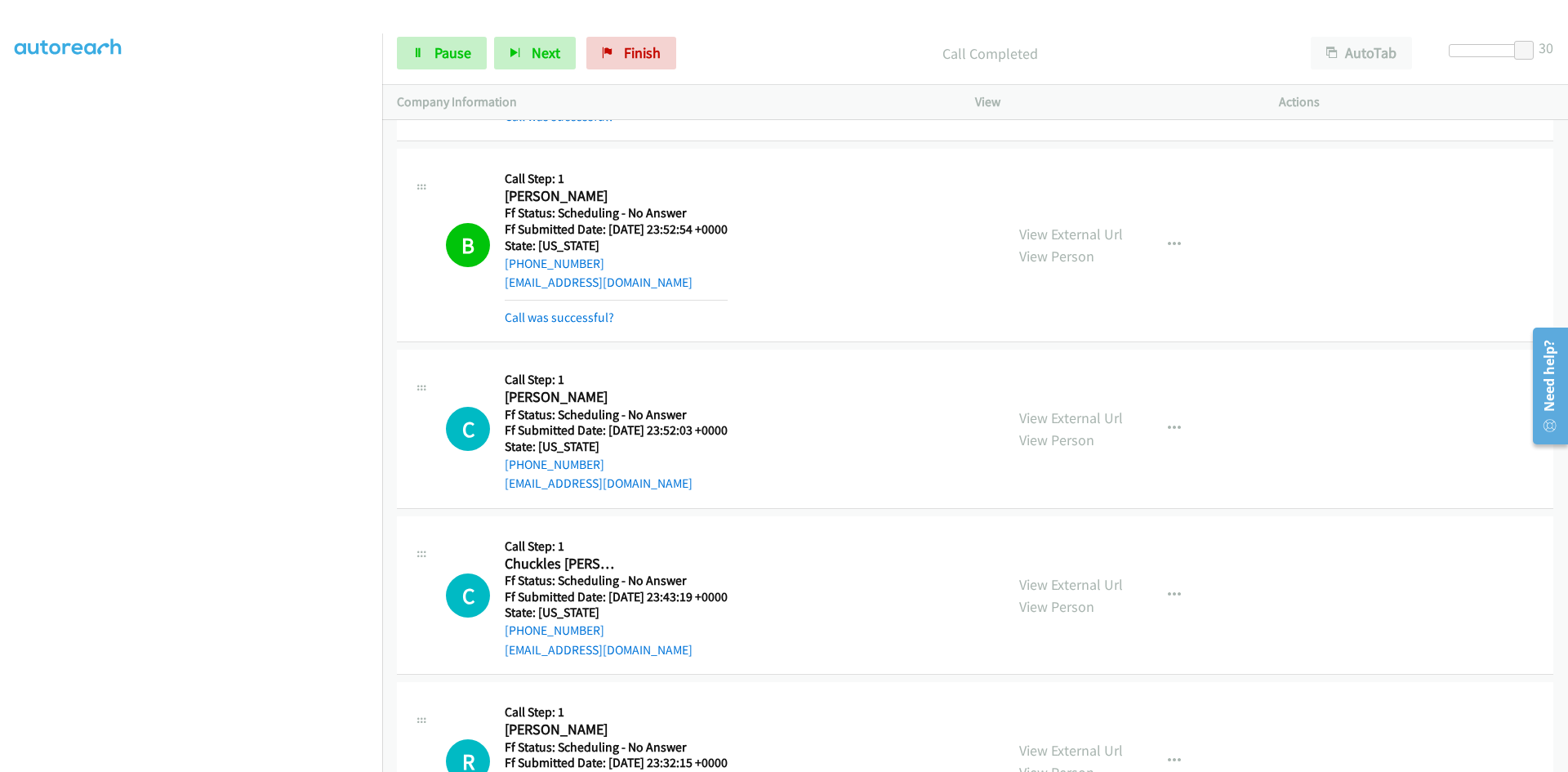 scroll, scrollTop: 1389, scrollLeft: 0, axis: vertical 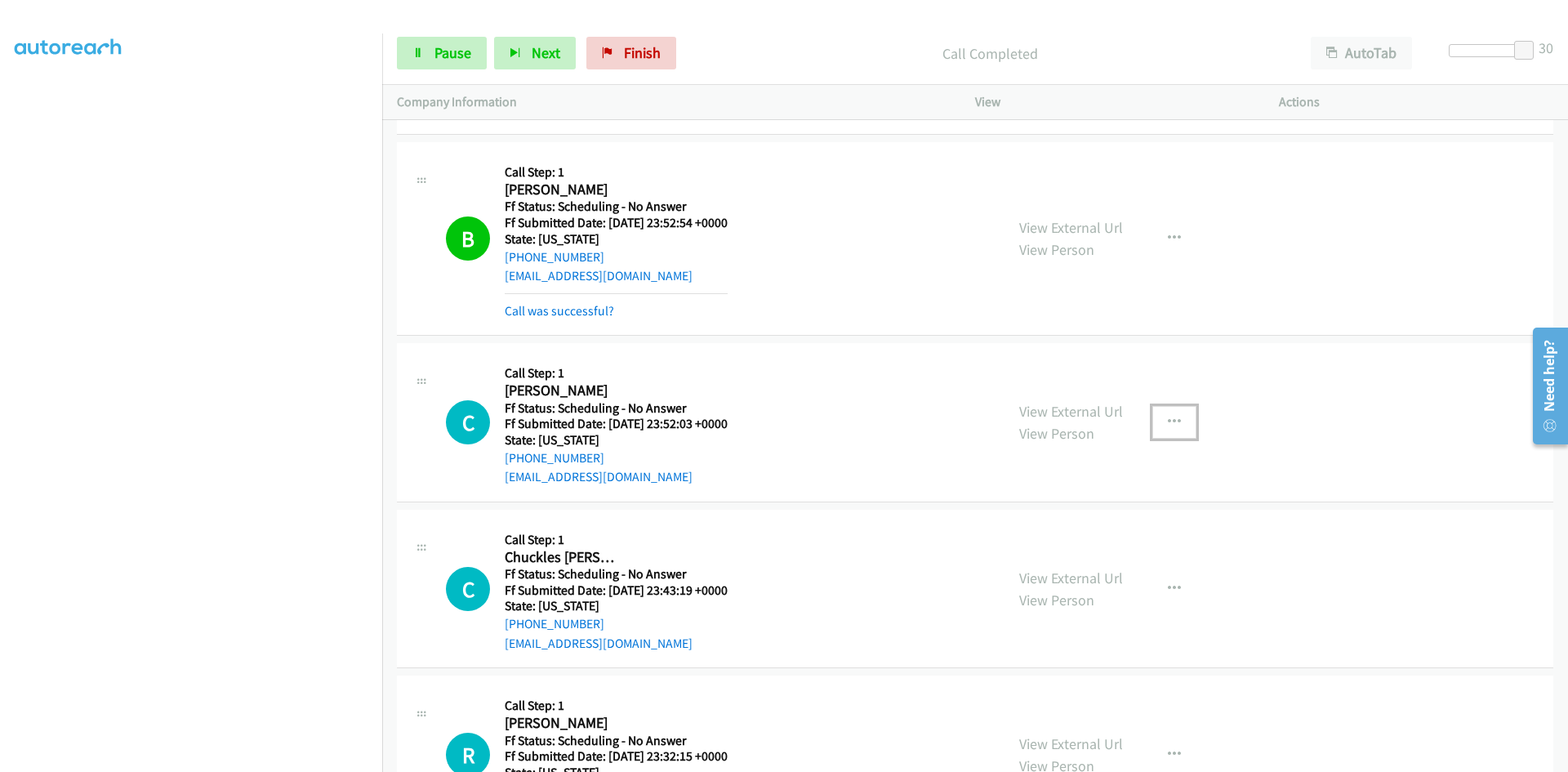 click at bounding box center [1174, 422] 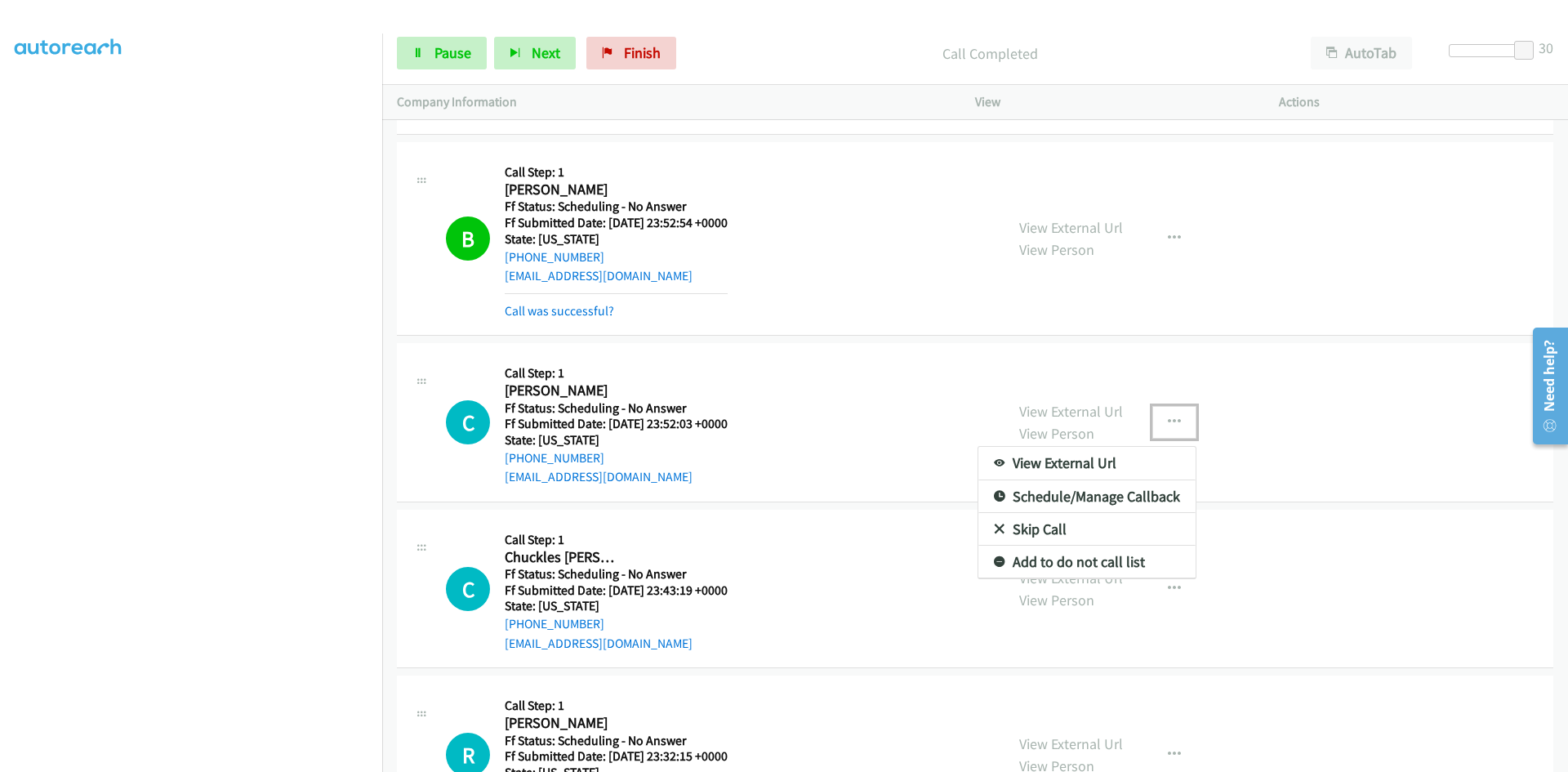 click on "View External Url" at bounding box center (1087, 463) 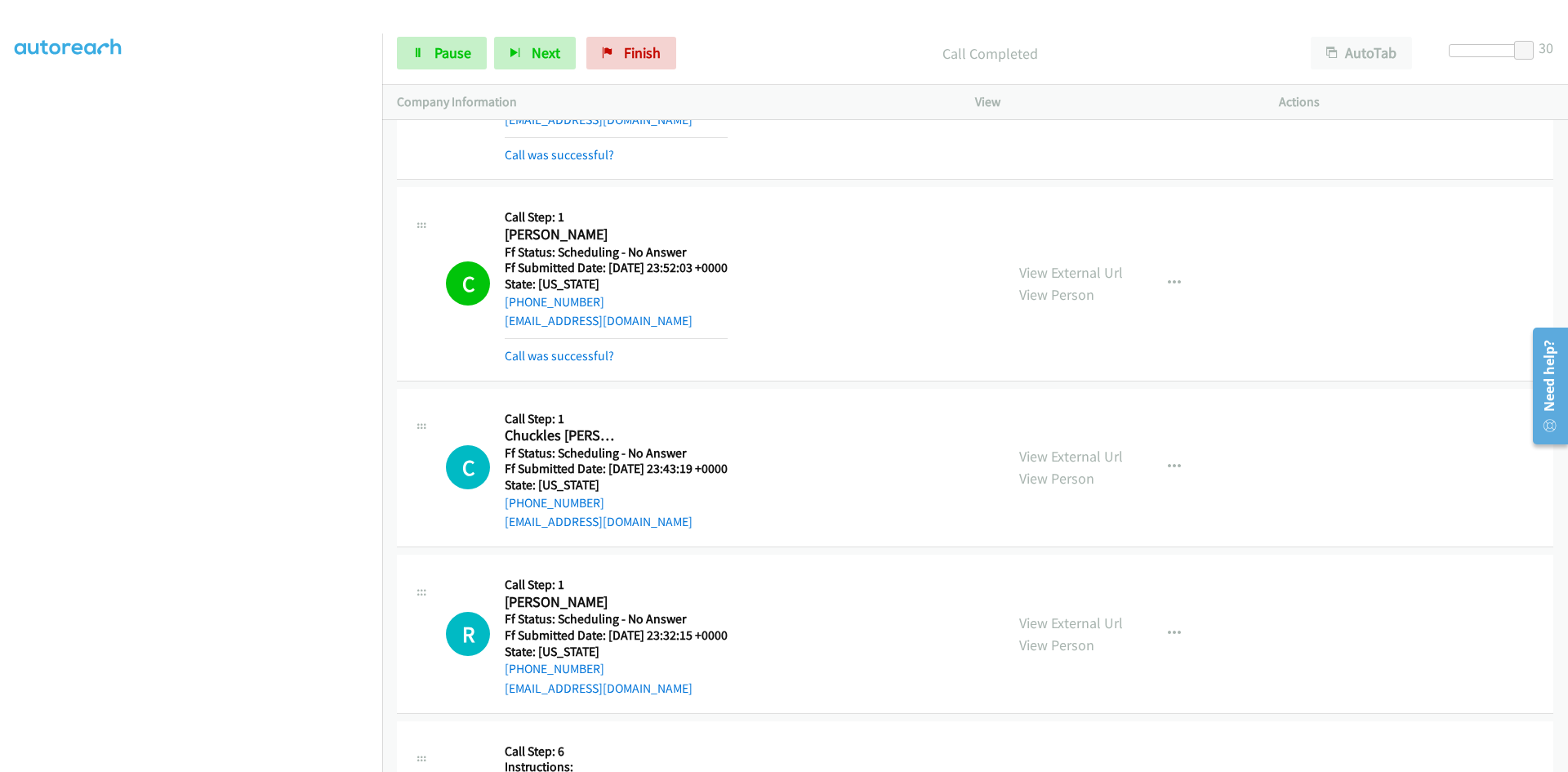 scroll, scrollTop: 1552, scrollLeft: 0, axis: vertical 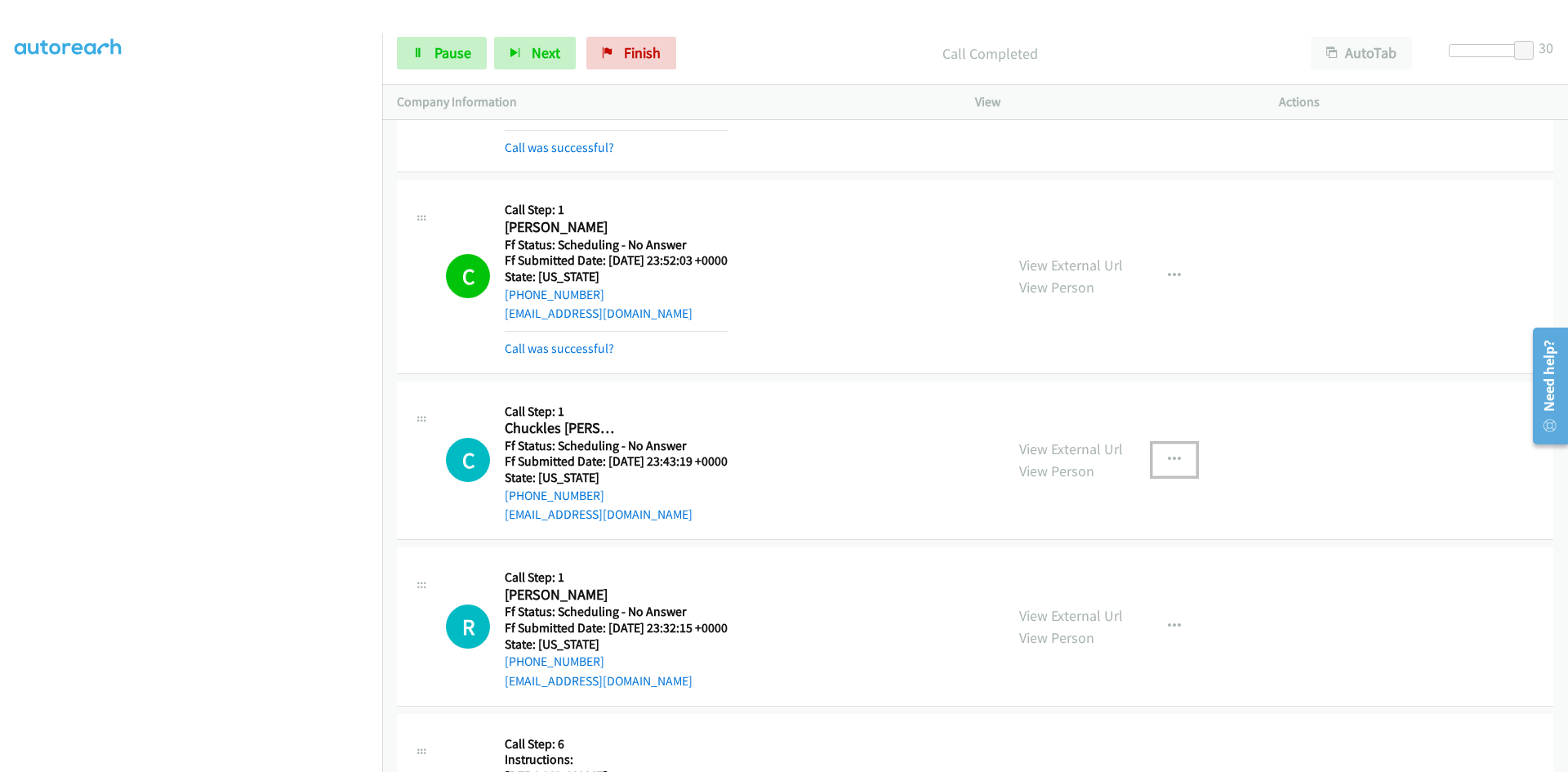 click at bounding box center (1174, 460) 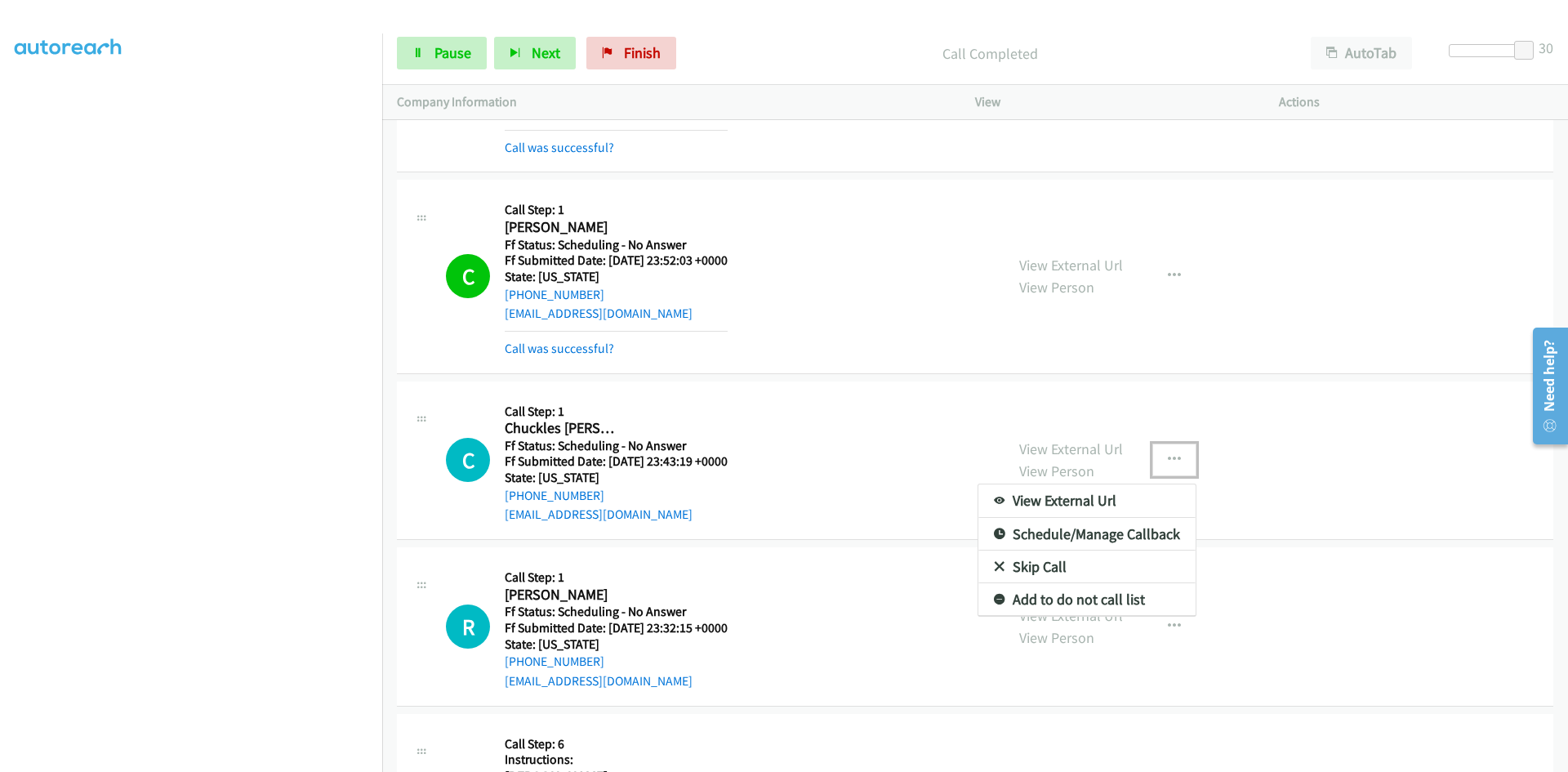 click on "View External Url" at bounding box center [1087, 501] 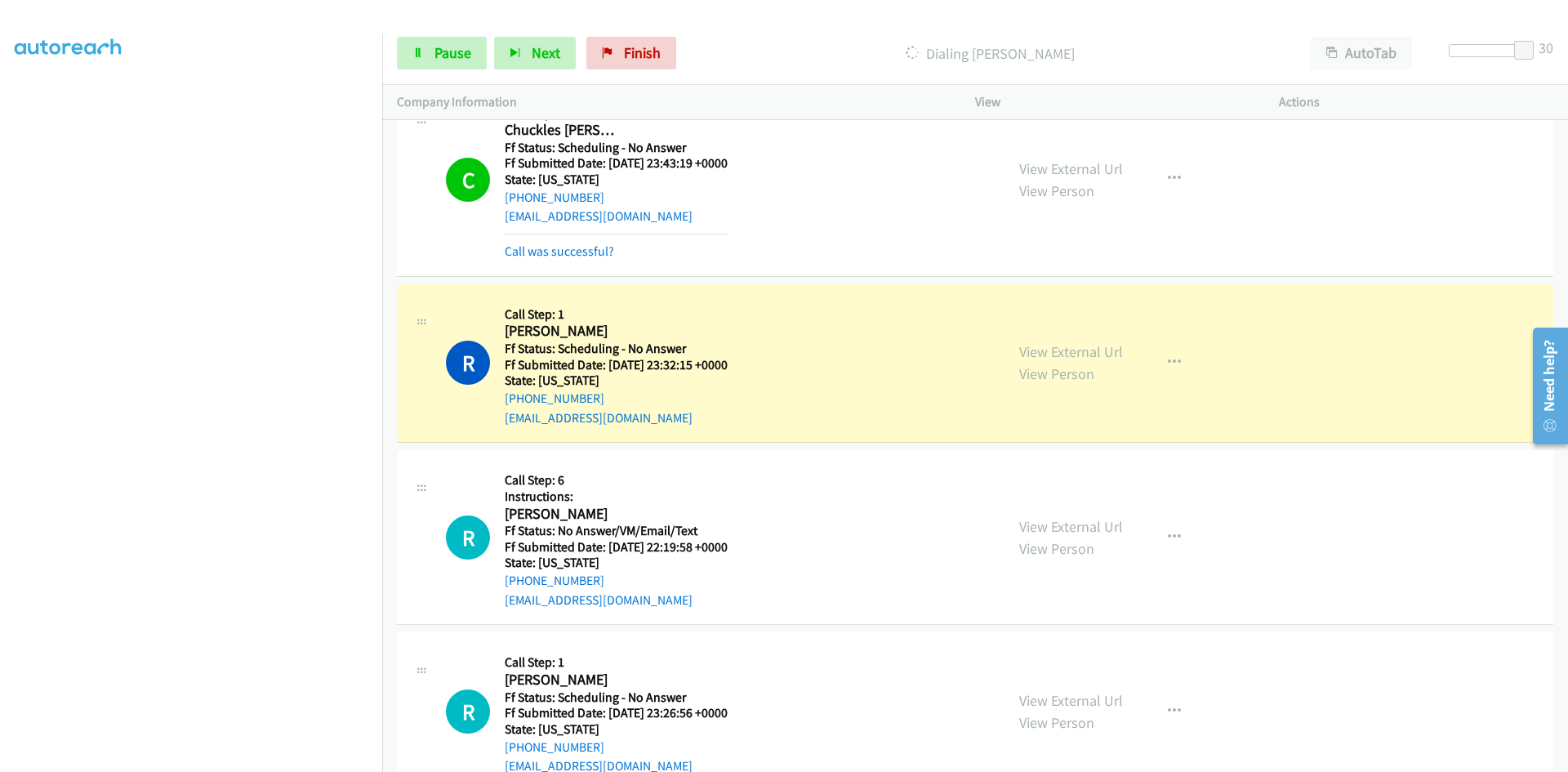 scroll, scrollTop: 1879, scrollLeft: 0, axis: vertical 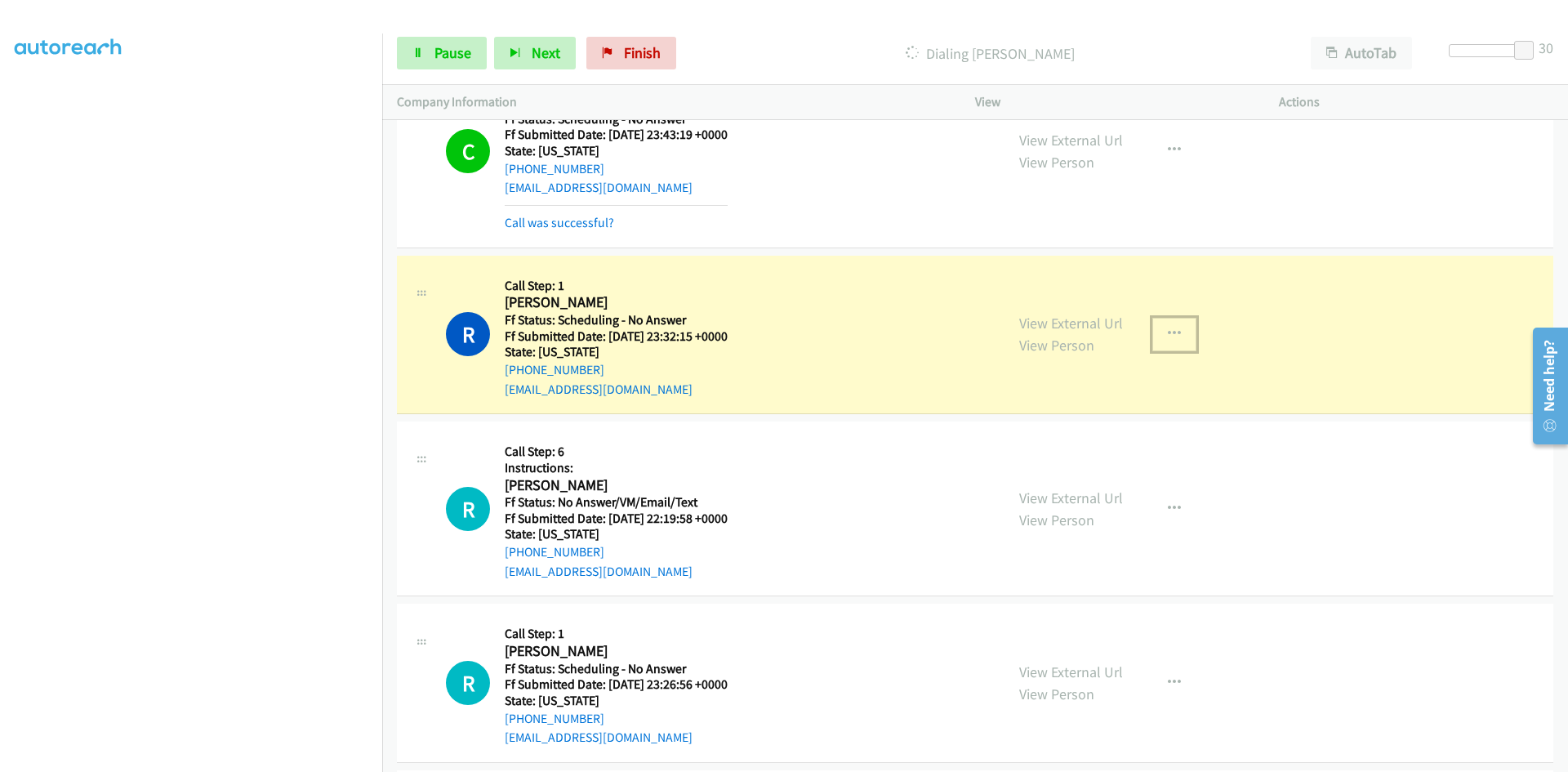 click at bounding box center (1174, 334) 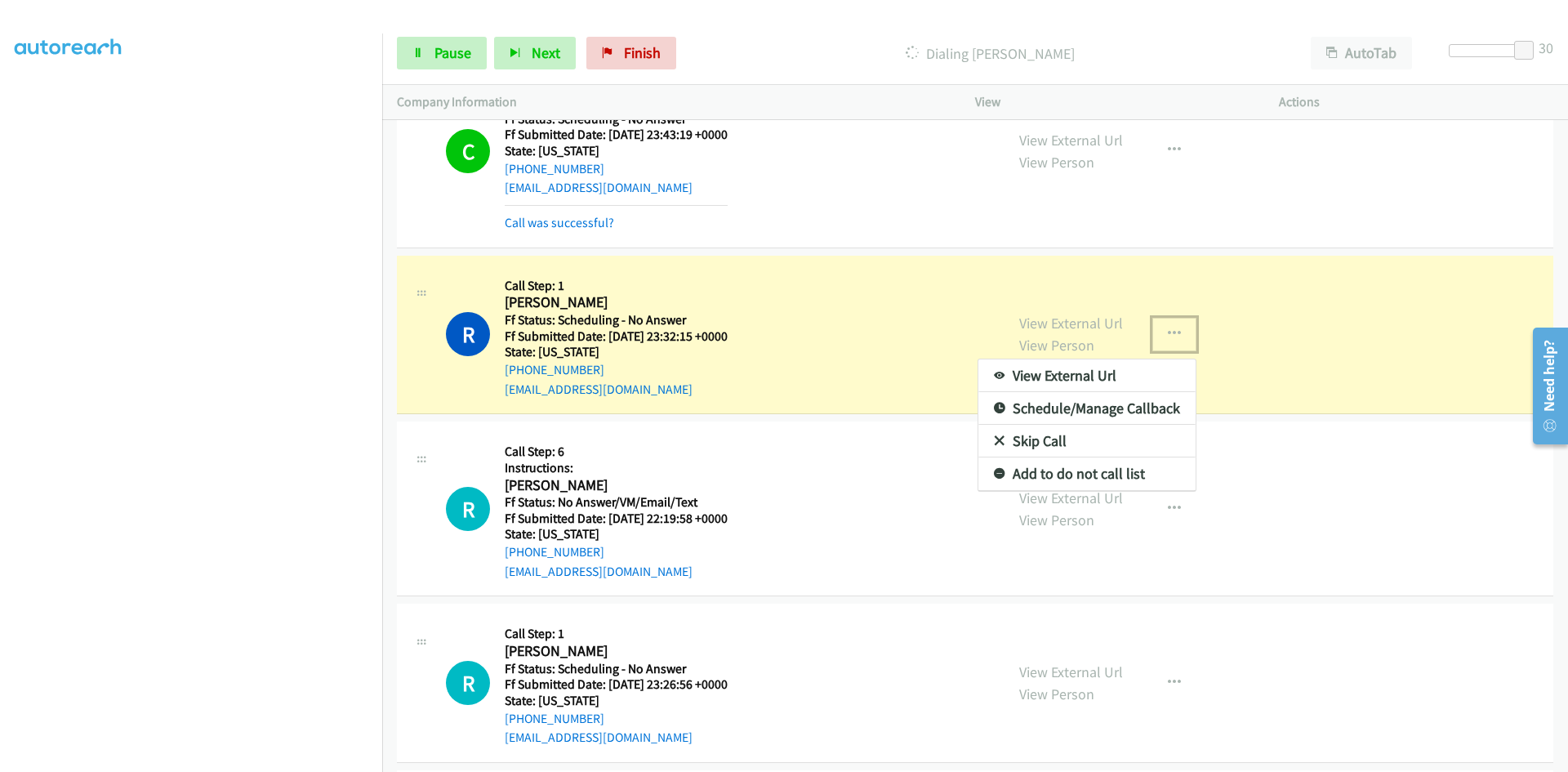 click on "View External Url" at bounding box center (1087, 376) 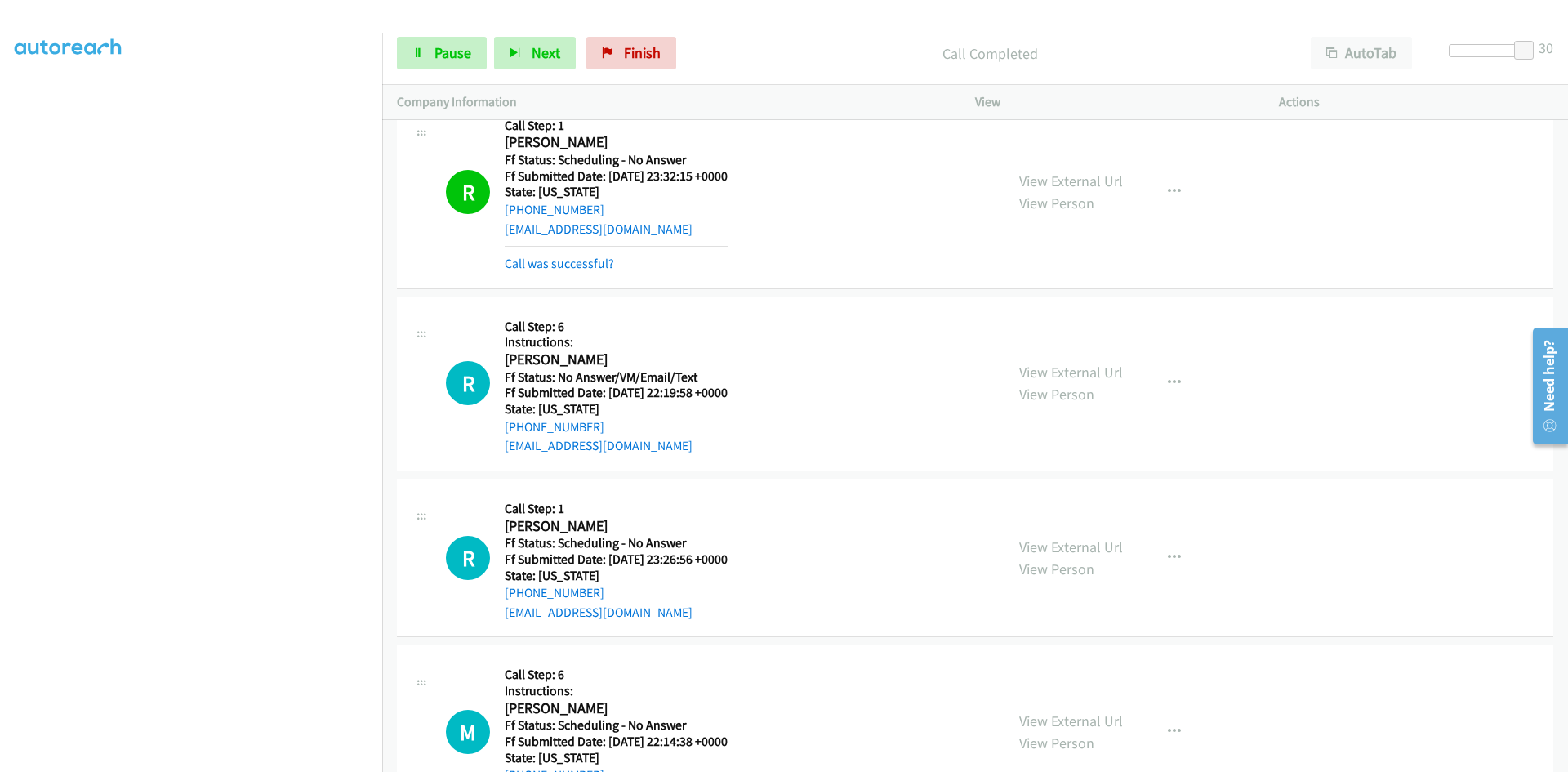 scroll, scrollTop: 2042, scrollLeft: 0, axis: vertical 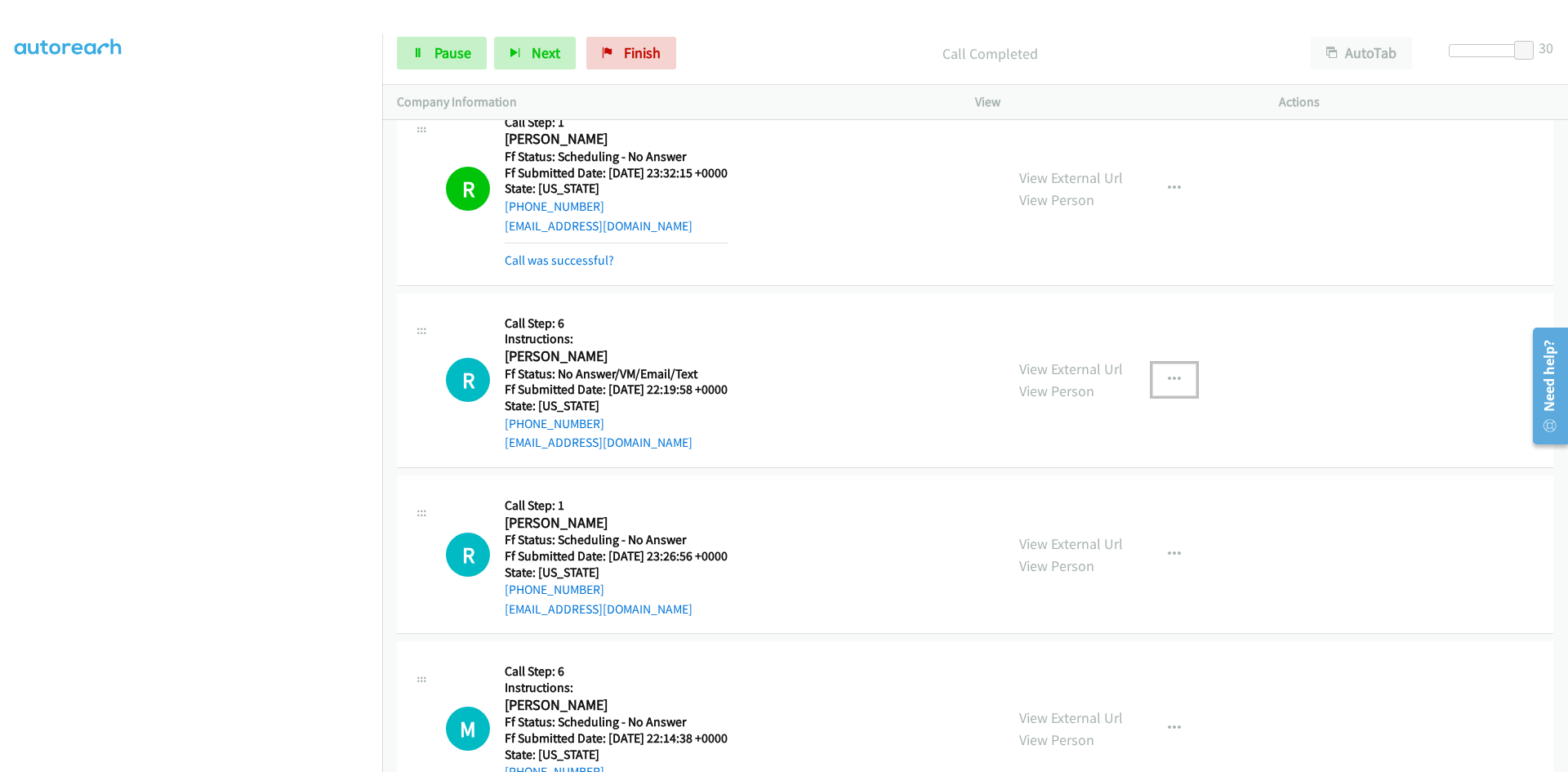 click at bounding box center [1174, 380] 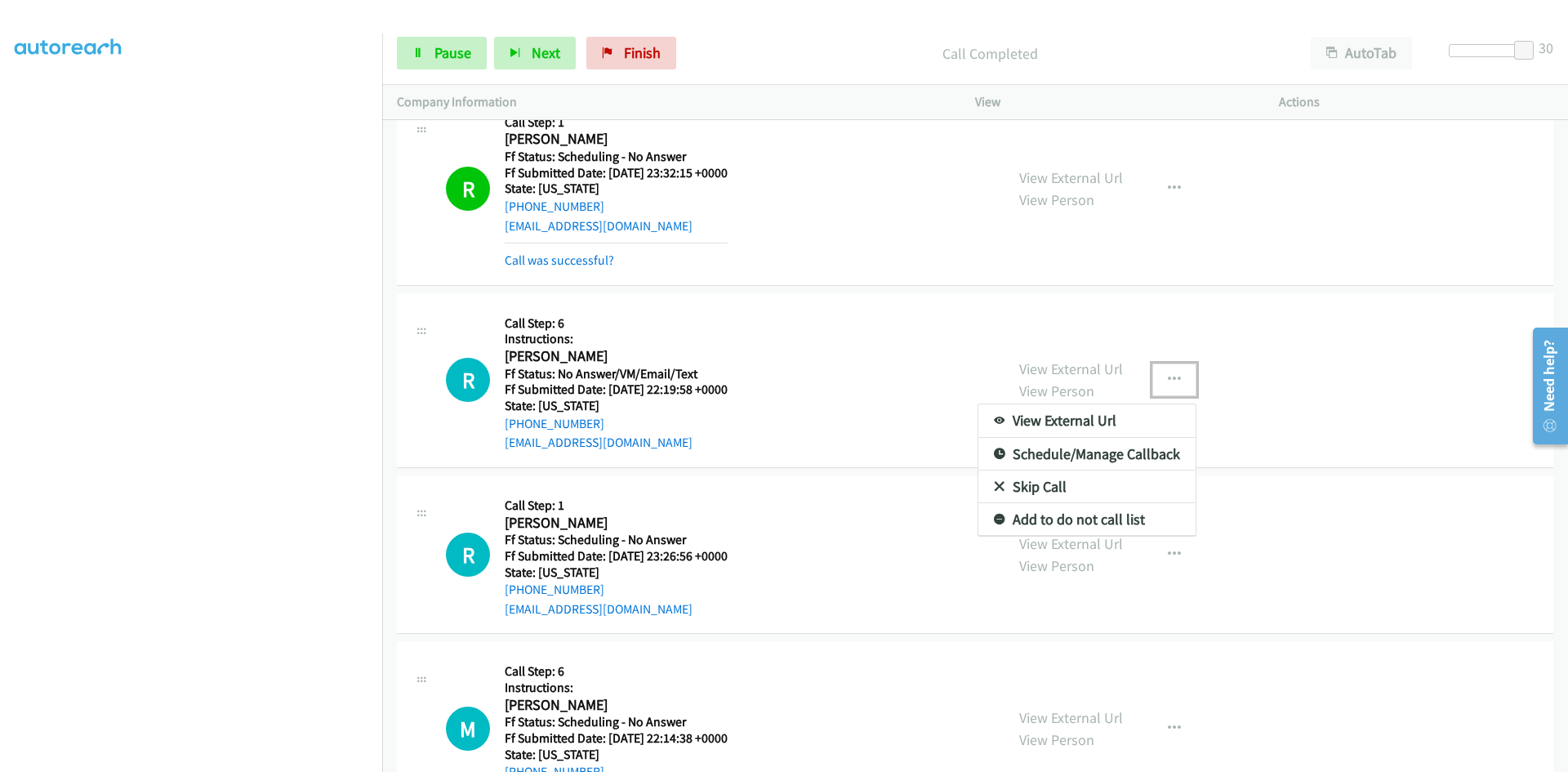 click on "View External Url" at bounding box center [1087, 421] 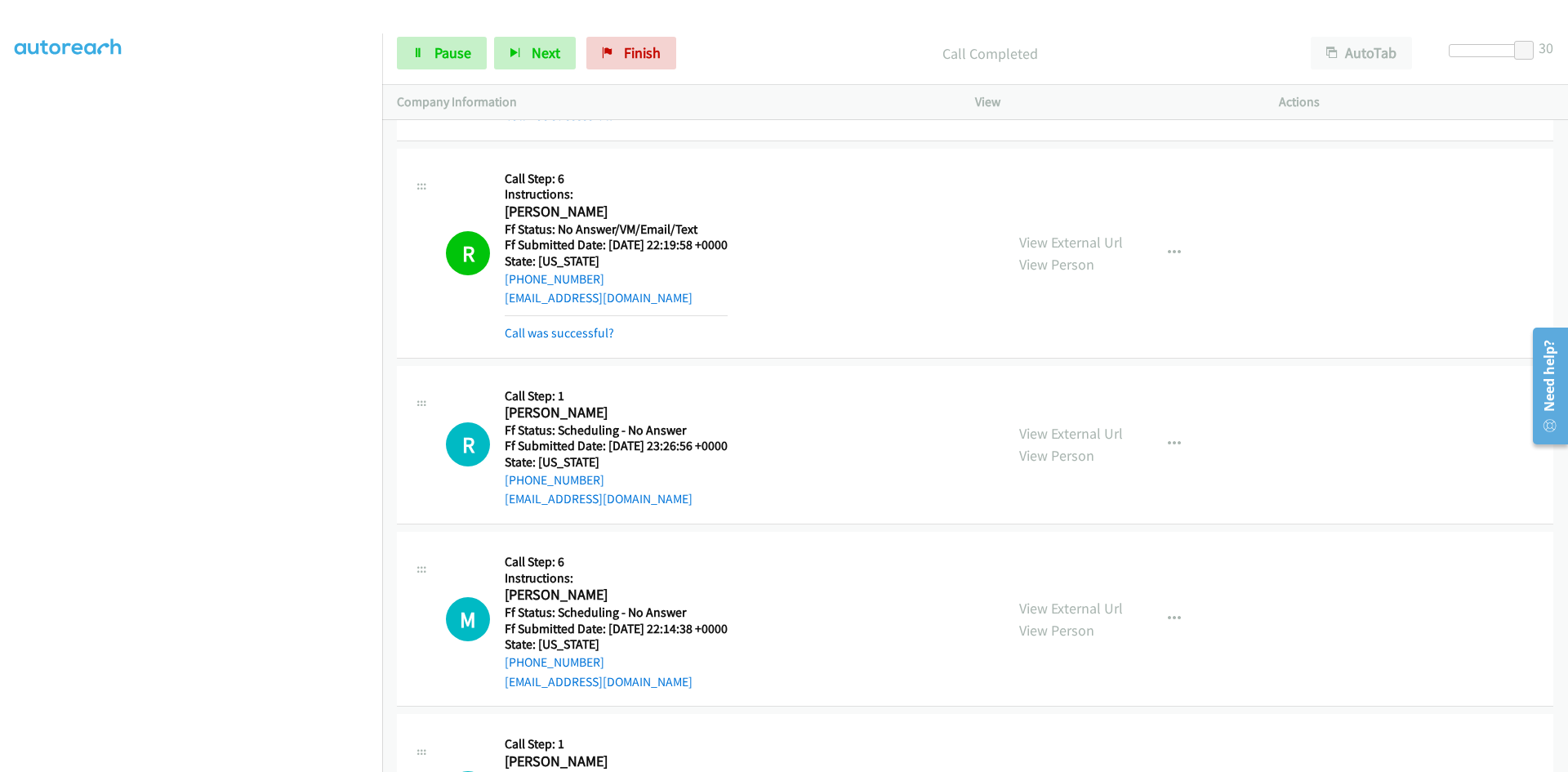 scroll, scrollTop: 2206, scrollLeft: 0, axis: vertical 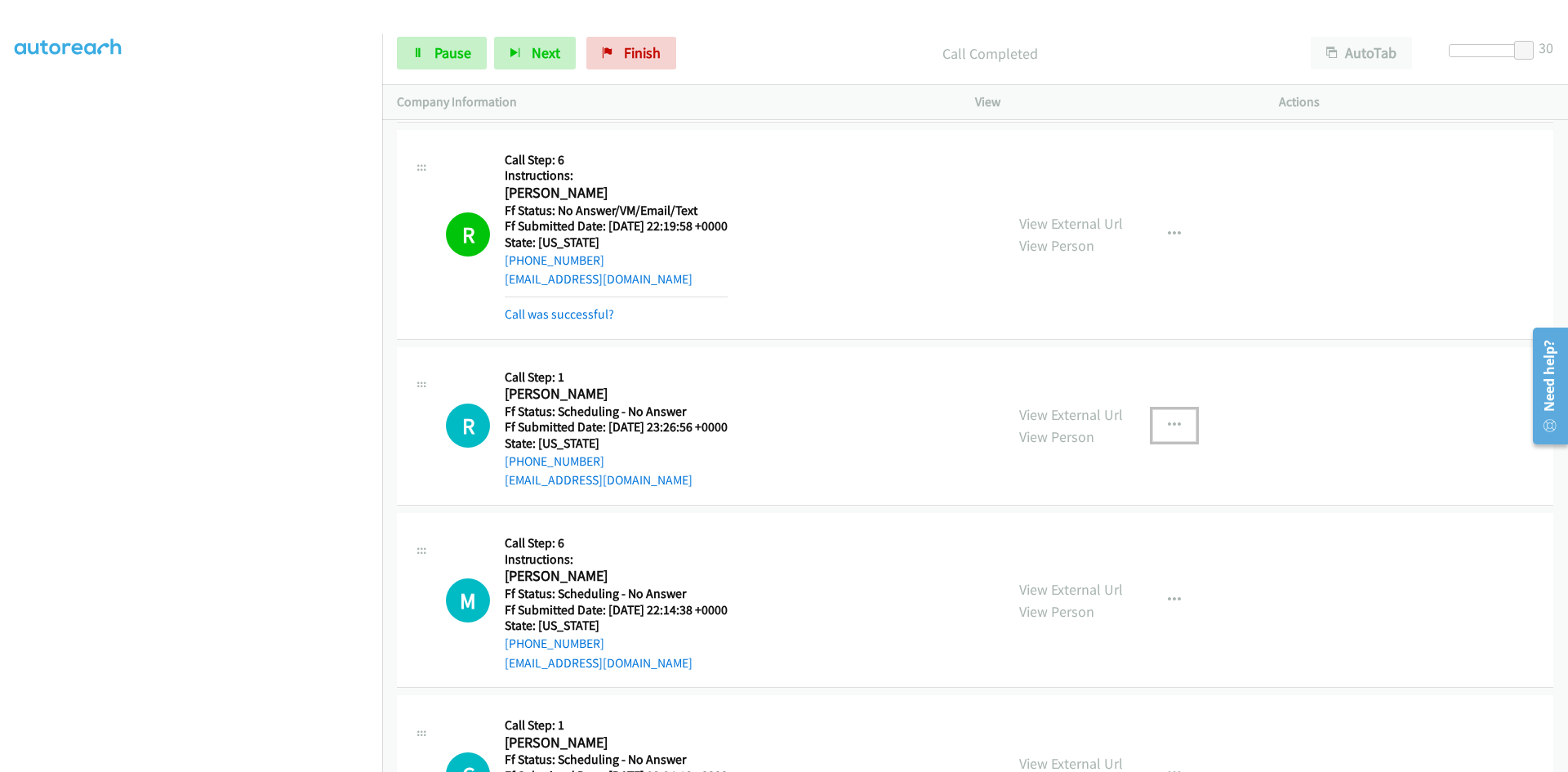 click at bounding box center [1174, 426] 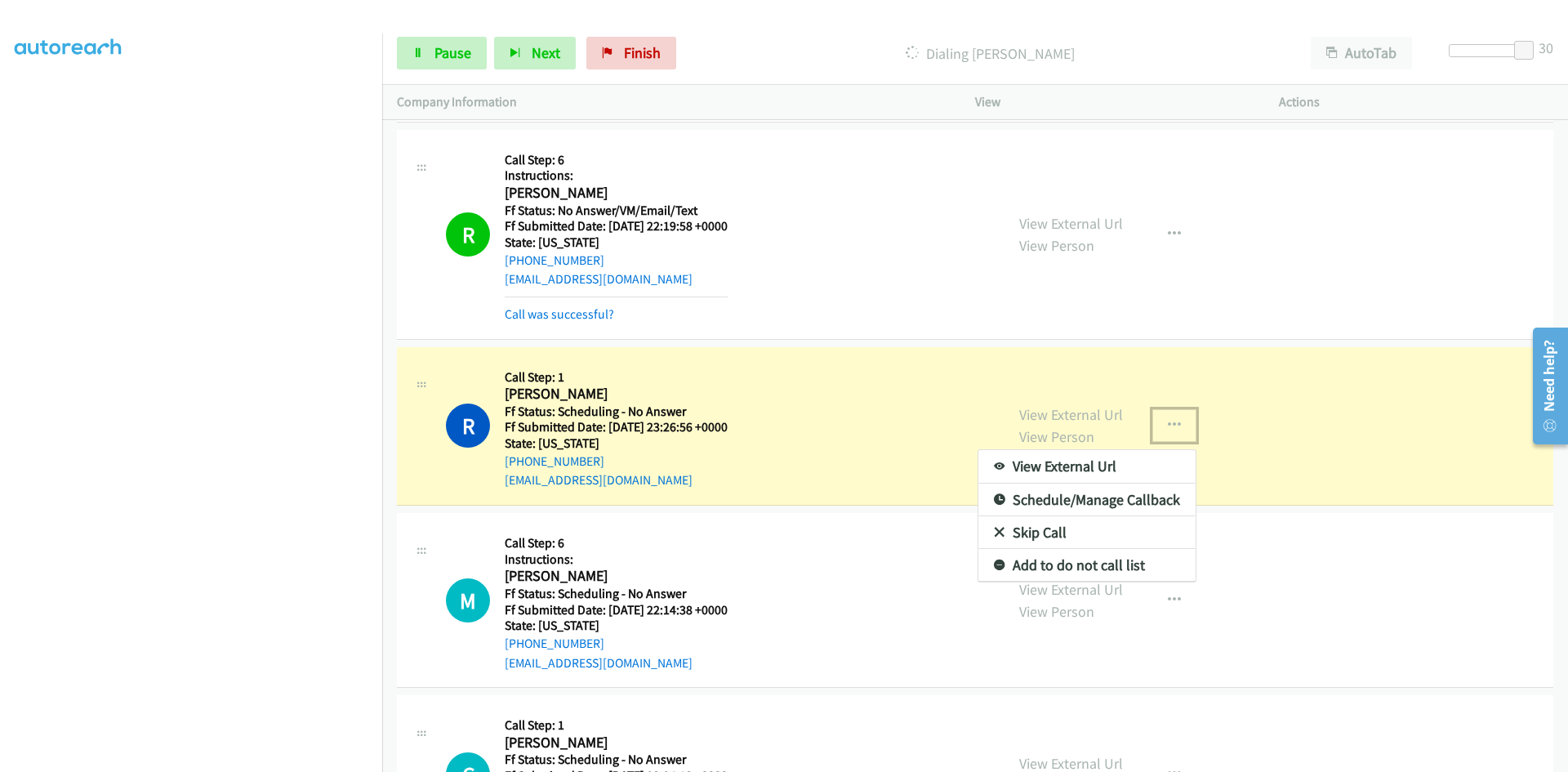 click on "View External Url" at bounding box center (1087, 466) 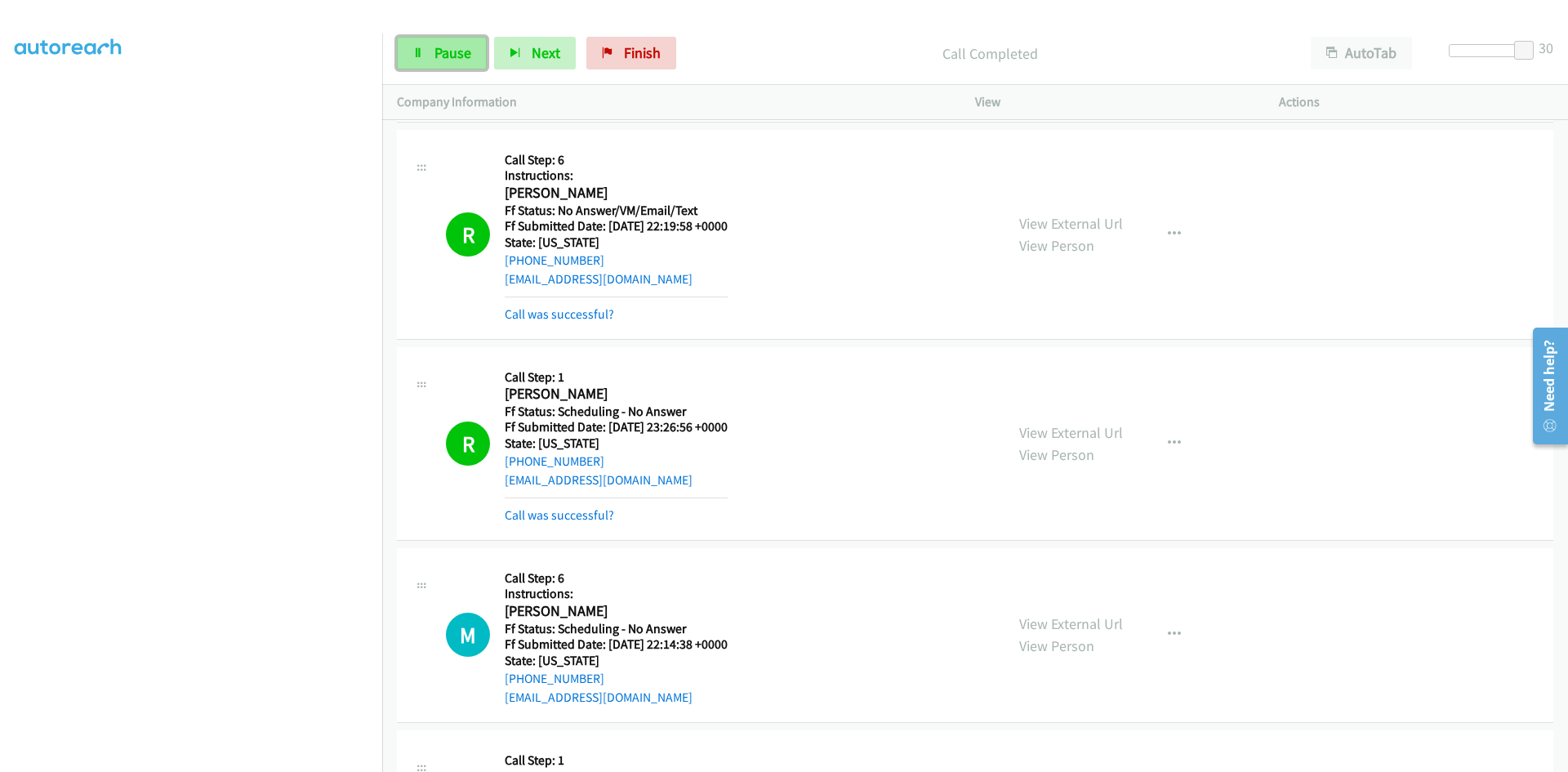 click at bounding box center [418, 54] 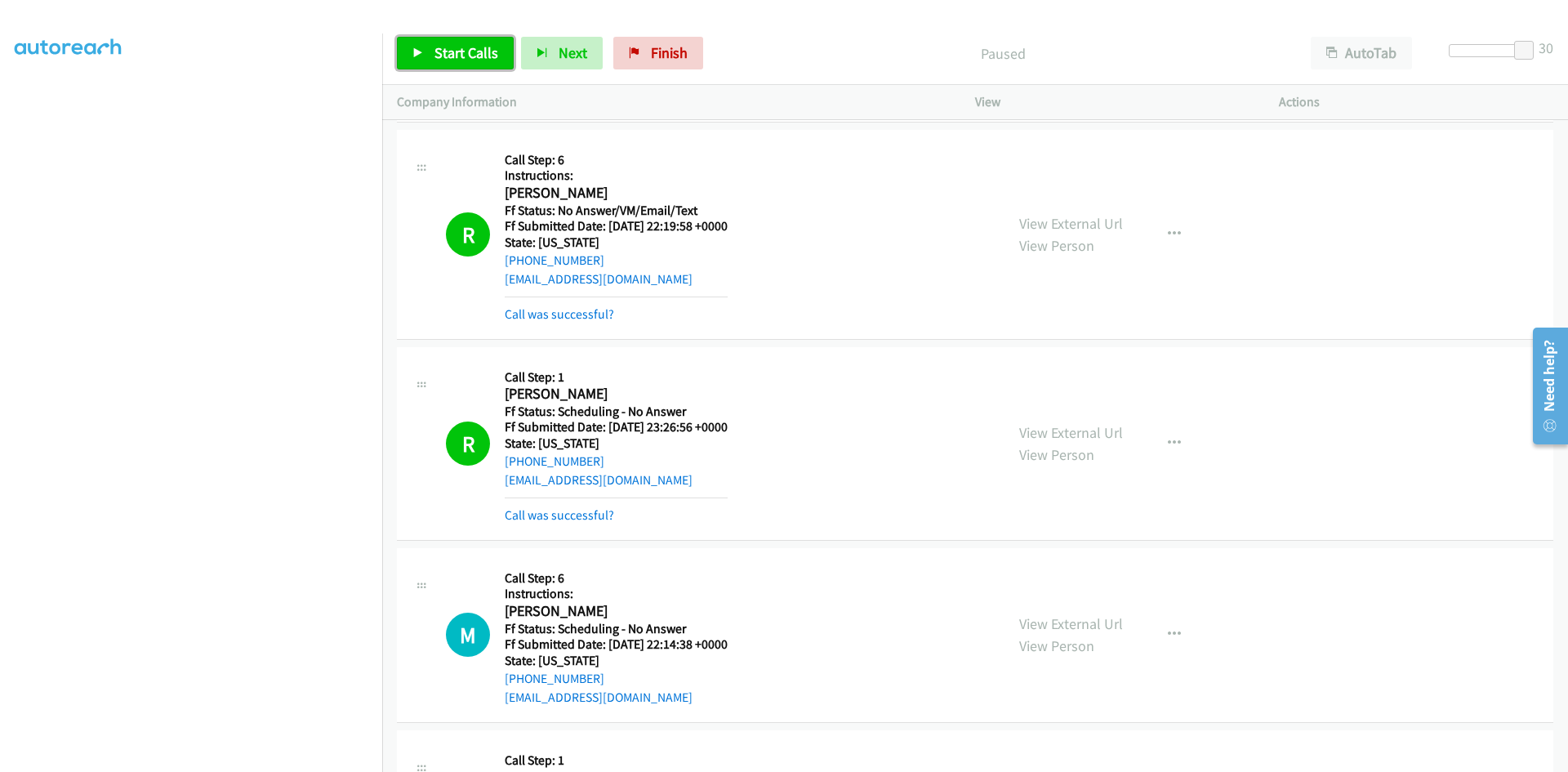 click on "Start Calls" at bounding box center [466, 52] 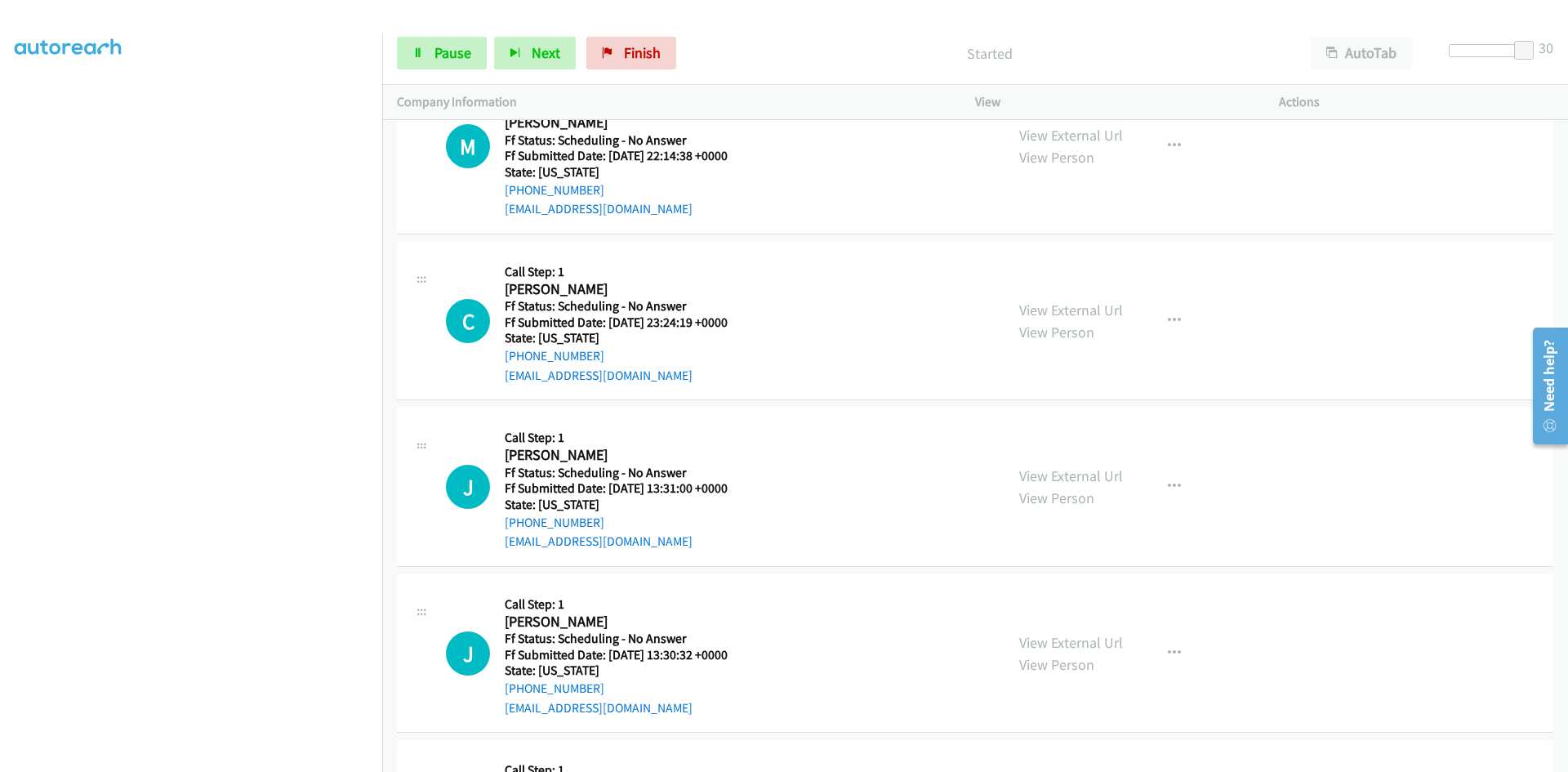 scroll, scrollTop: 2696, scrollLeft: 0, axis: vertical 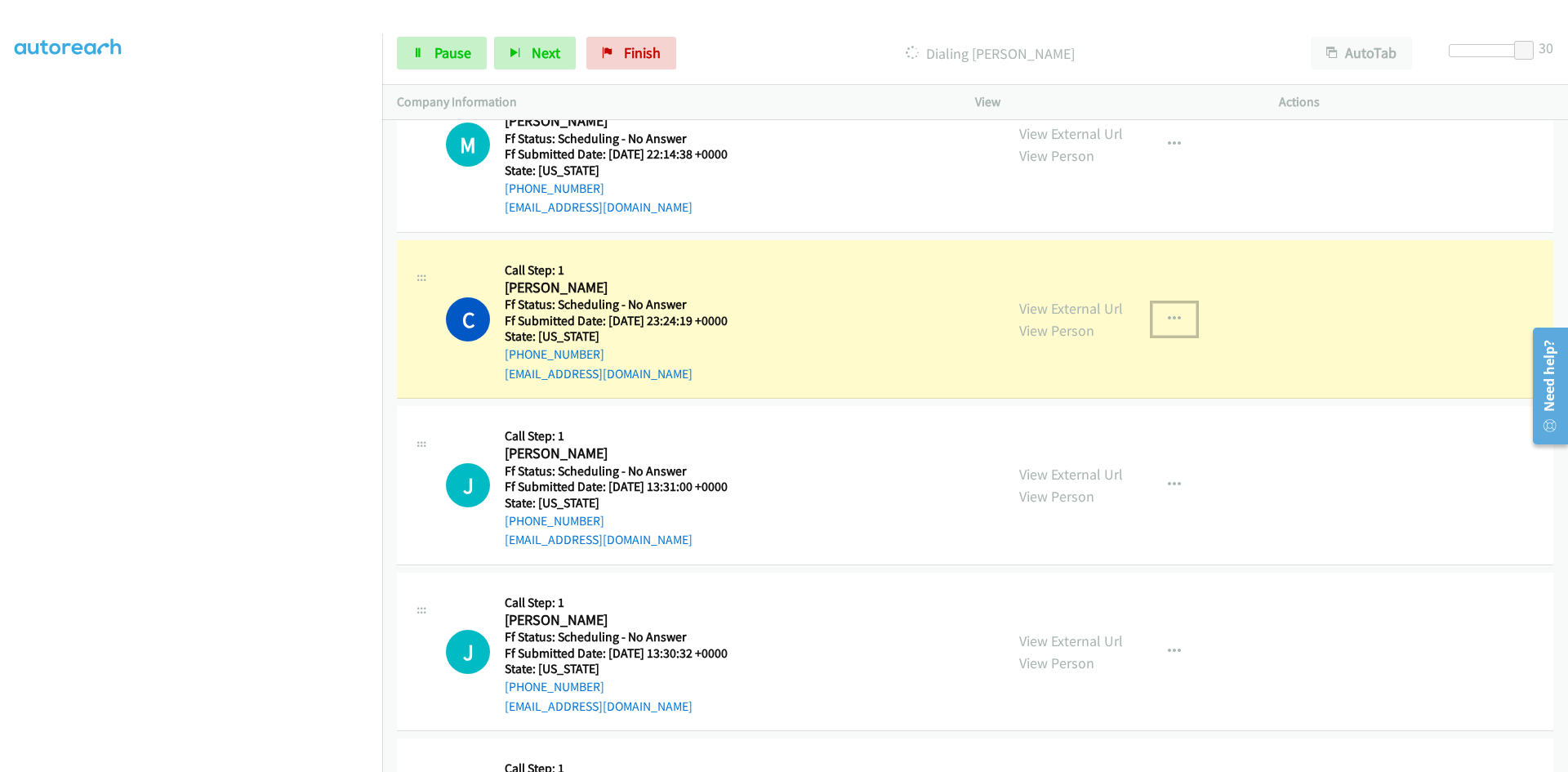 click at bounding box center (1174, 319) 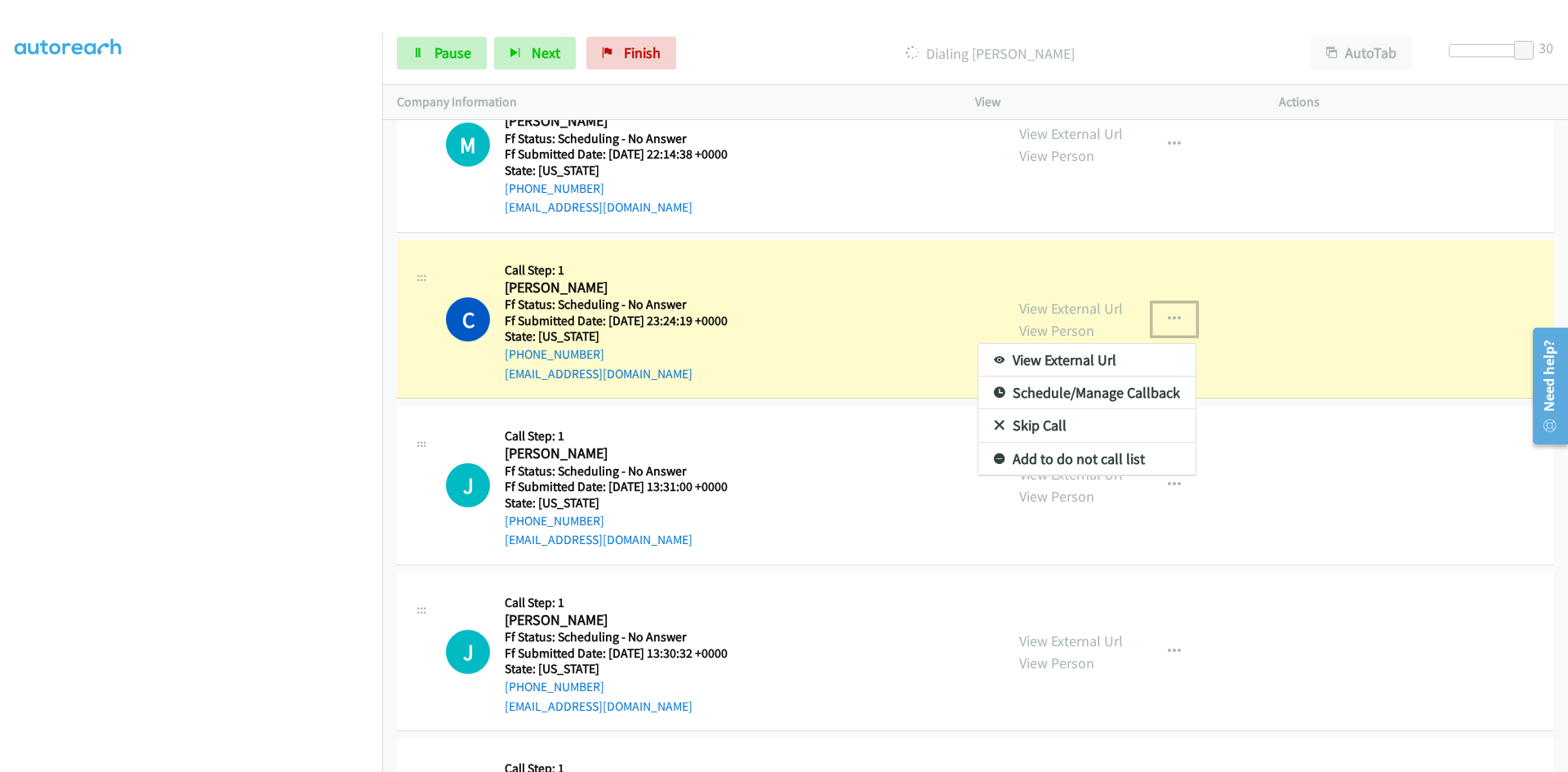 click on "View External Url" at bounding box center (1087, 360) 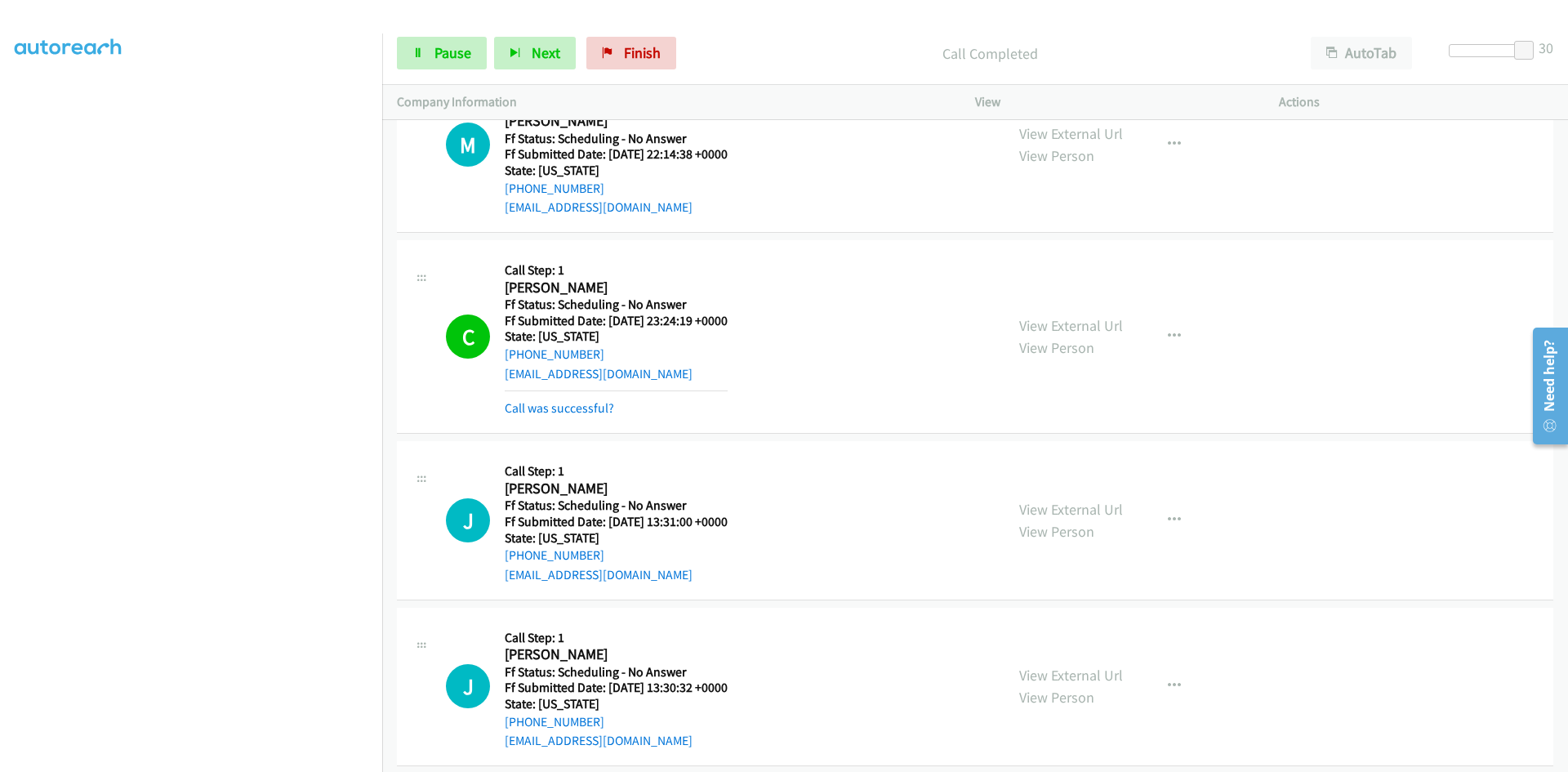 scroll, scrollTop: 2778, scrollLeft: 0, axis: vertical 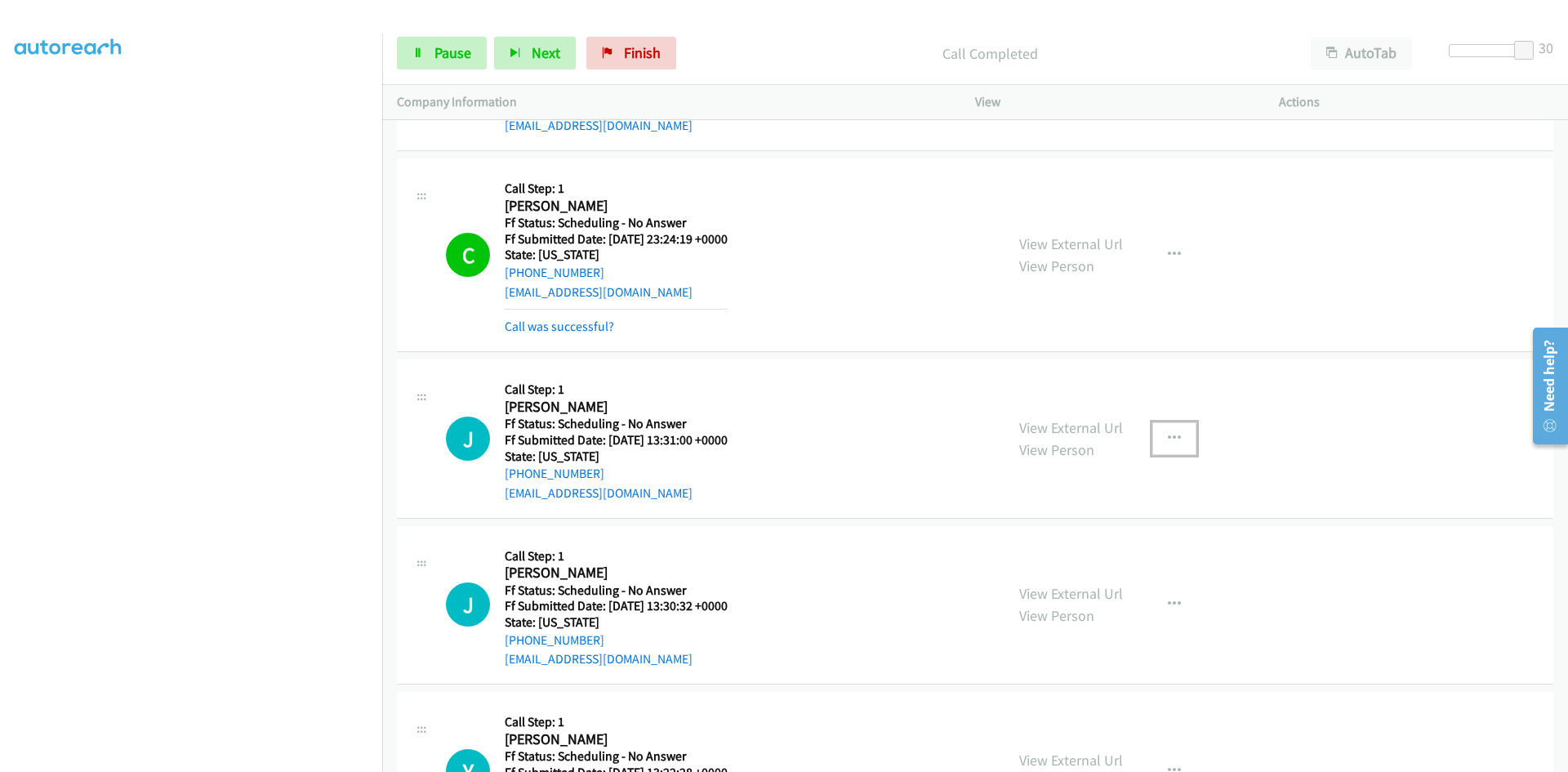 click at bounding box center (1174, 439) 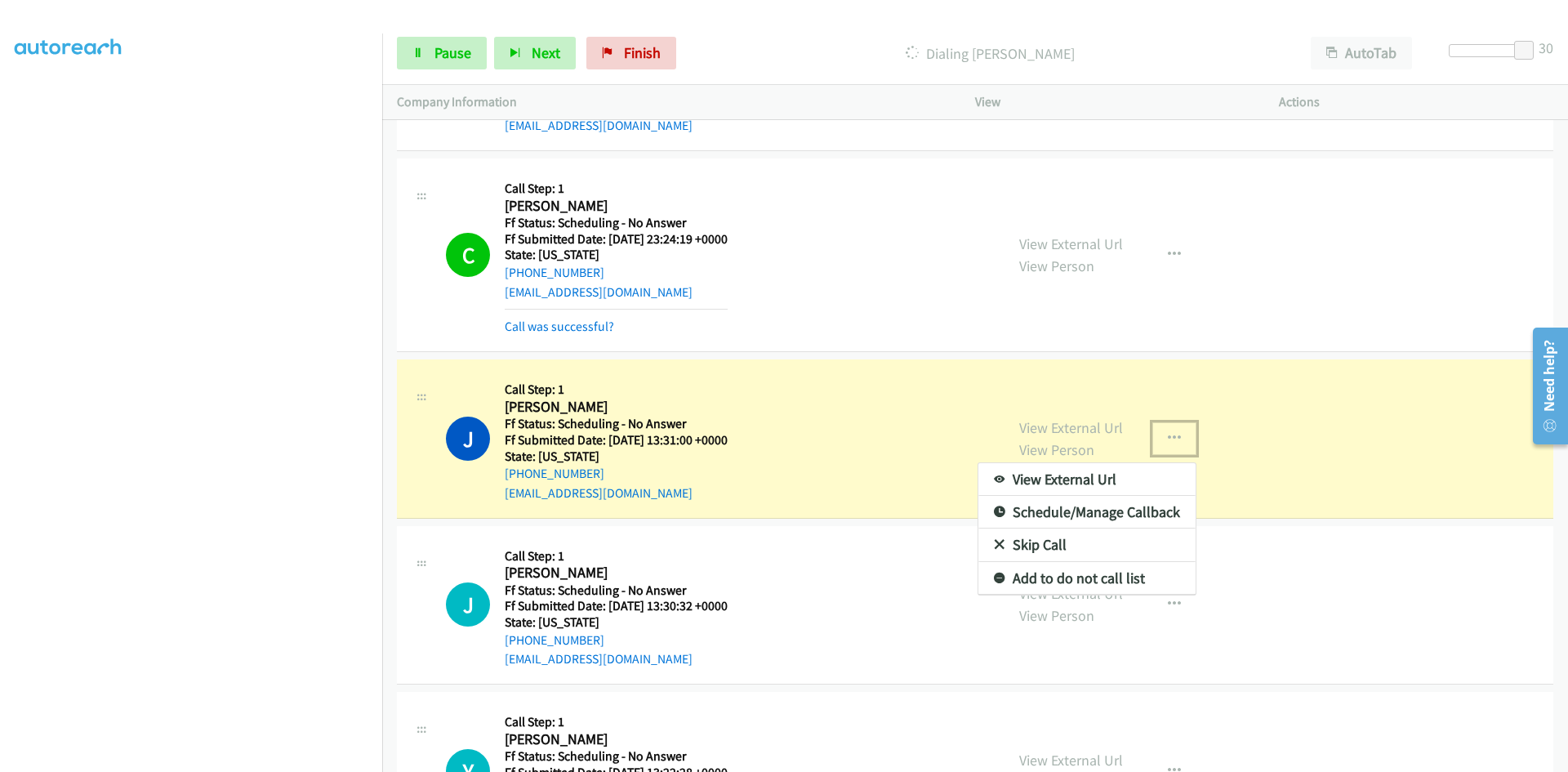 click on "View External Url" at bounding box center (1087, 480) 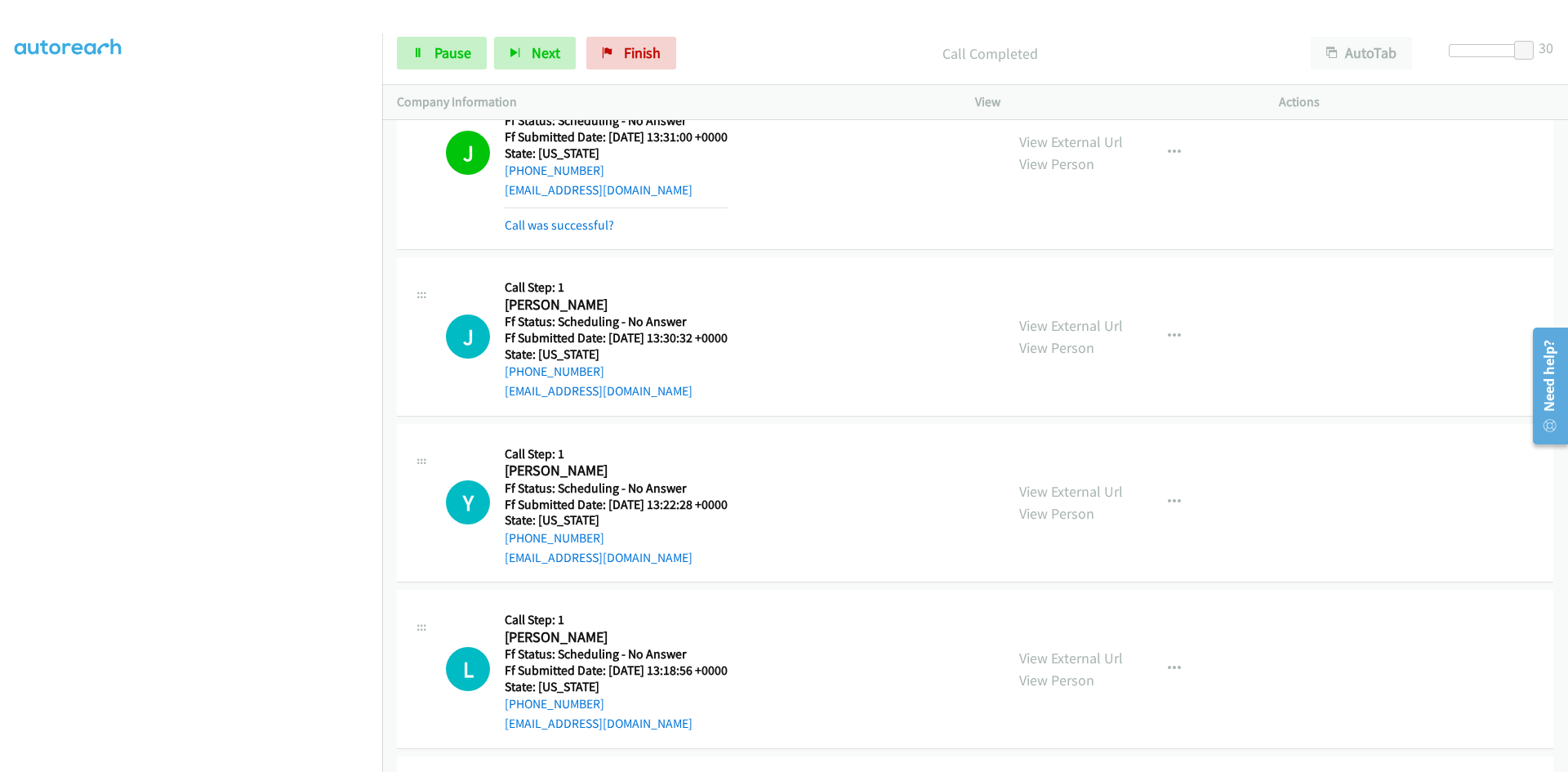scroll, scrollTop: 3104, scrollLeft: 0, axis: vertical 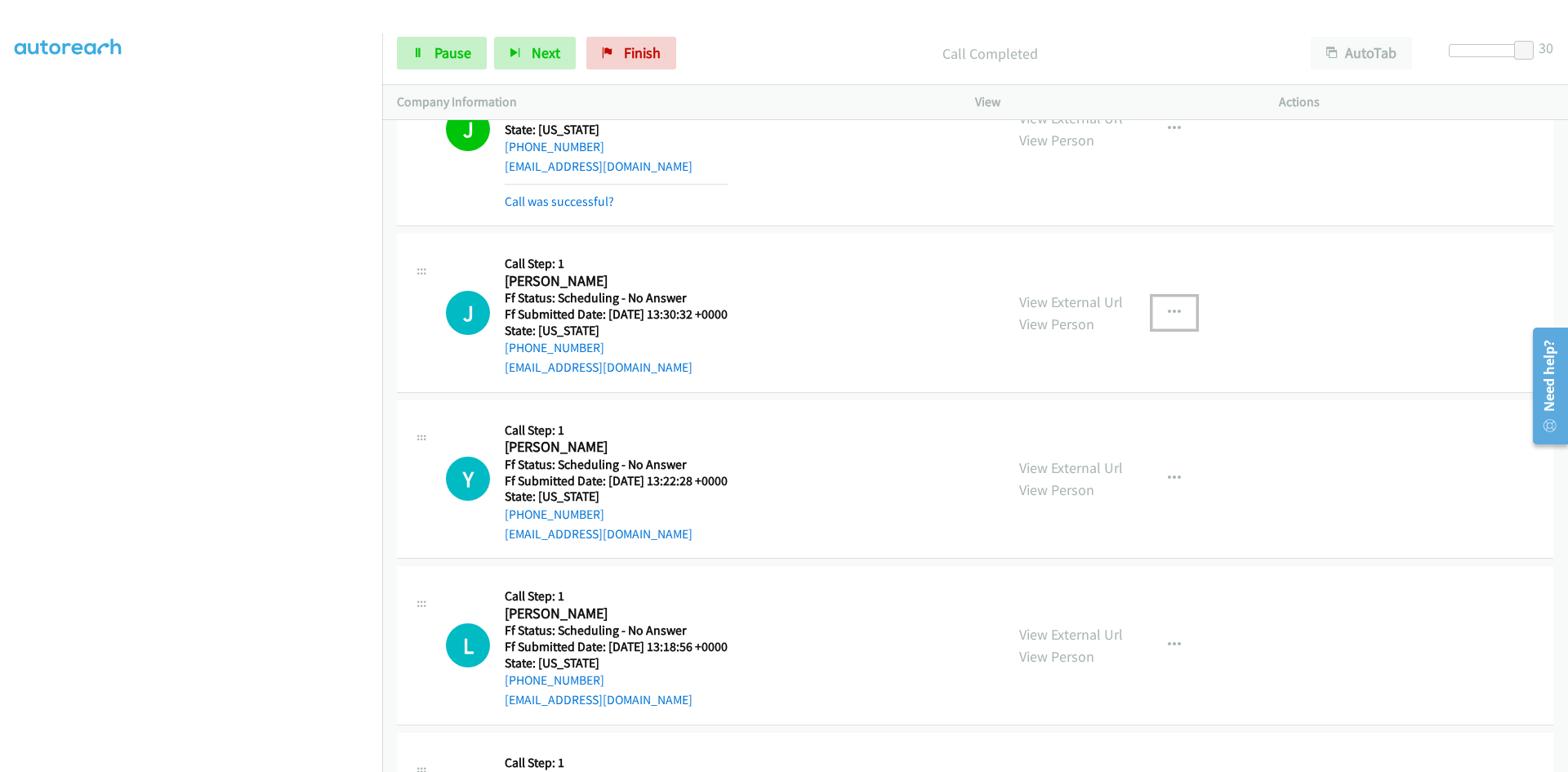 click at bounding box center (1174, 313) 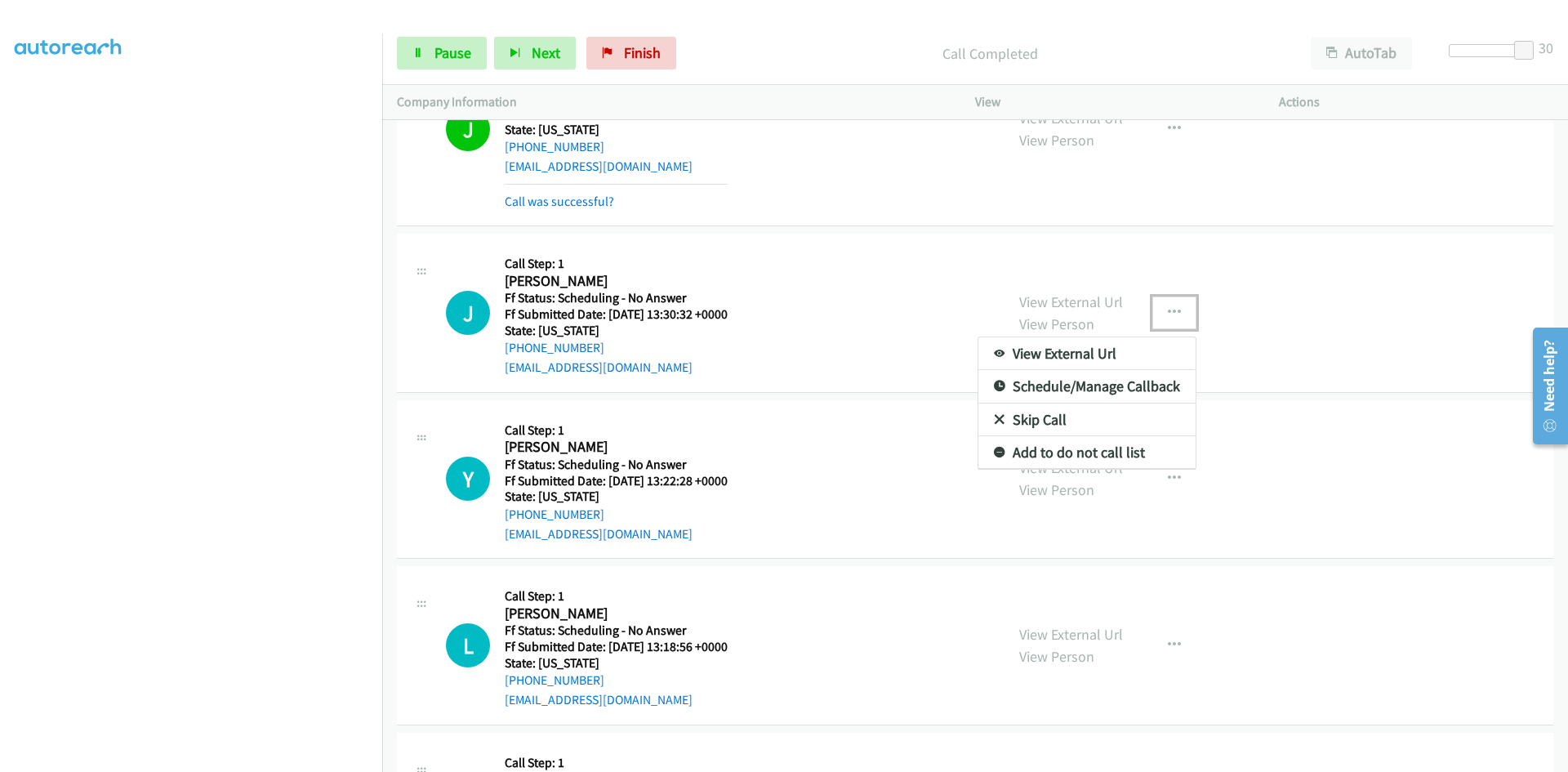 click on "View External Url" at bounding box center (1087, 354) 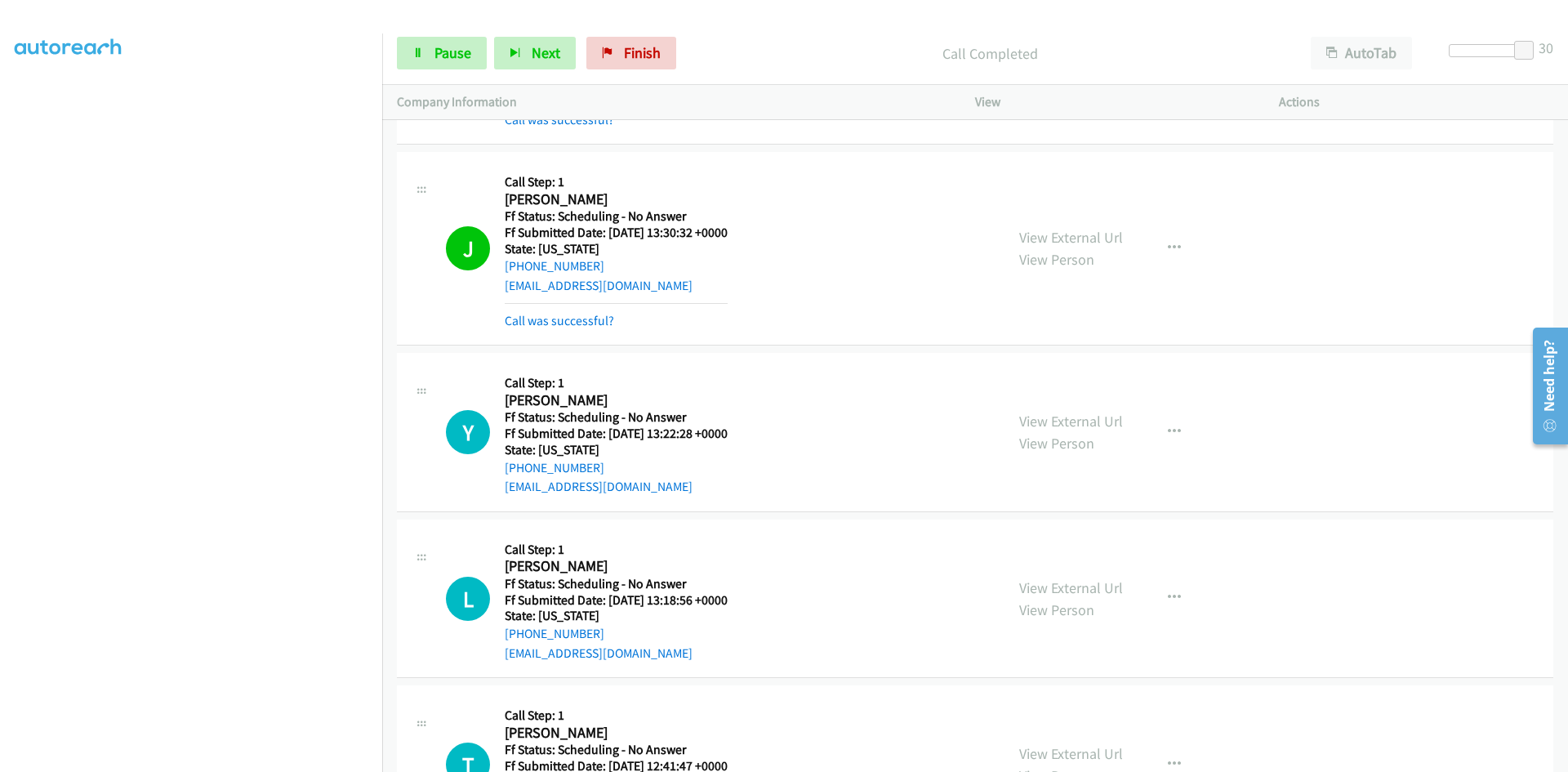 scroll, scrollTop: 3268, scrollLeft: 0, axis: vertical 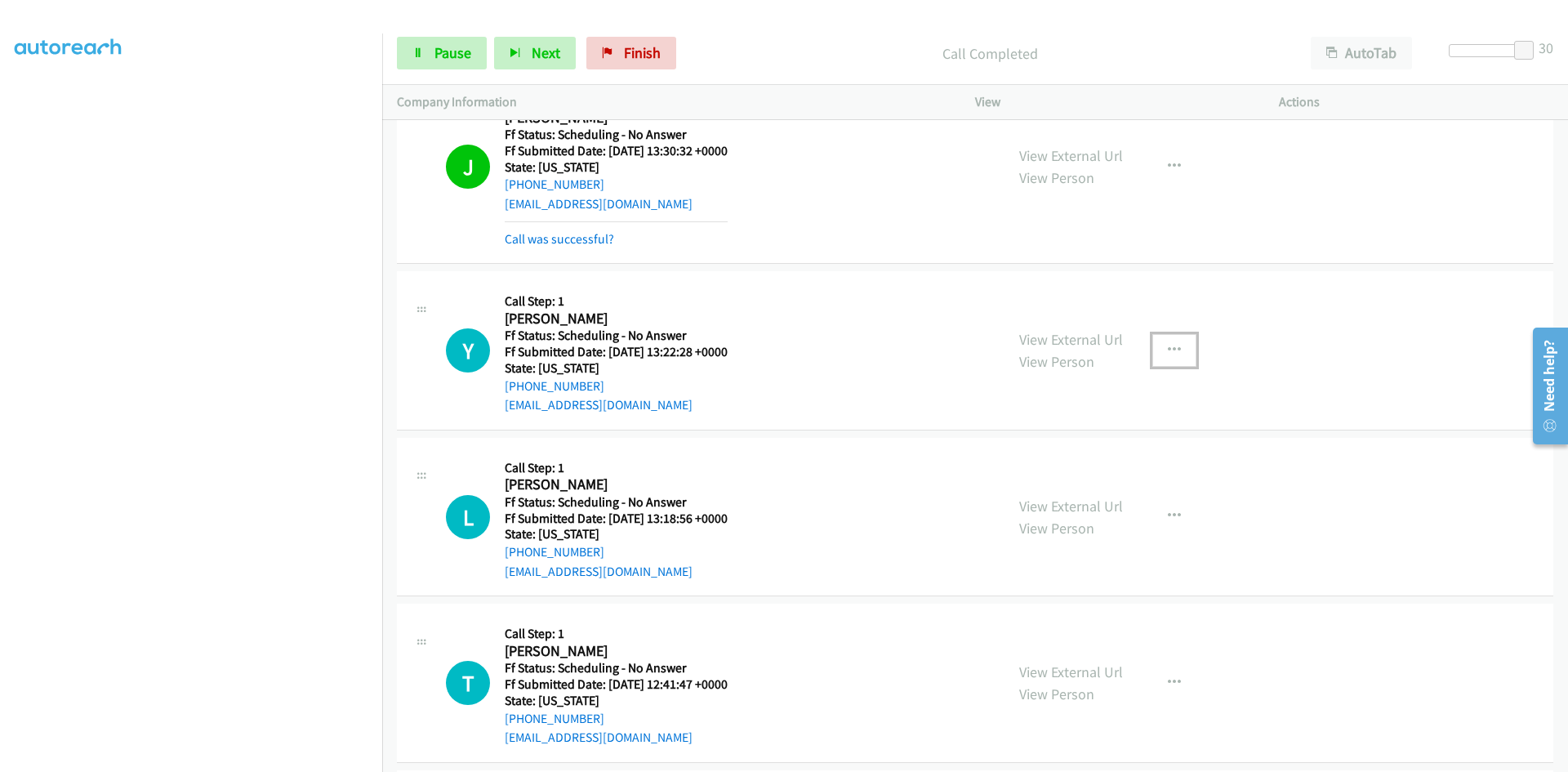 click at bounding box center [1174, 350] 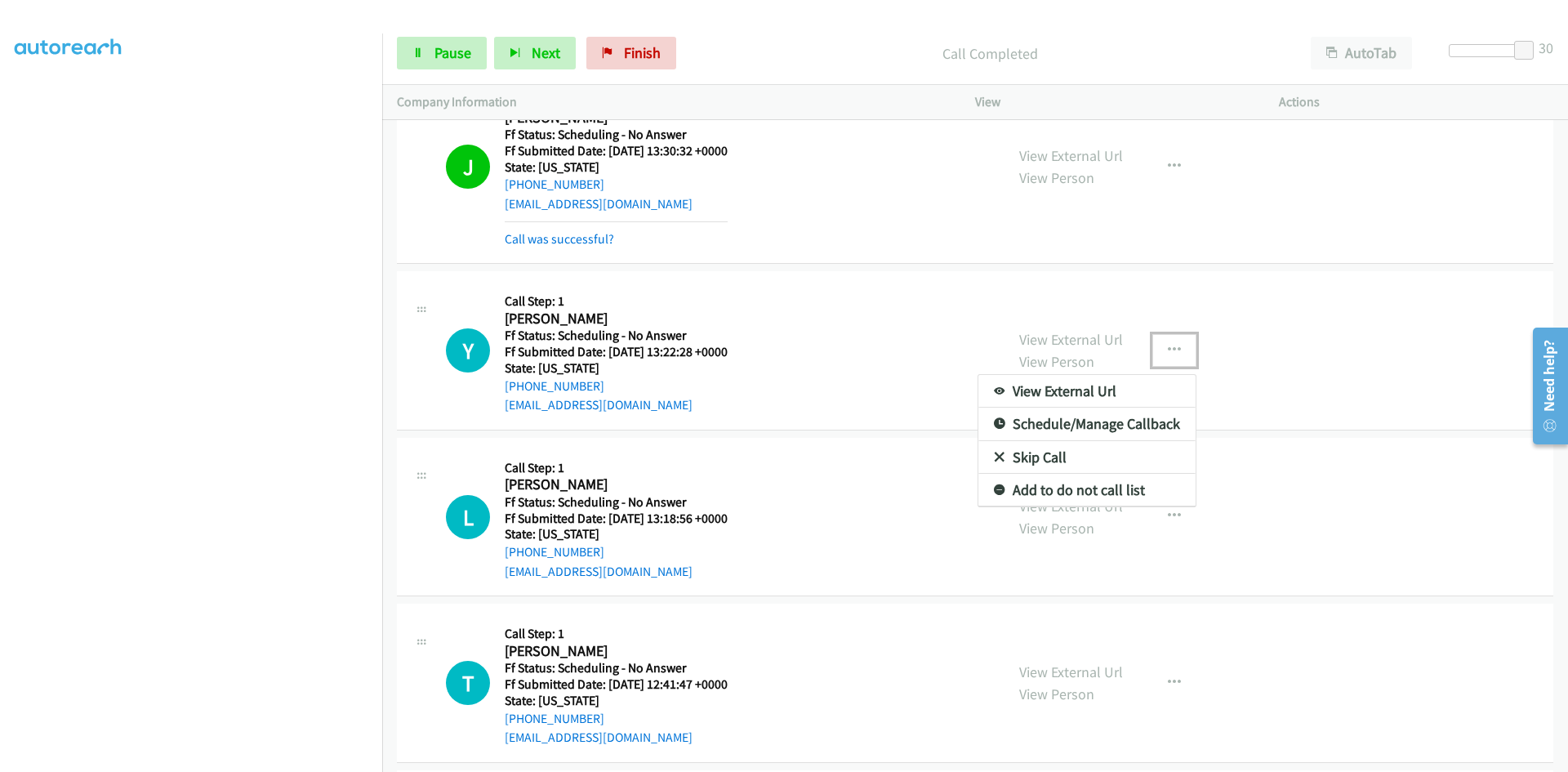 click on "View External Url" at bounding box center [1087, 391] 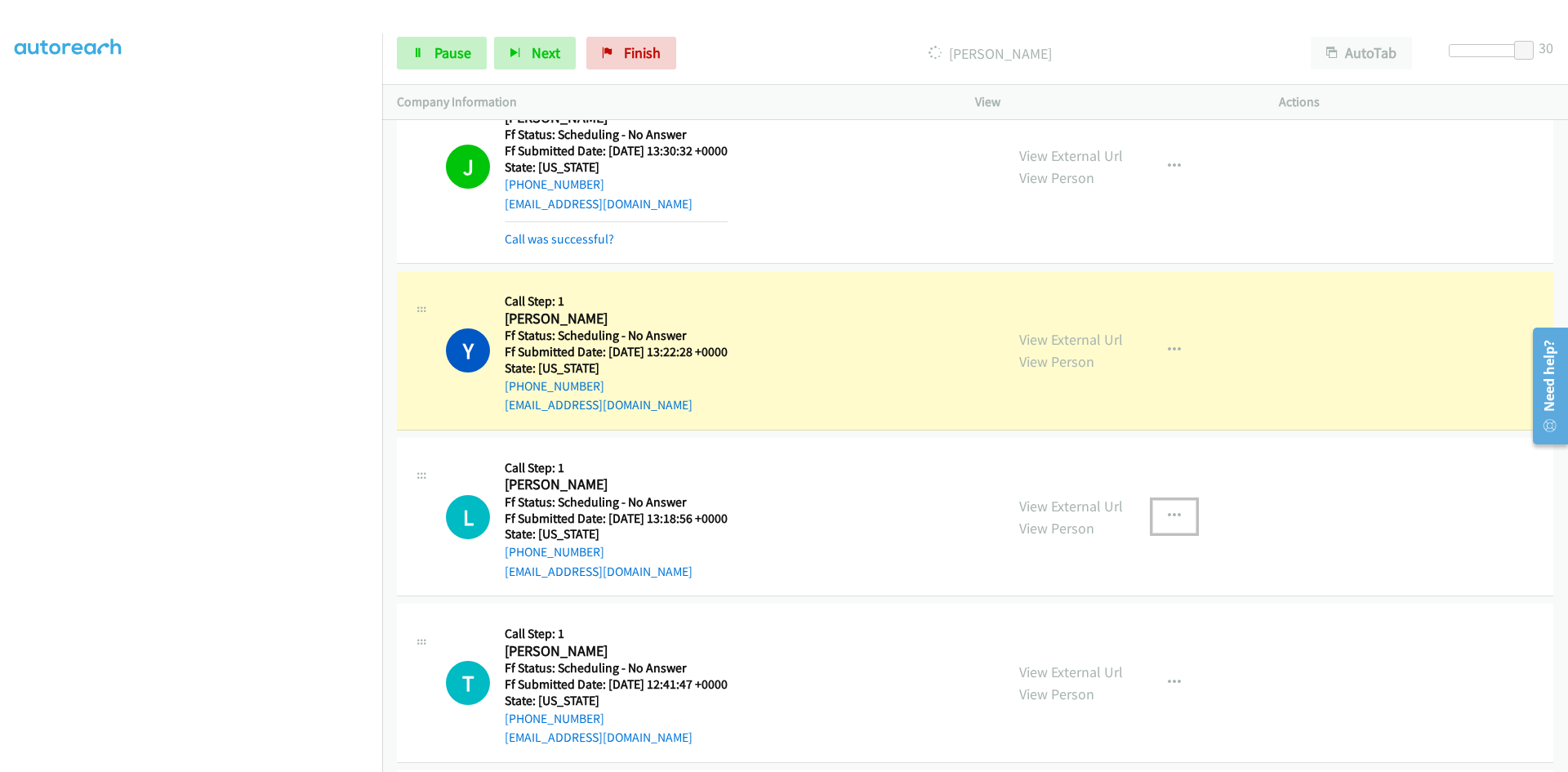 click at bounding box center [1174, 516] 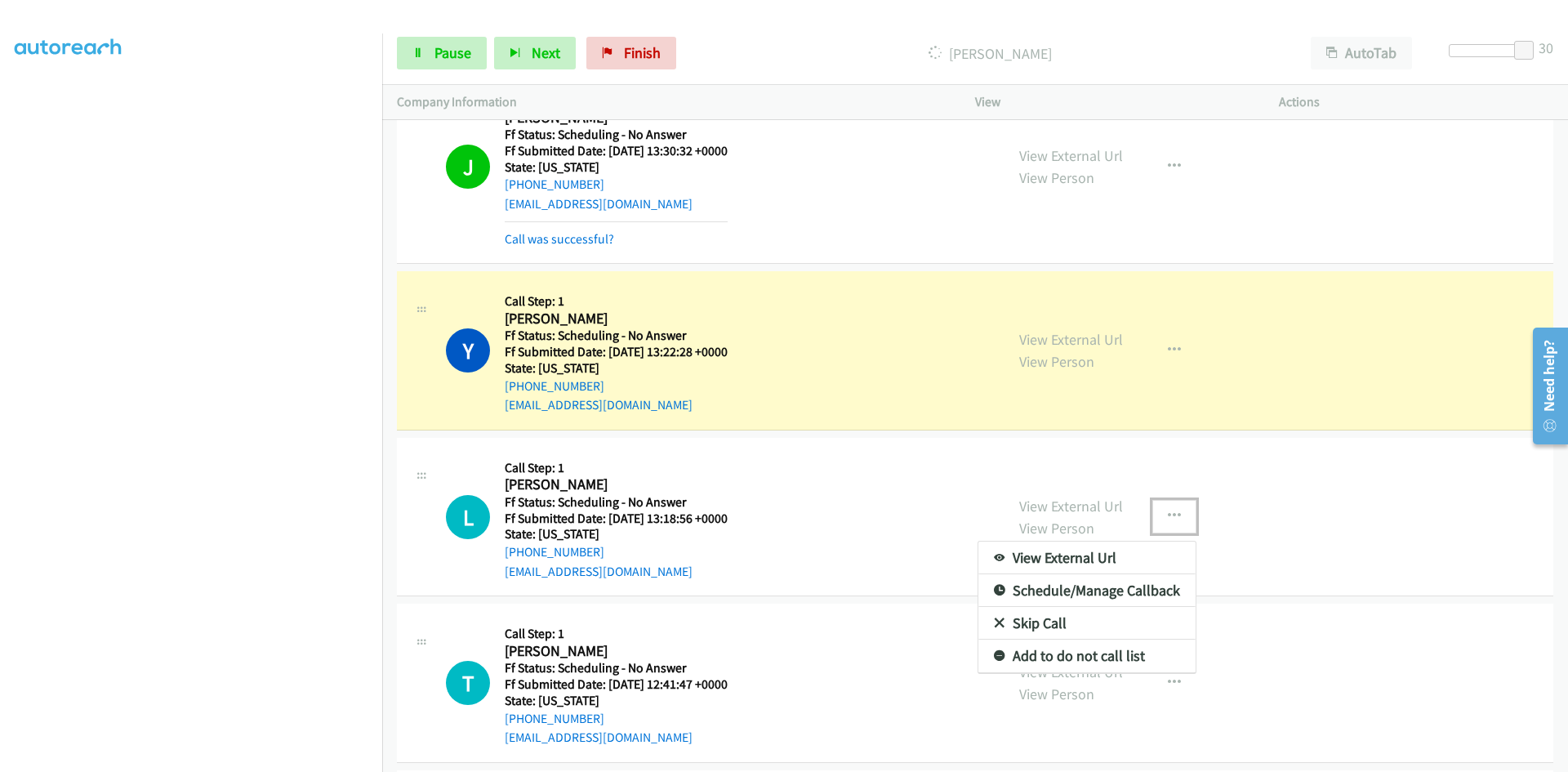 click on "View External Url" at bounding box center [1087, 558] 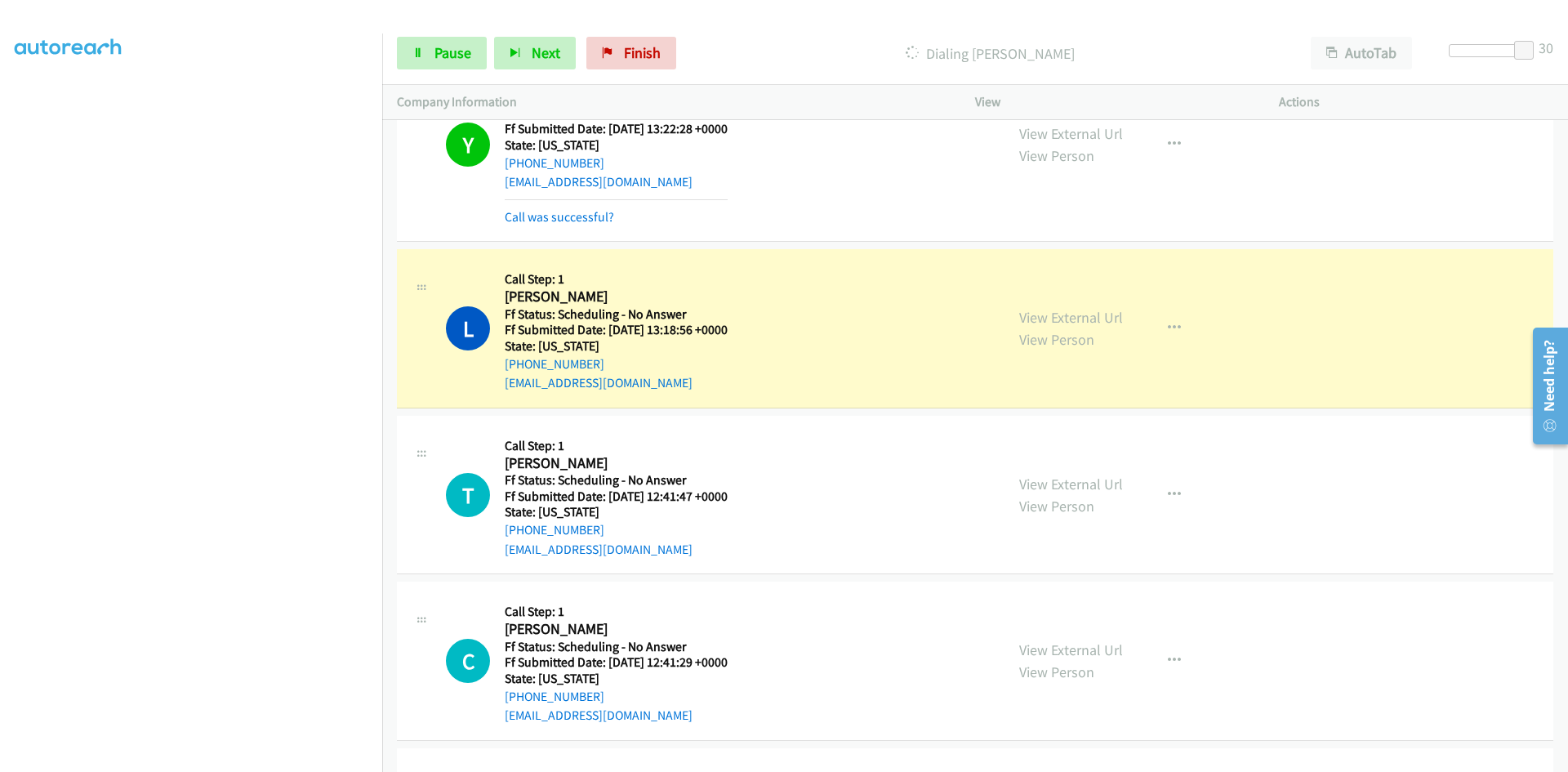 scroll, scrollTop: 3594, scrollLeft: 0, axis: vertical 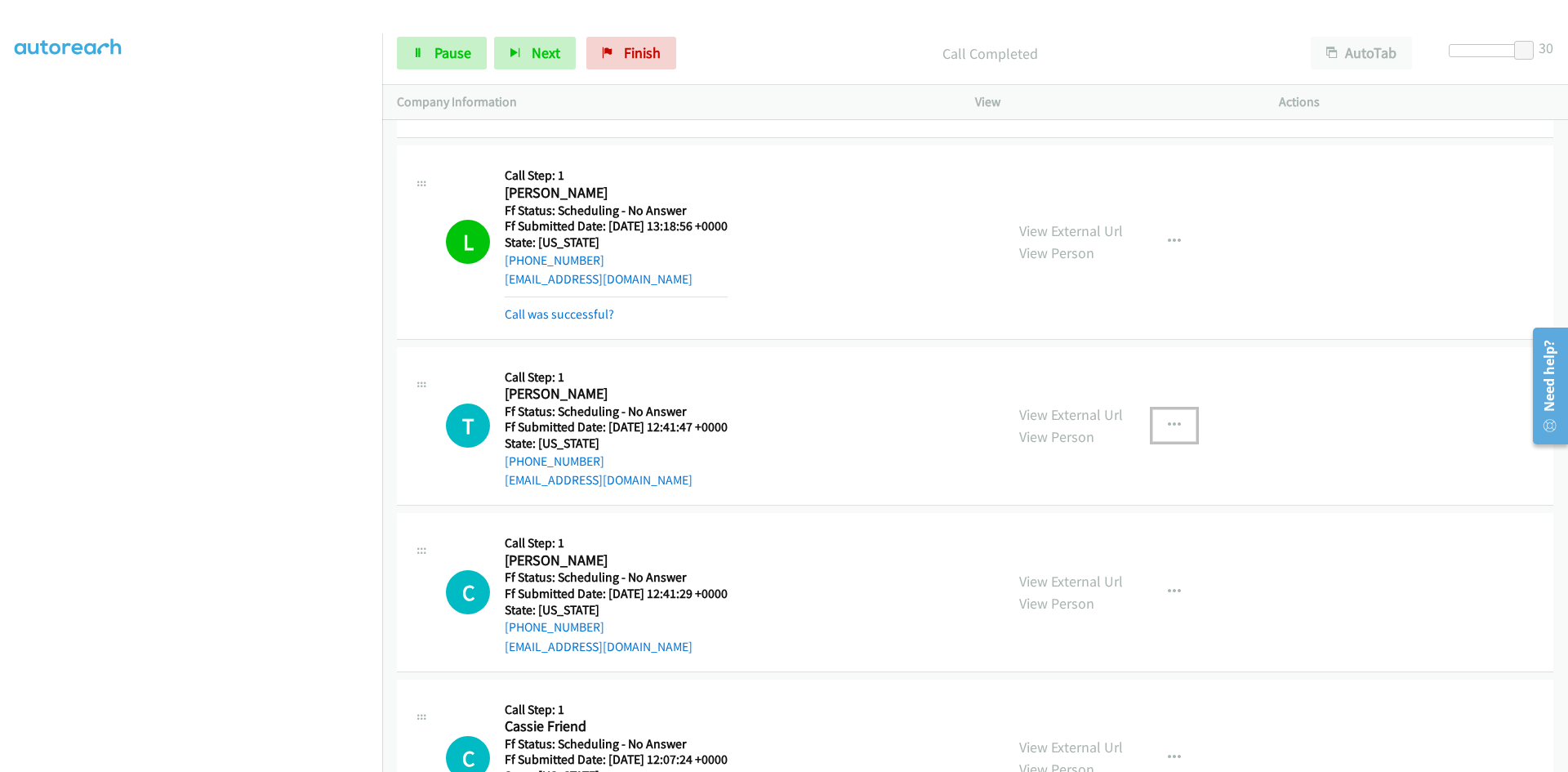 click at bounding box center [1174, 426] 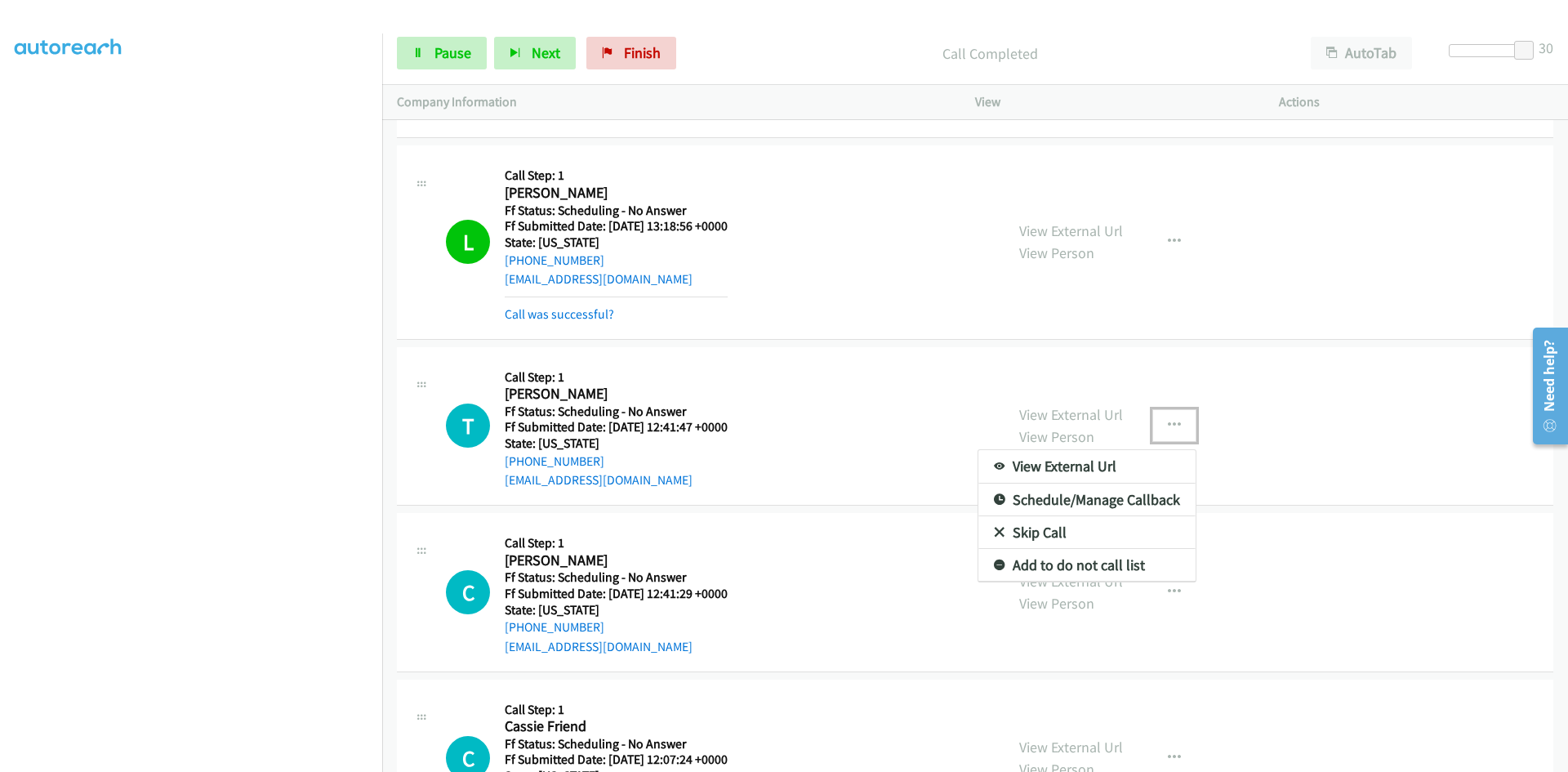 click on "View External Url" at bounding box center (1087, 466) 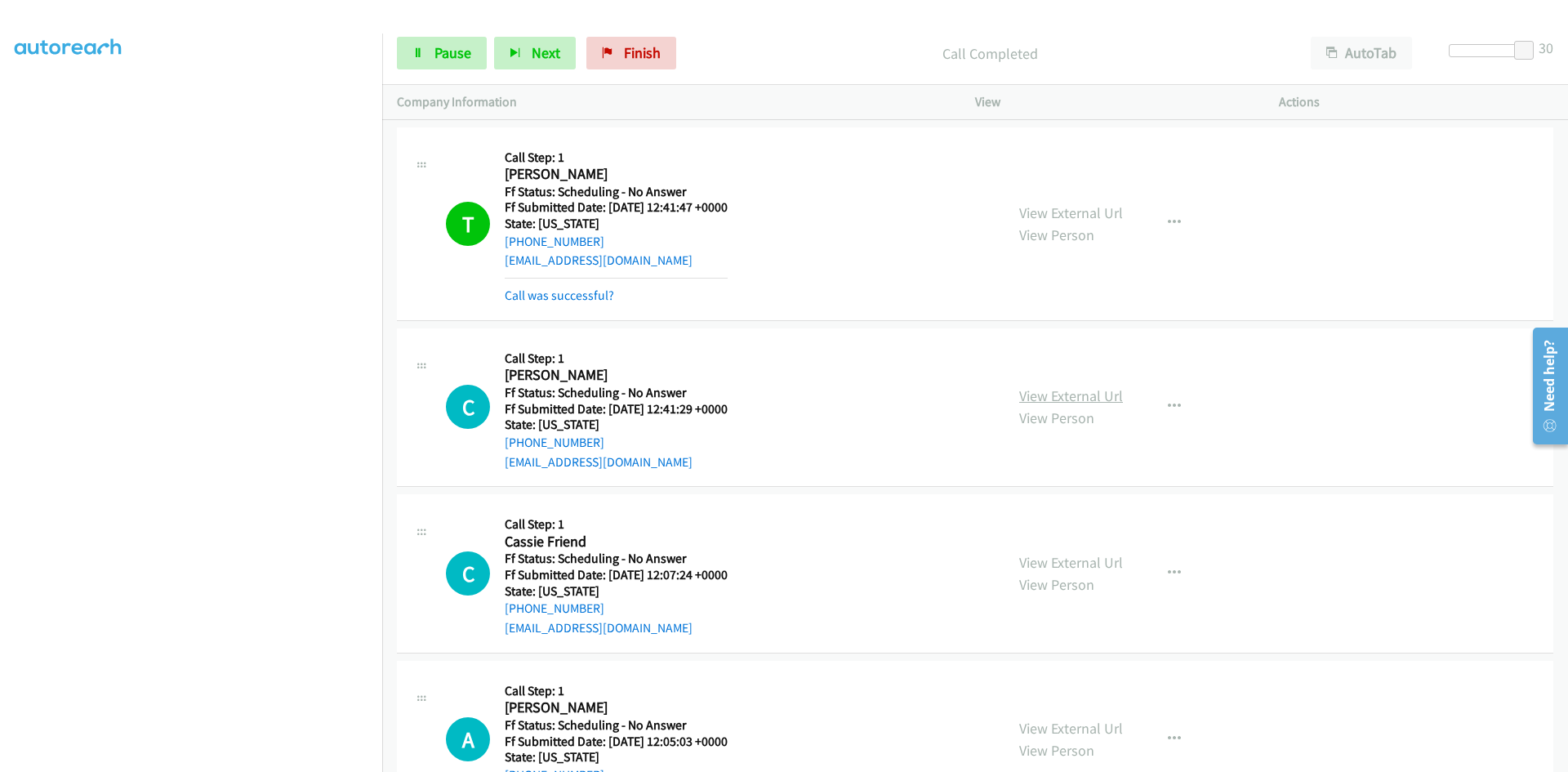 scroll, scrollTop: 3840, scrollLeft: 0, axis: vertical 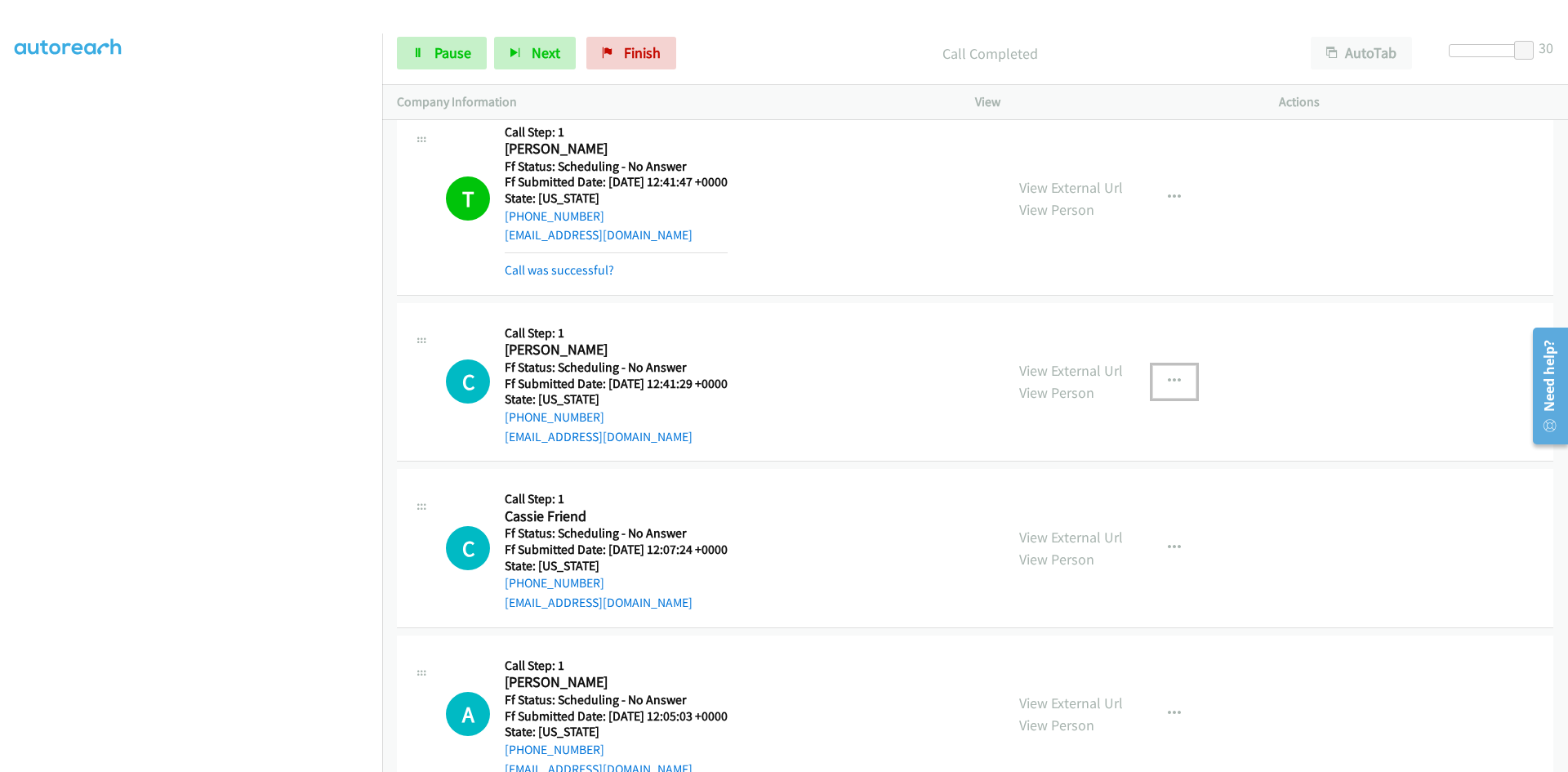 click at bounding box center [1174, 382] 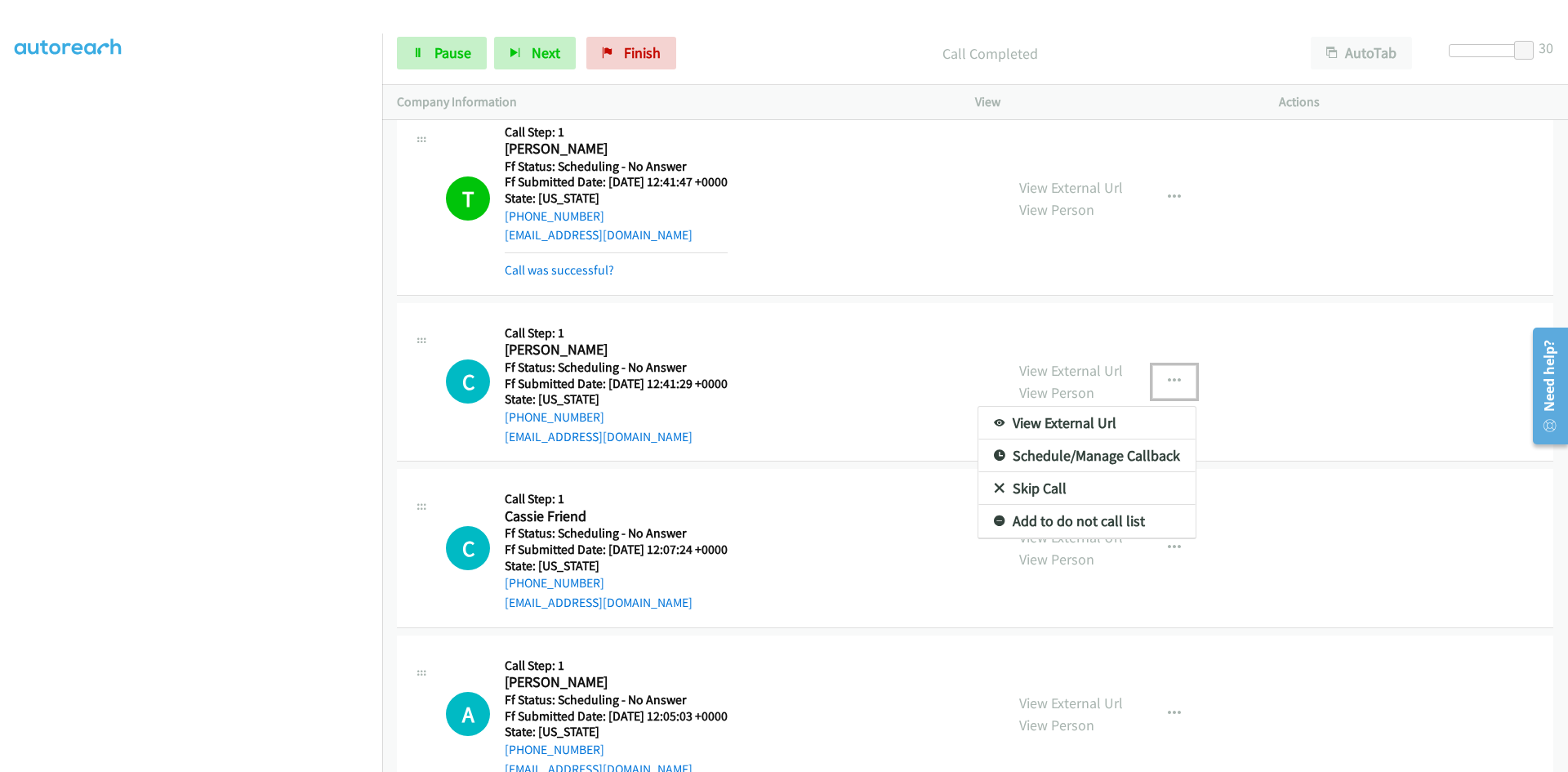 click on "View External Url" at bounding box center [1087, 423] 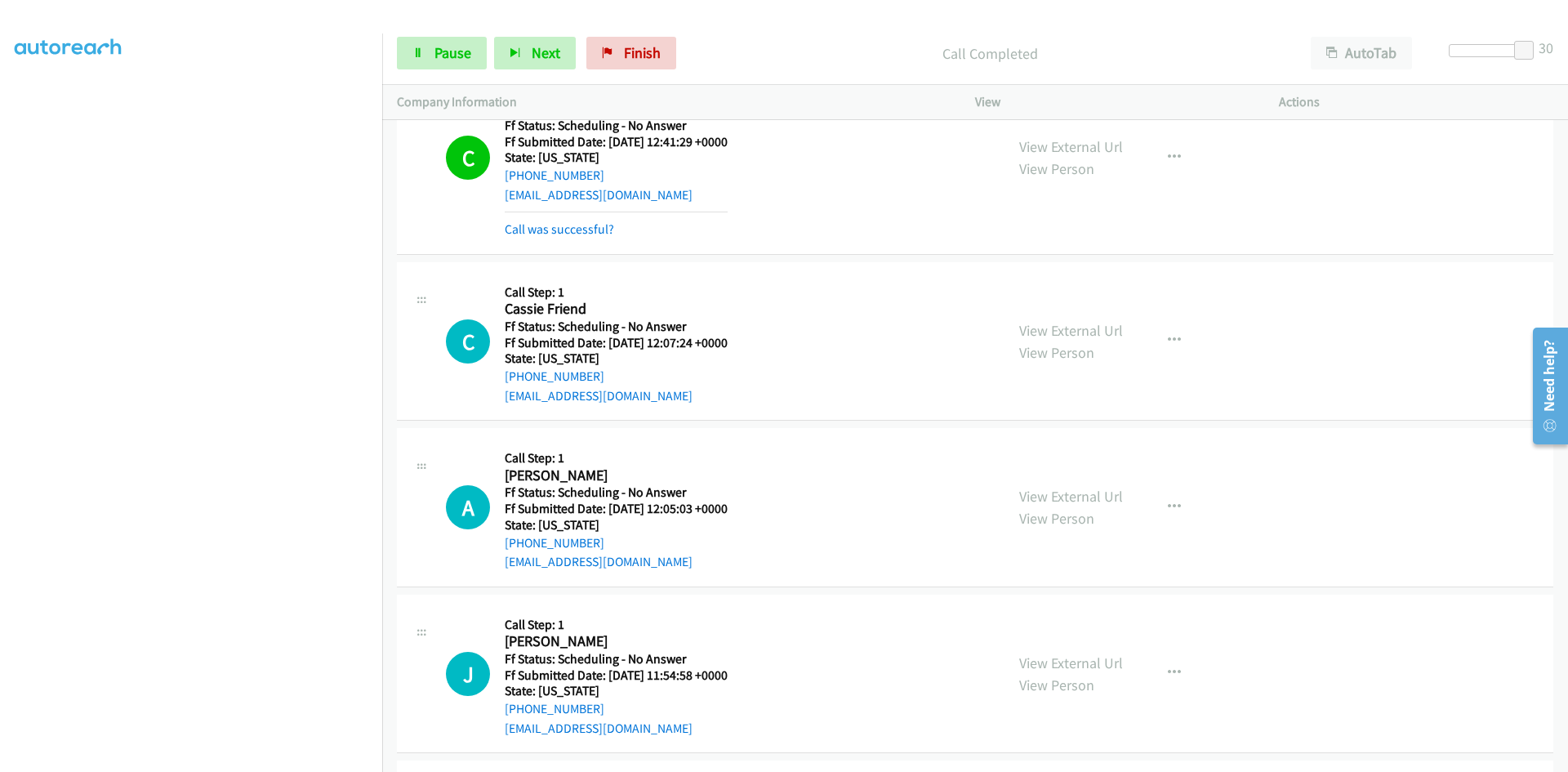 scroll, scrollTop: 4085, scrollLeft: 0, axis: vertical 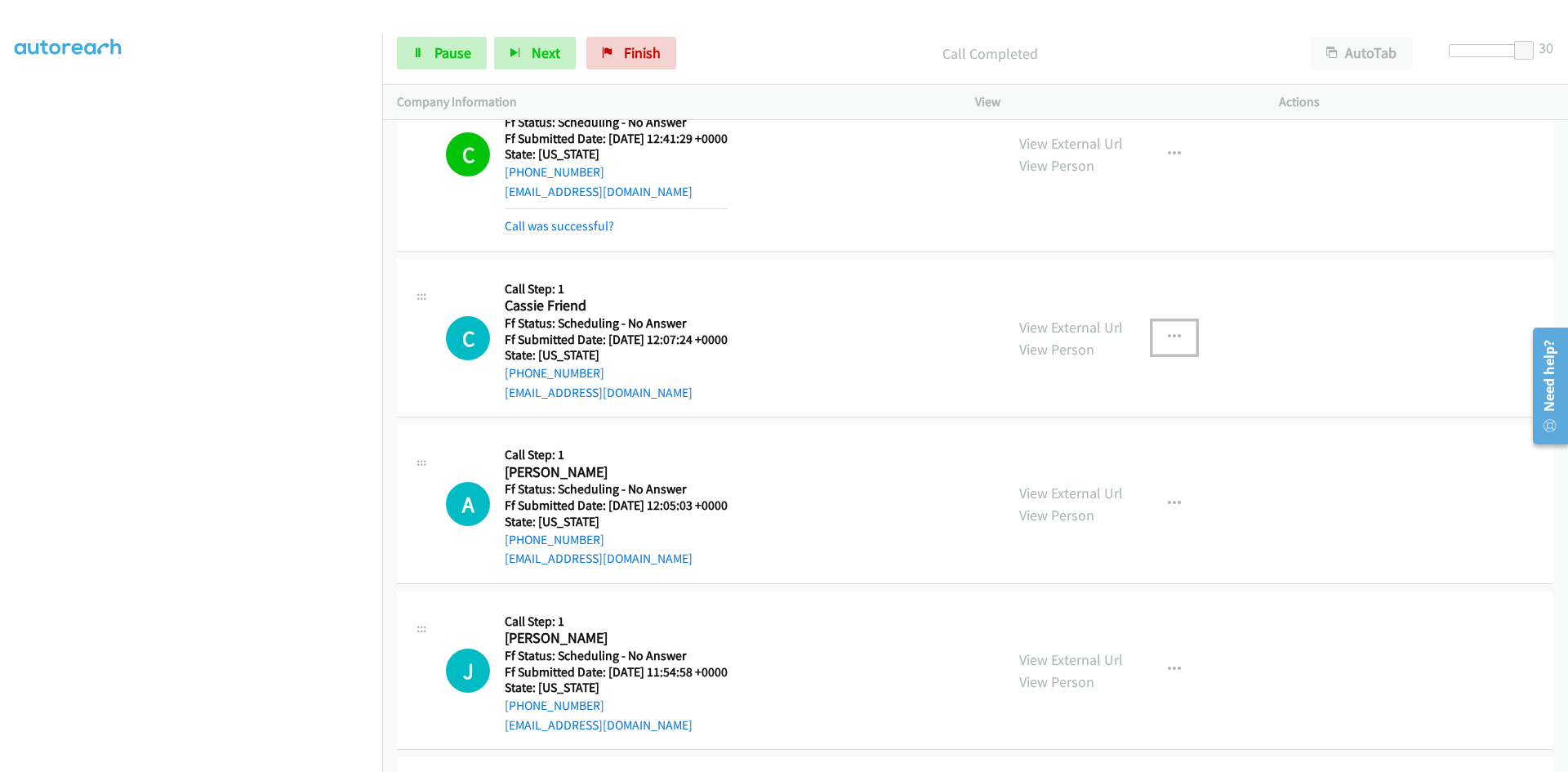 click at bounding box center (1174, 337) 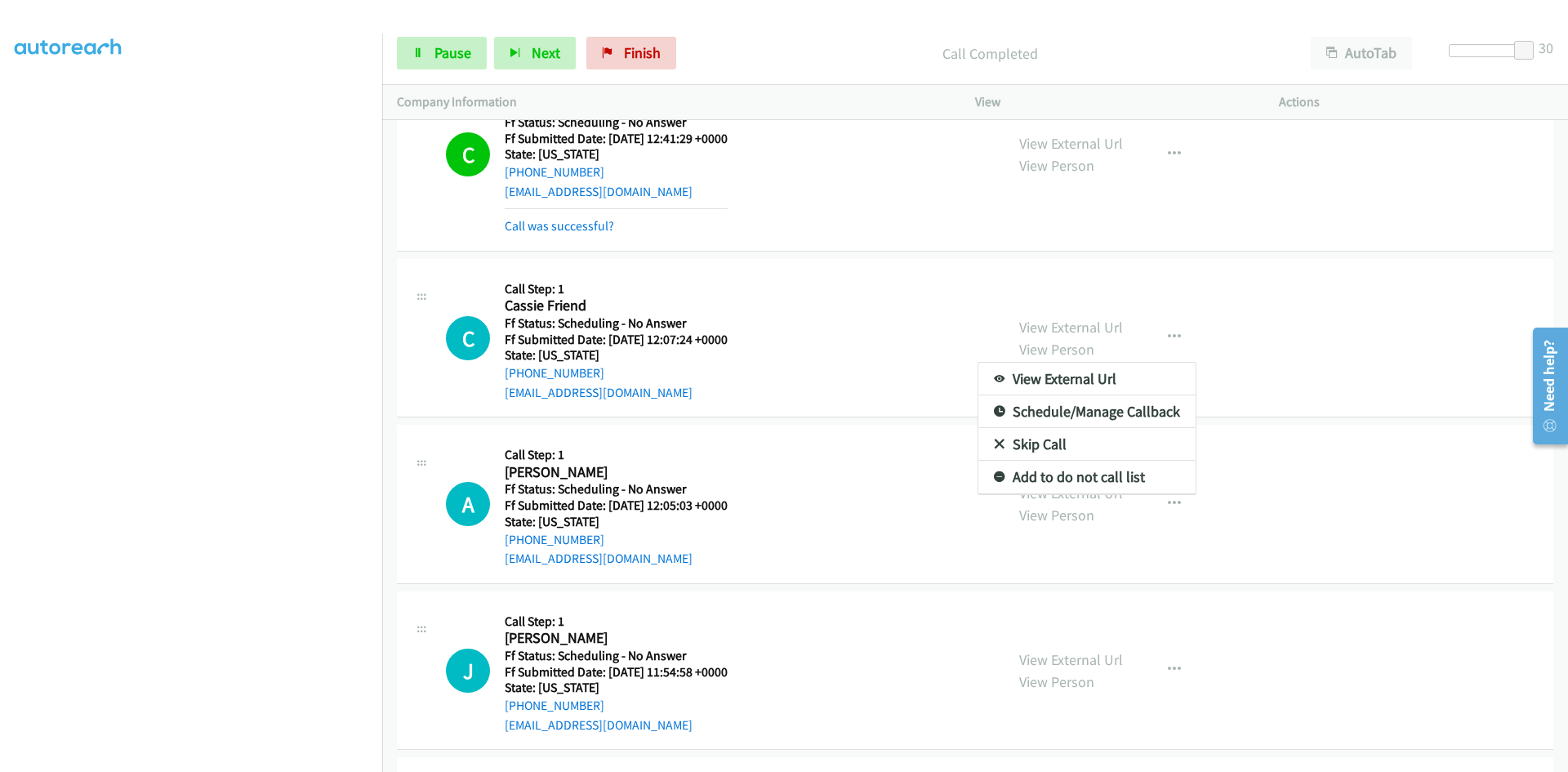 click on "View External Url" at bounding box center [1087, 379] 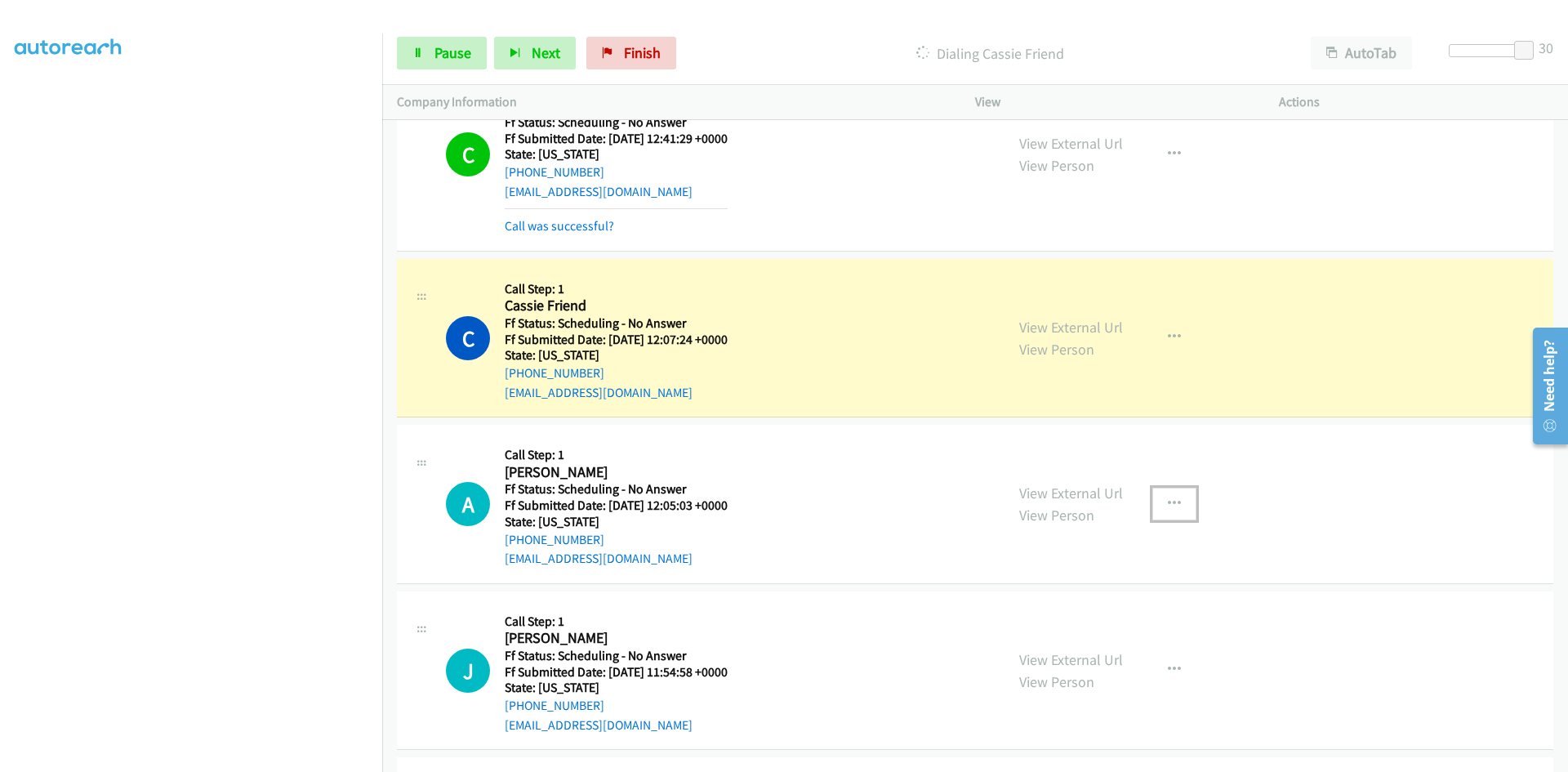 click at bounding box center (1174, 504) 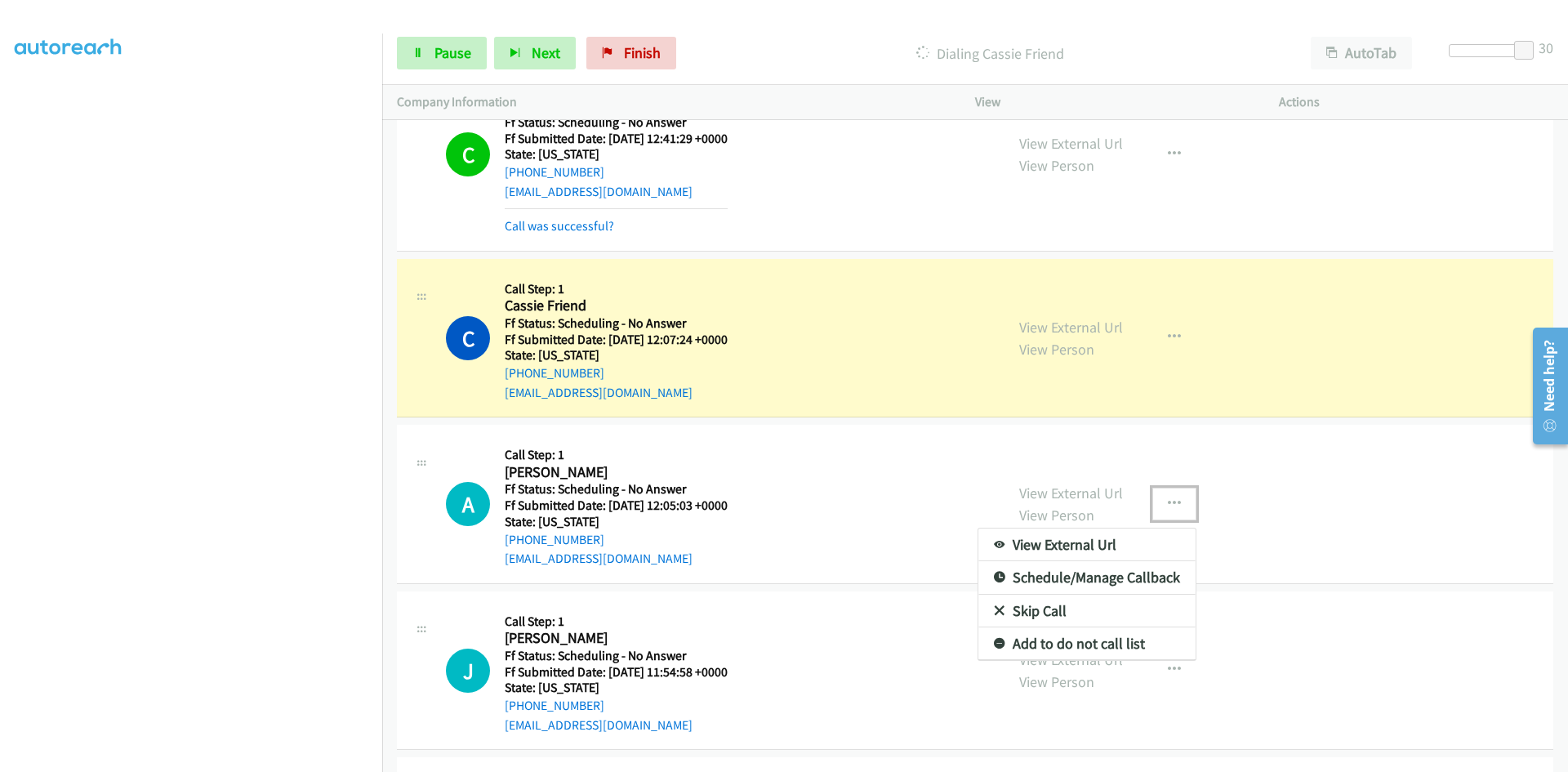 click on "View External Url" at bounding box center [1087, 545] 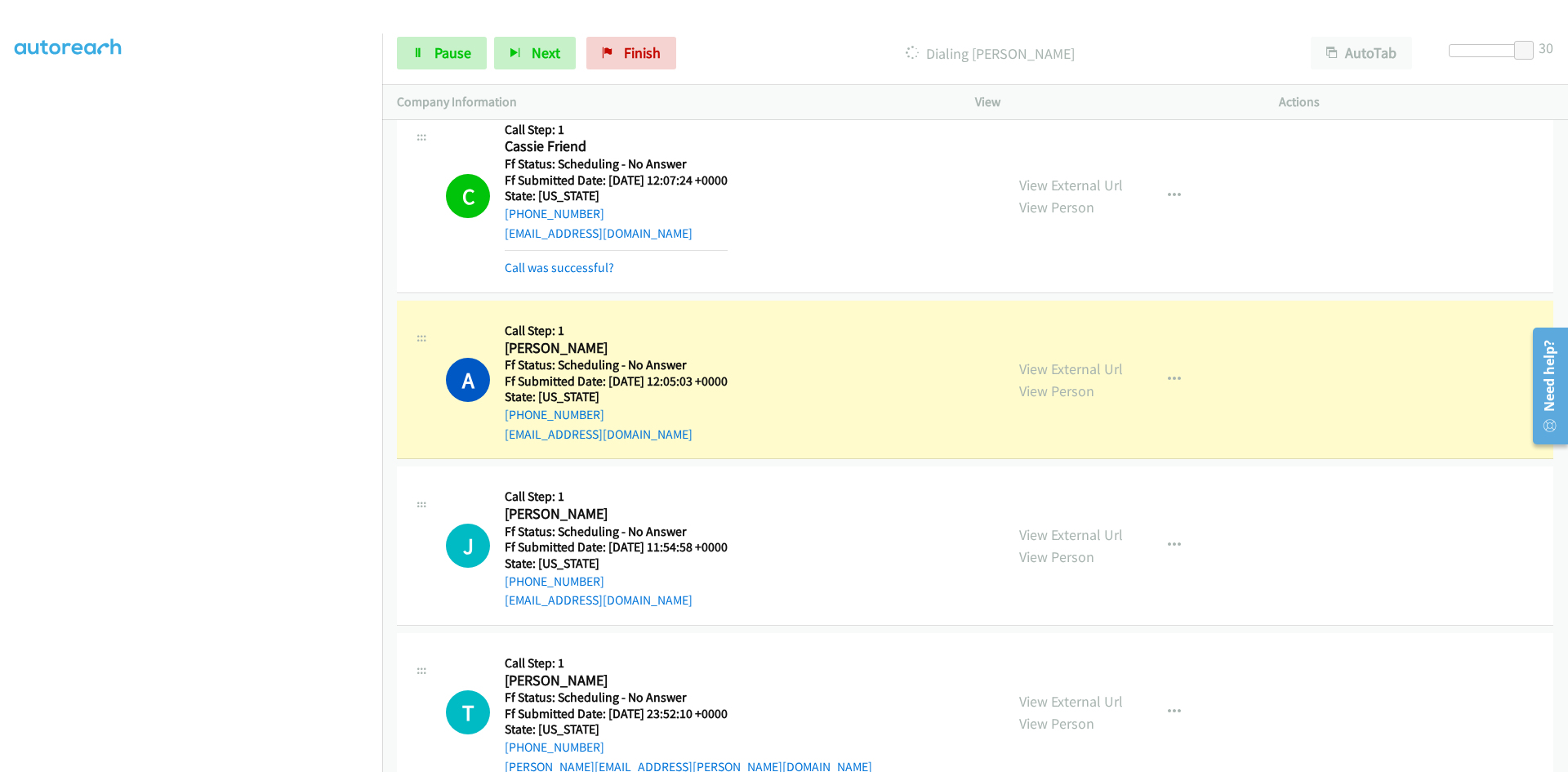 scroll, scrollTop: 4330, scrollLeft: 0, axis: vertical 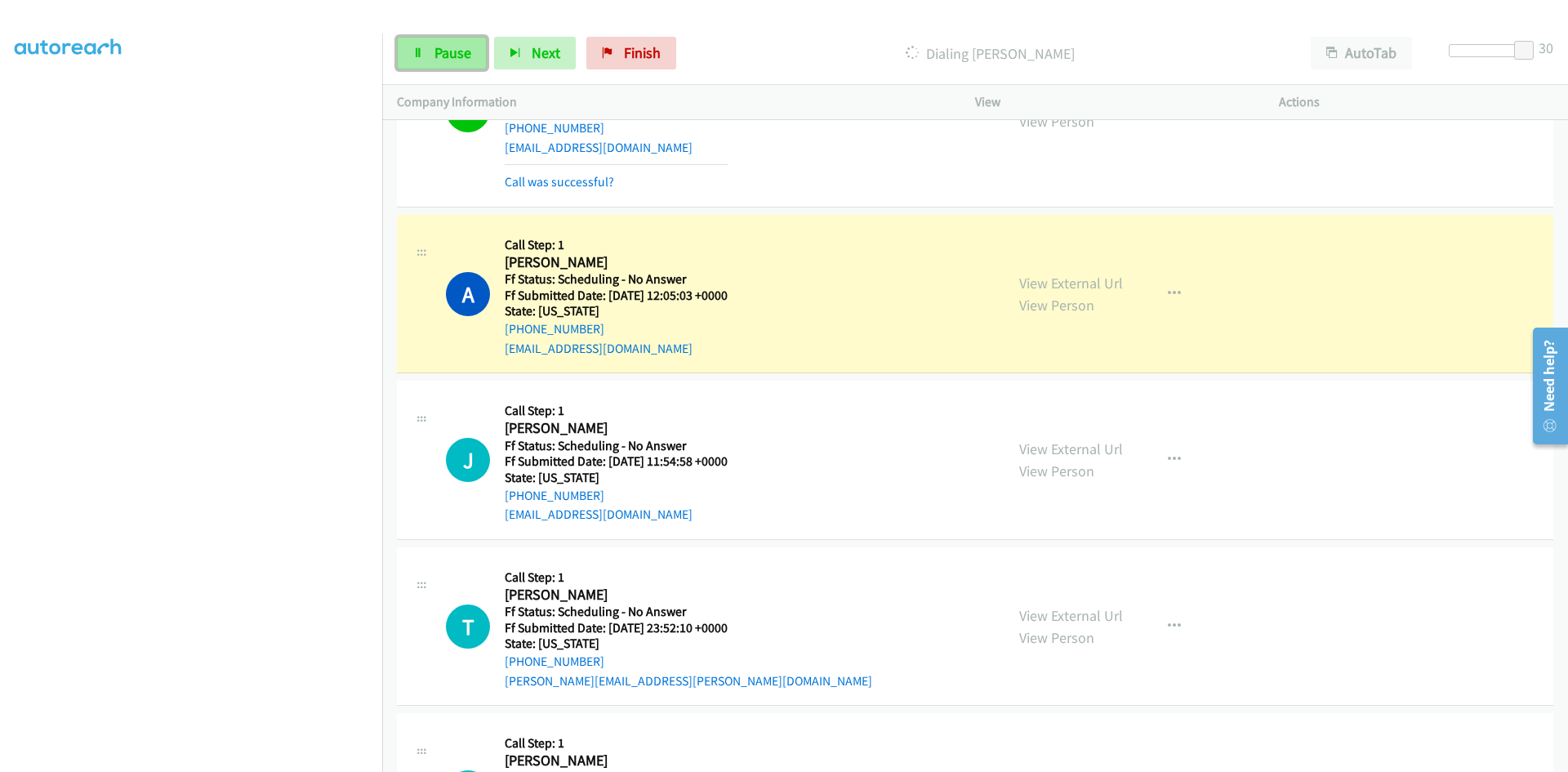 click on "Pause" at bounding box center (452, 52) 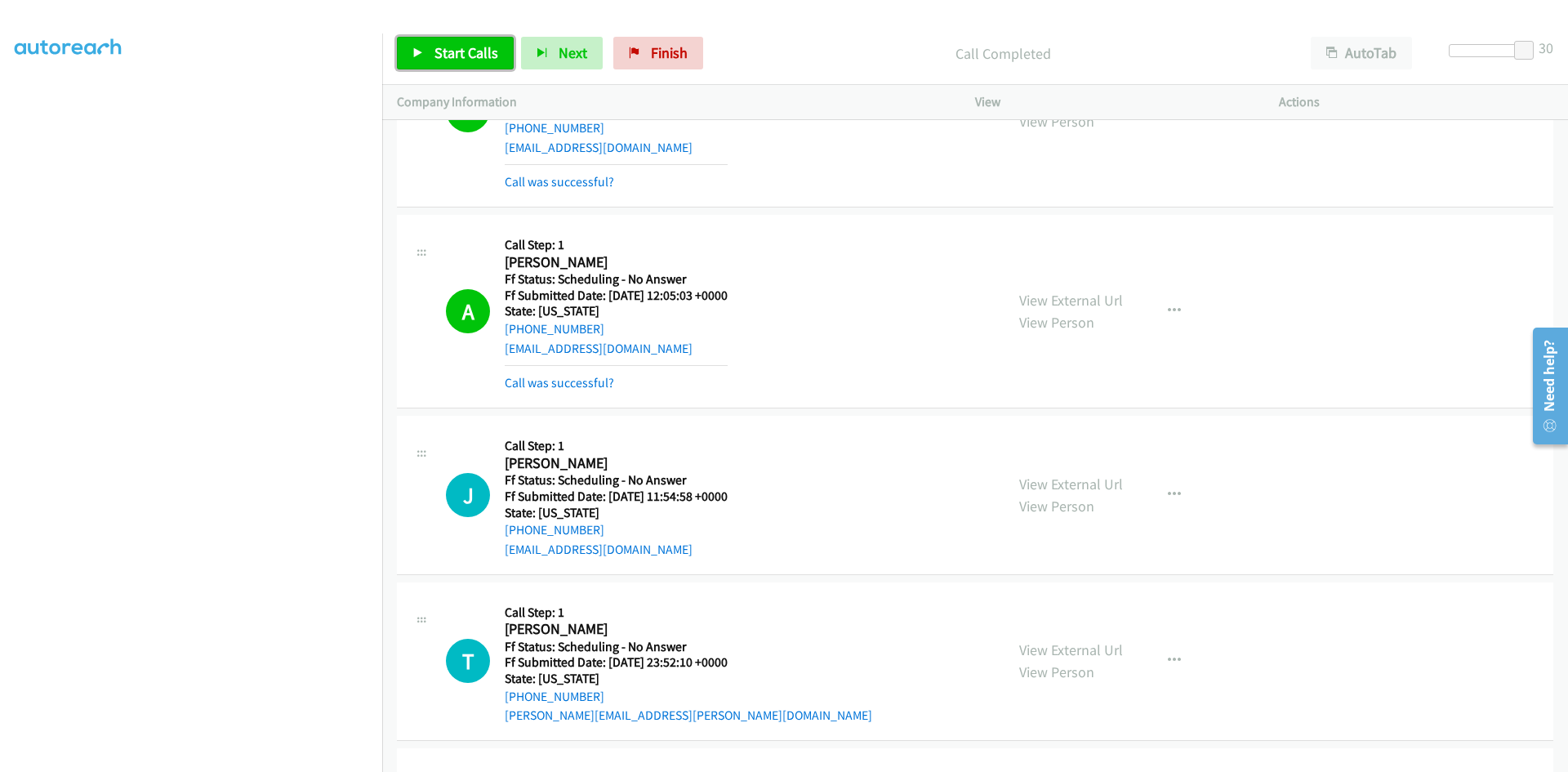 click on "Start Calls" at bounding box center [466, 52] 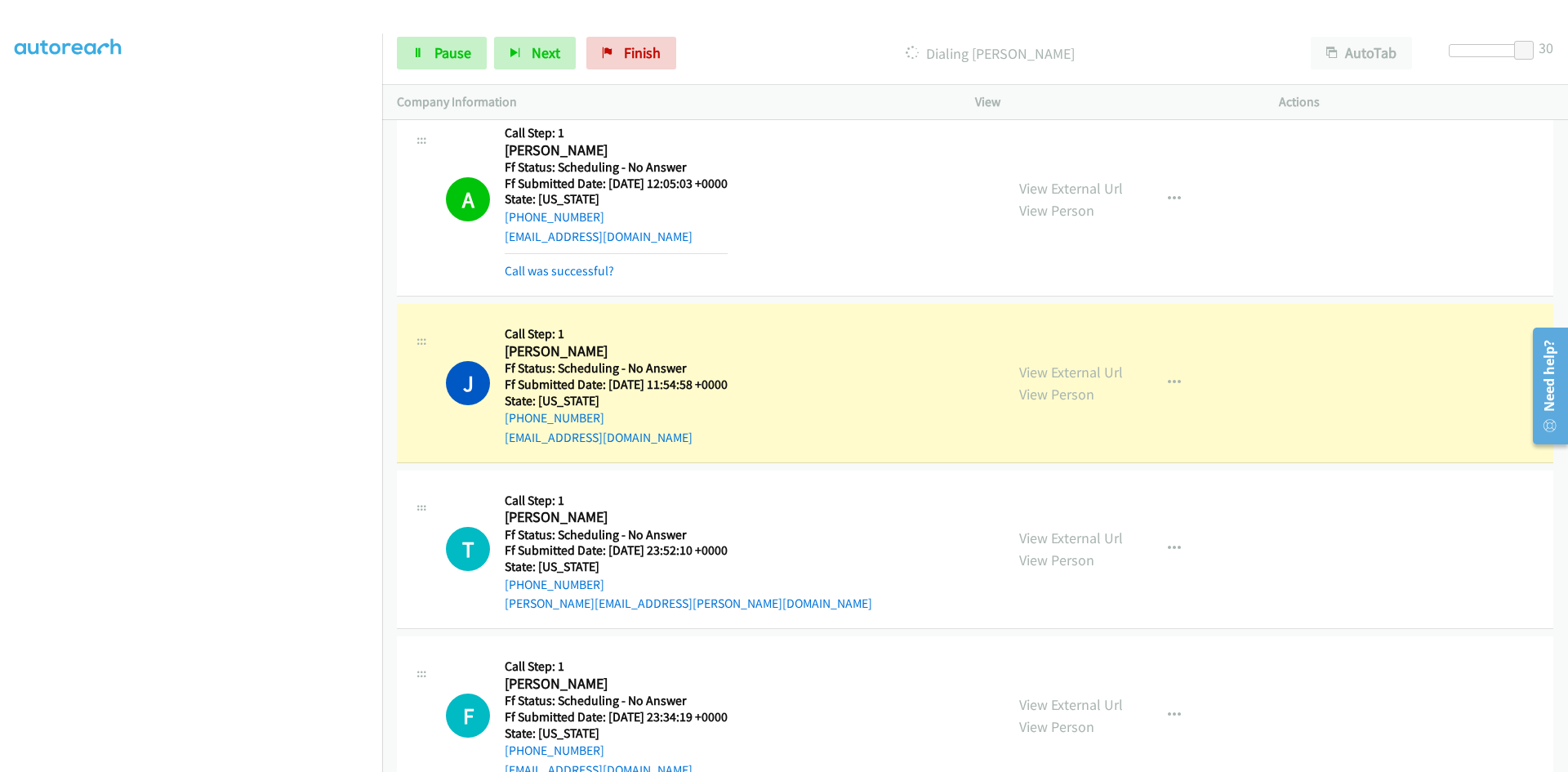 scroll, scrollTop: 4493, scrollLeft: 0, axis: vertical 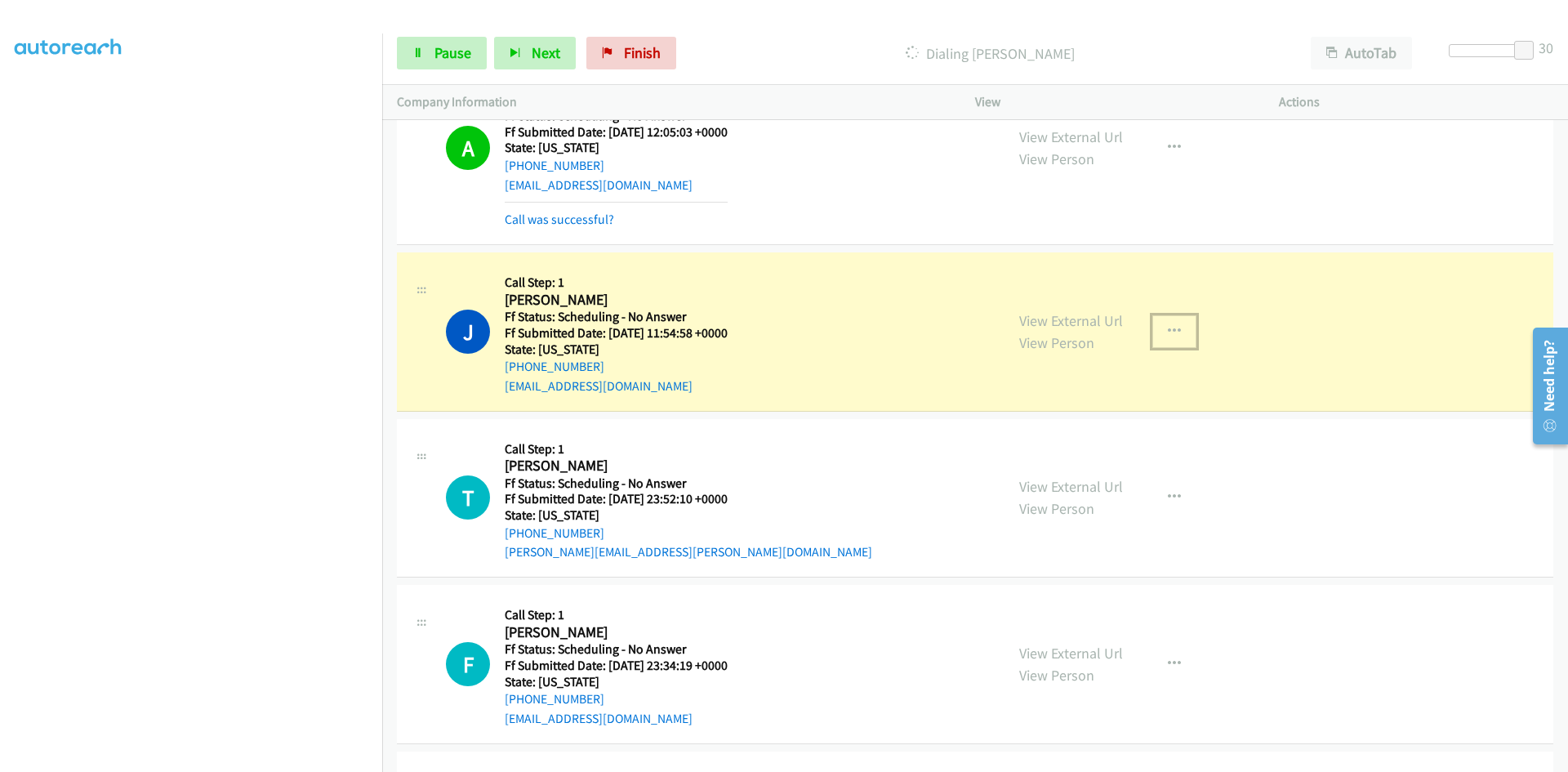 click at bounding box center (1174, 332) 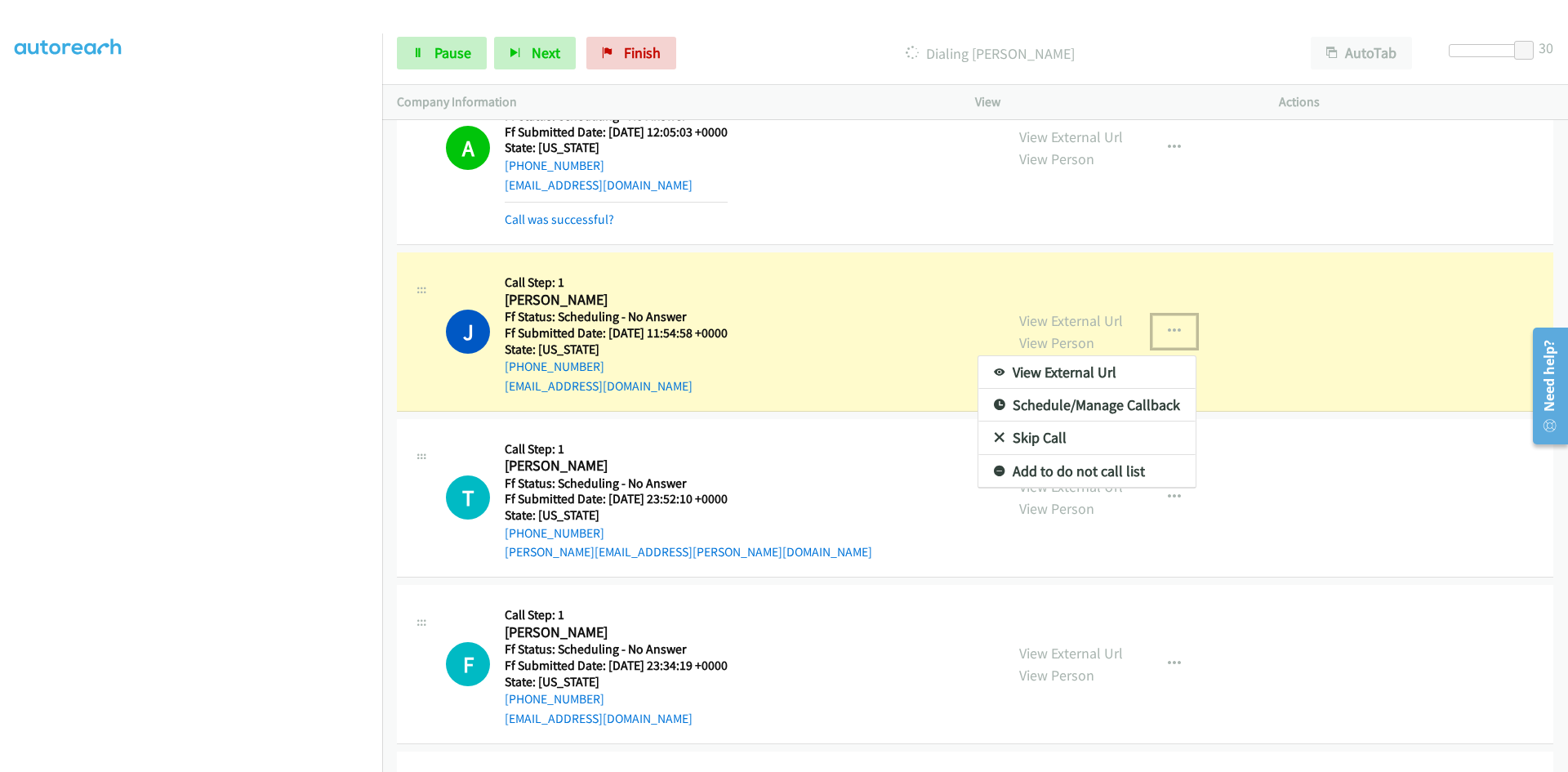 click on "View External Url" at bounding box center (1087, 373) 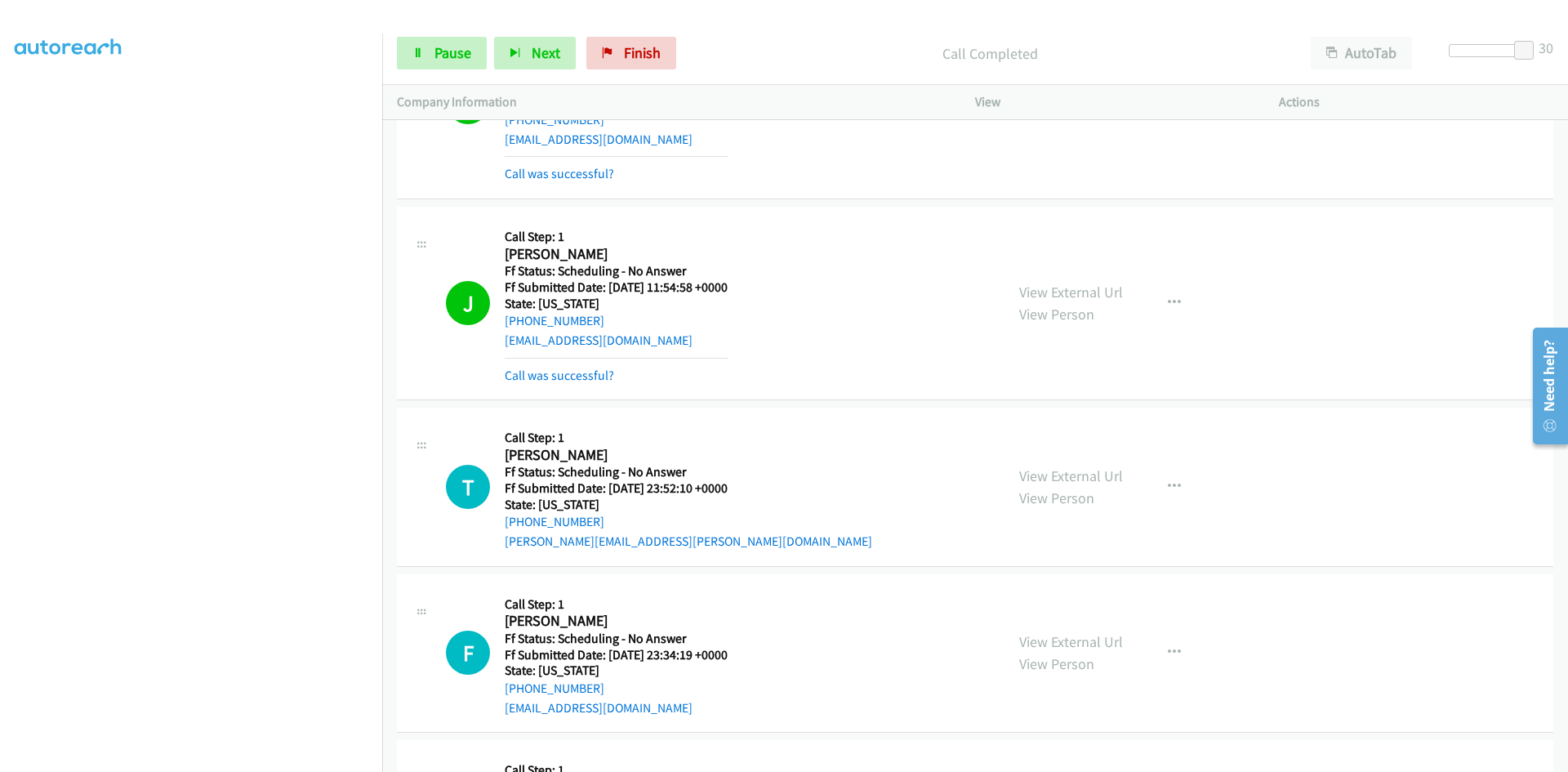 scroll, scrollTop: 4575, scrollLeft: 0, axis: vertical 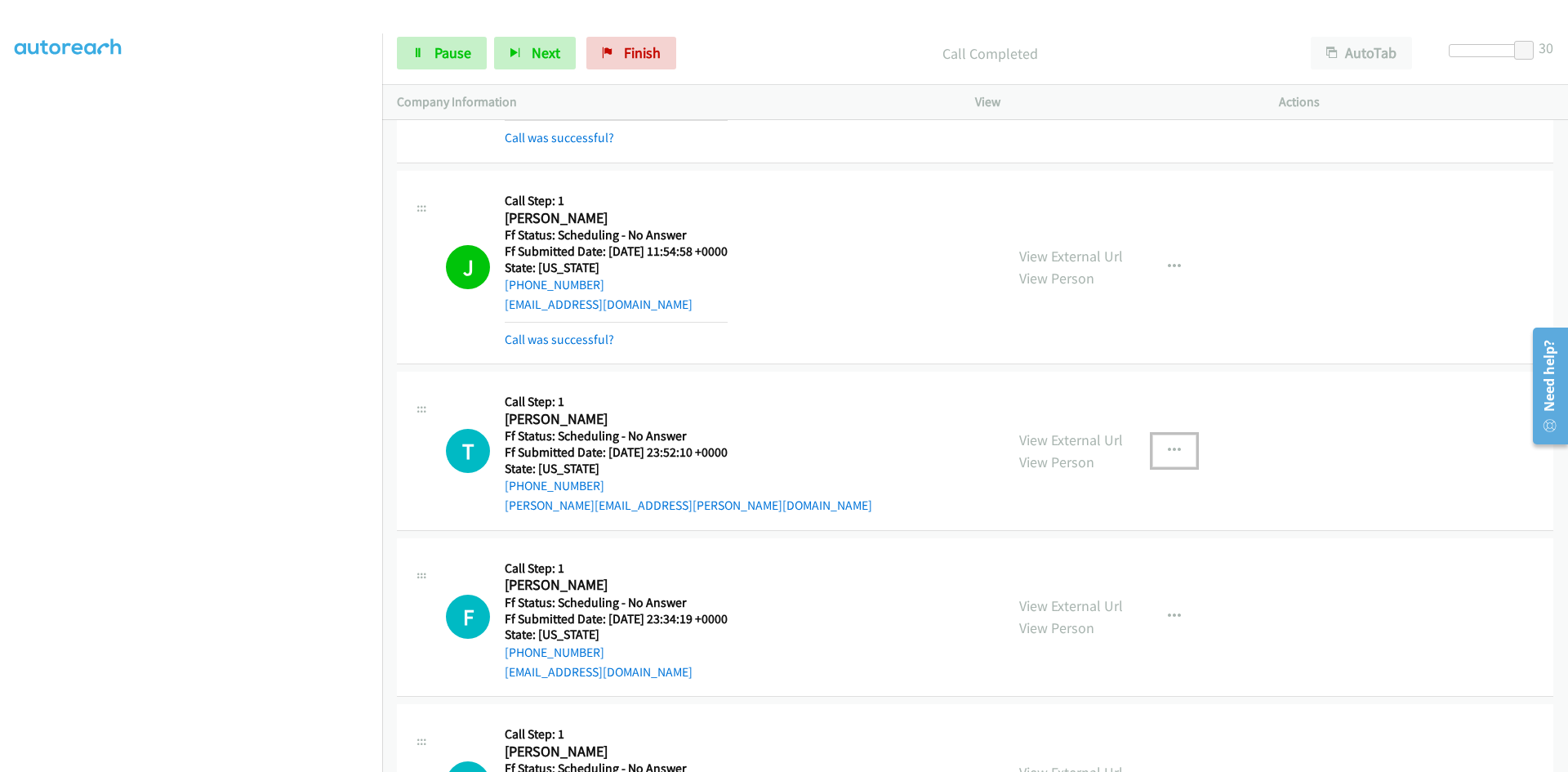 click at bounding box center [1174, 451] 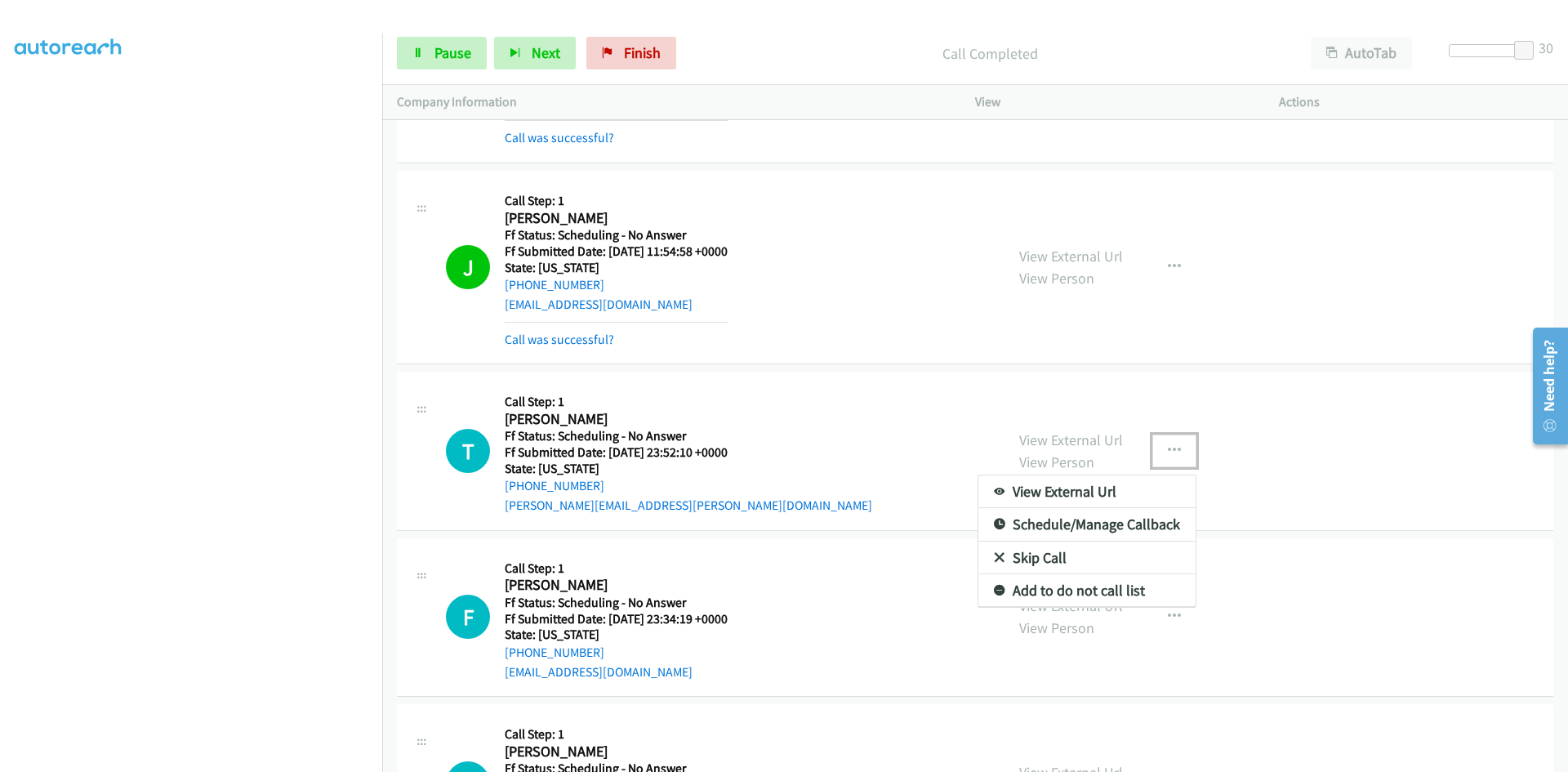 click on "View External Url" at bounding box center [1087, 492] 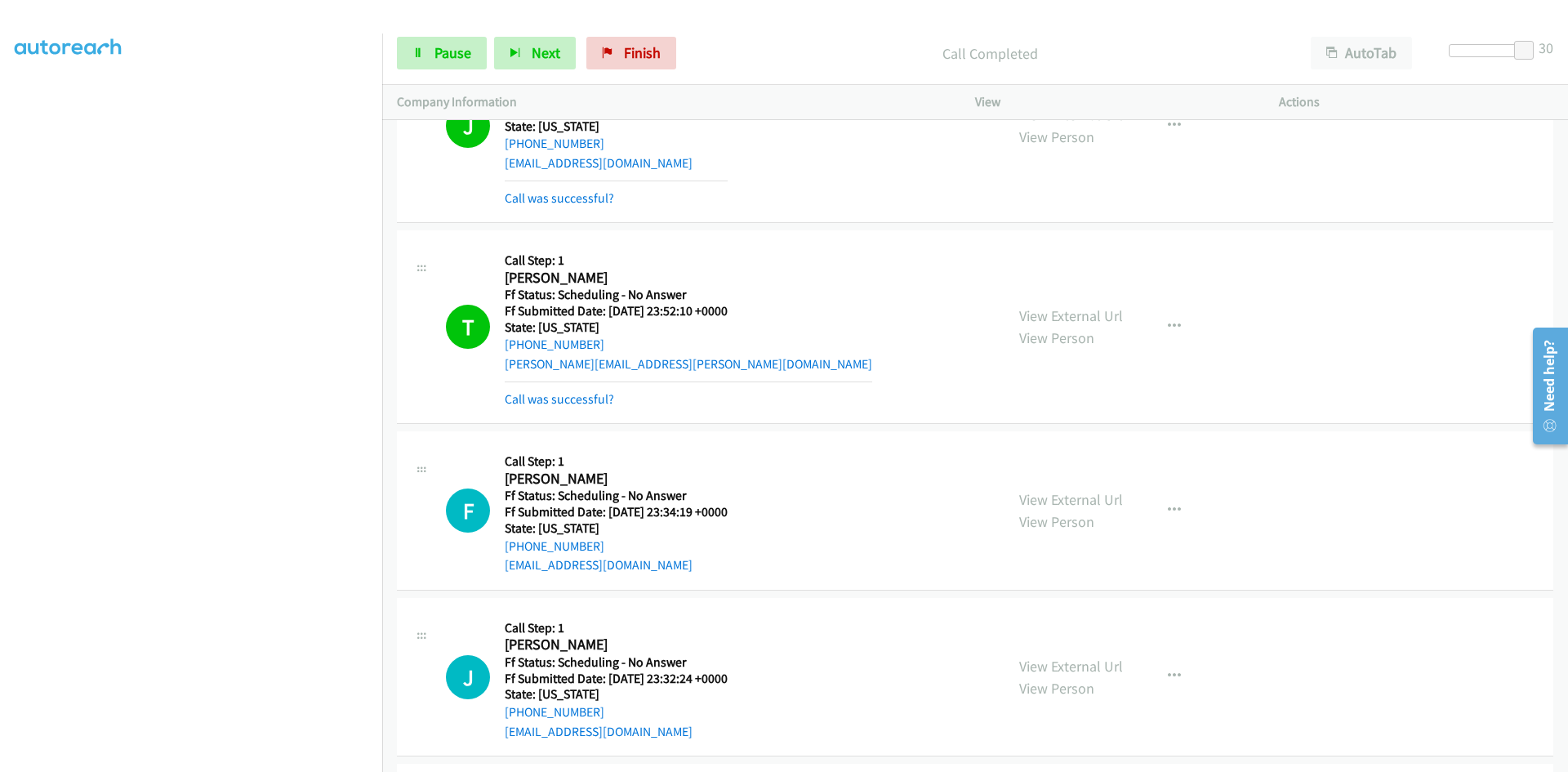 scroll, scrollTop: 4738, scrollLeft: 0, axis: vertical 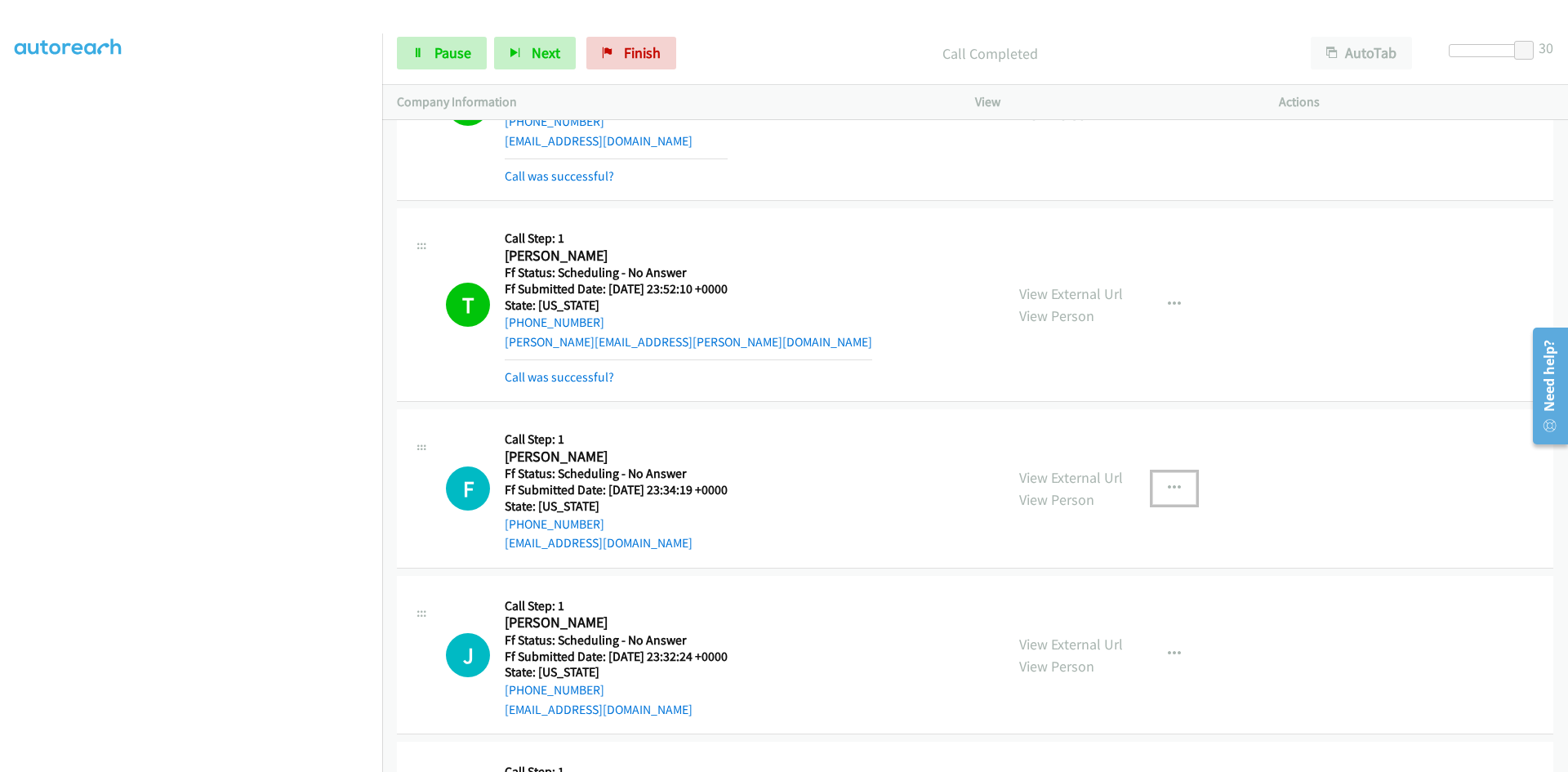 click at bounding box center (1174, 489) 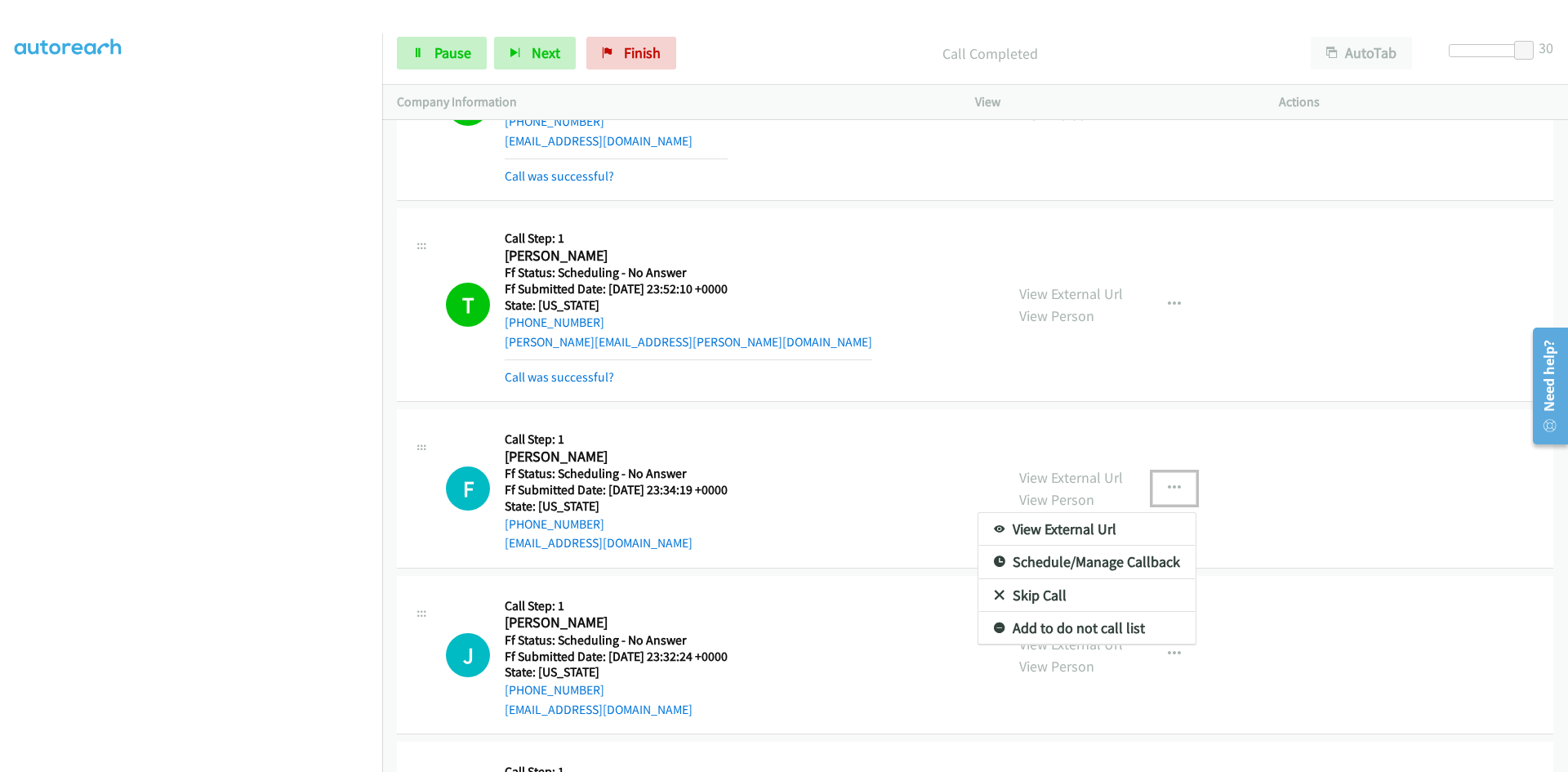 click on "View External Url" at bounding box center [1087, 529] 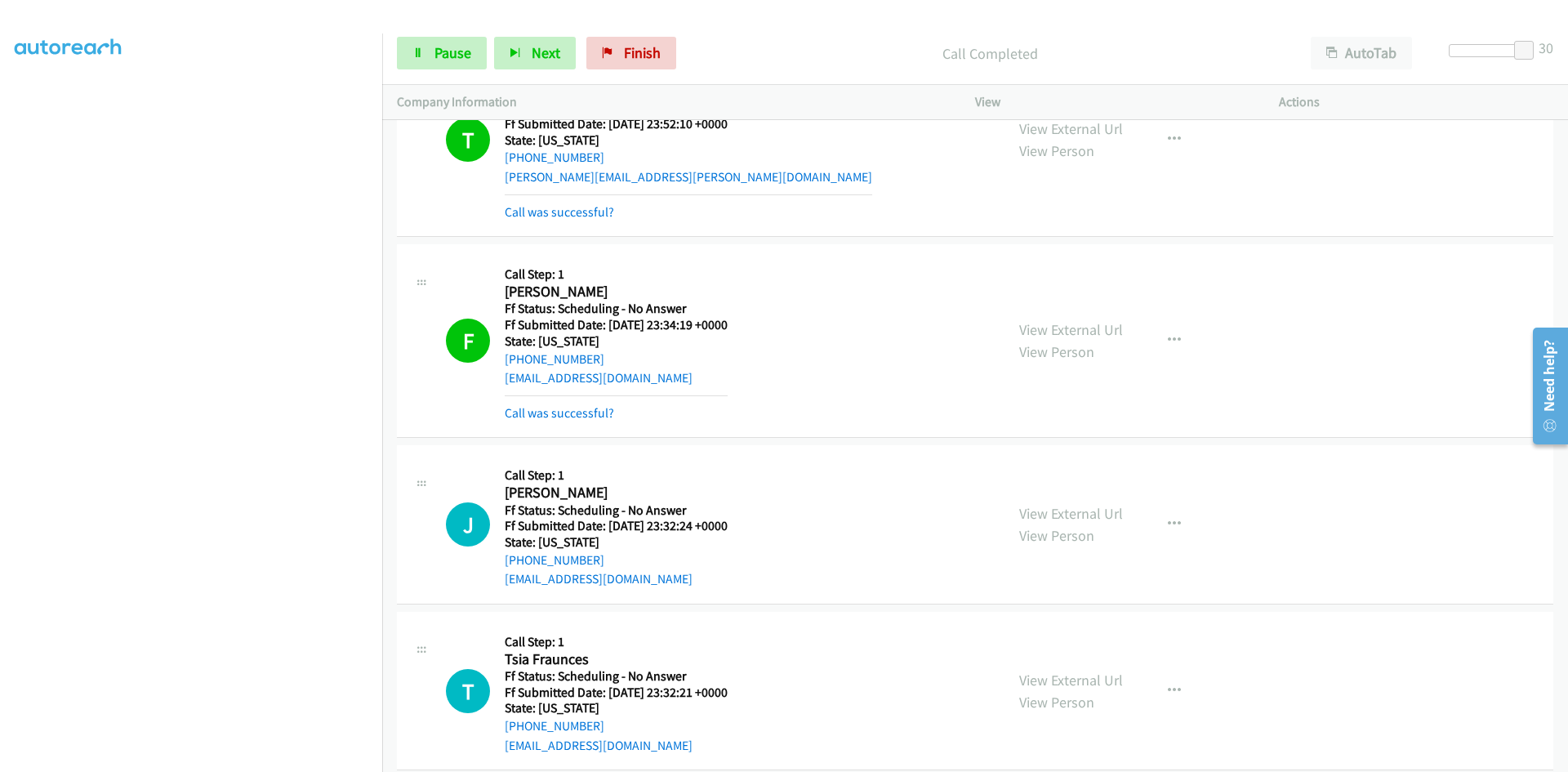 scroll, scrollTop: 4983, scrollLeft: 0, axis: vertical 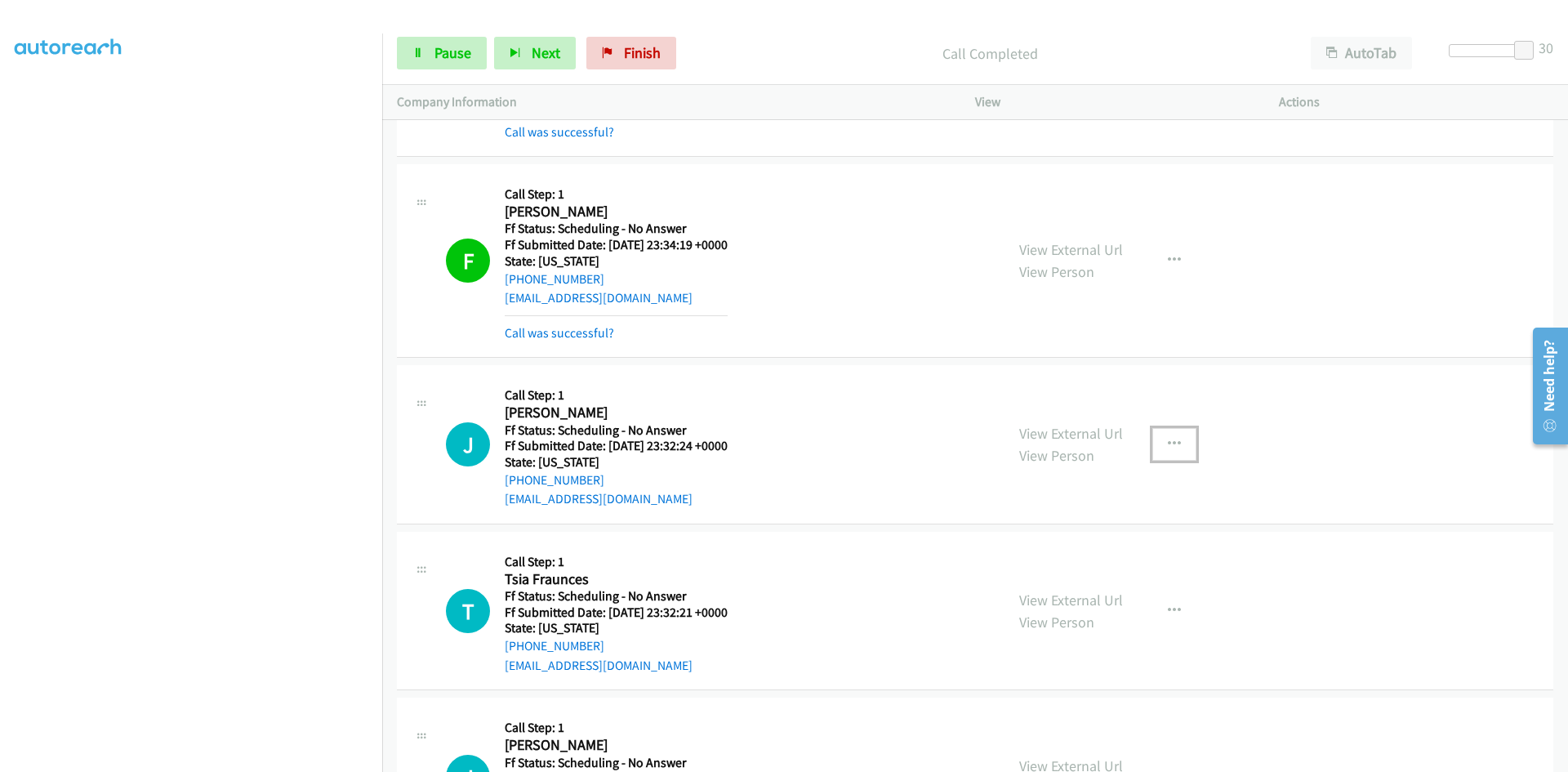 click at bounding box center [1174, 444] 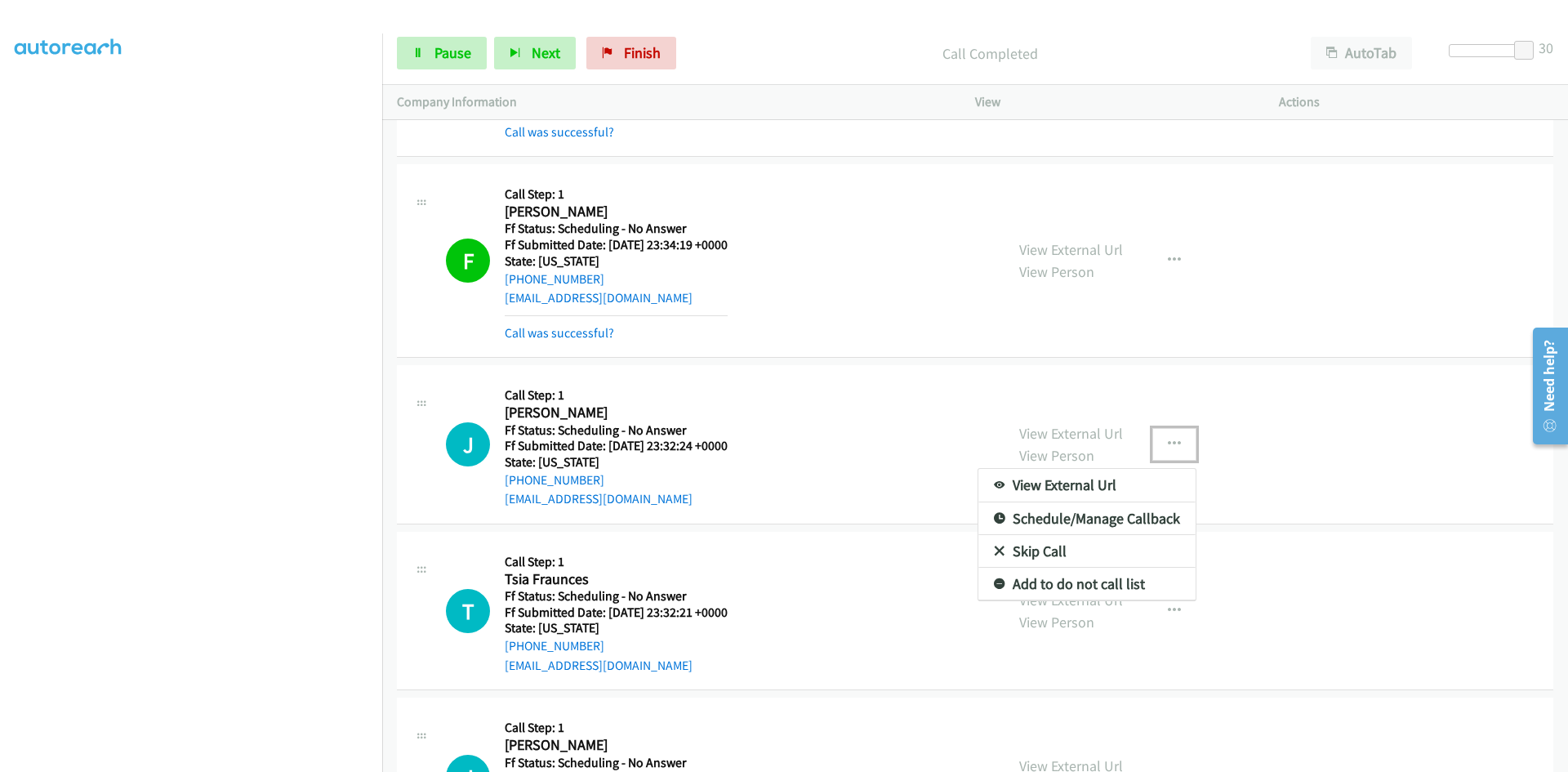 click on "View External Url" at bounding box center (1087, 485) 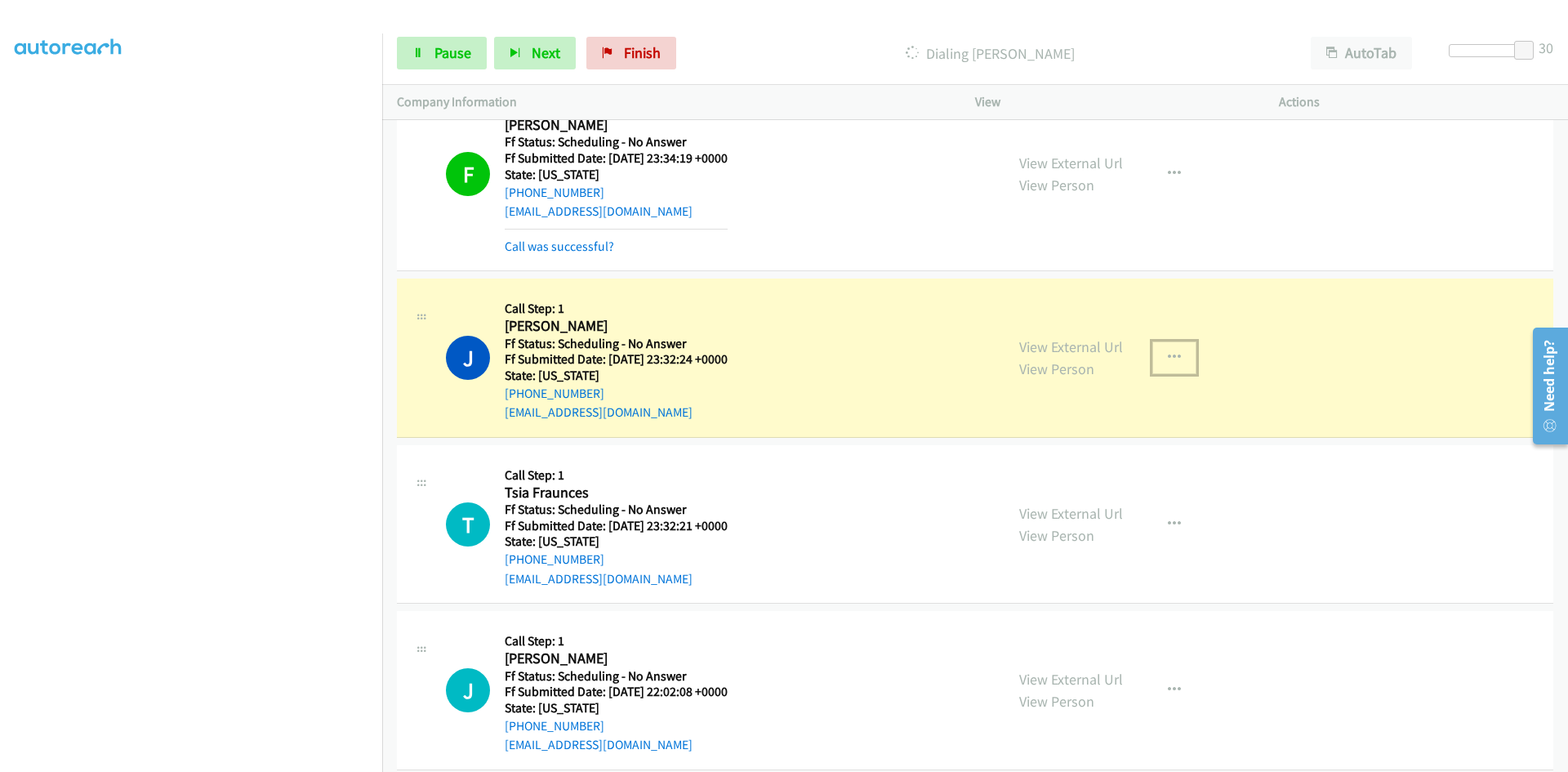scroll, scrollTop: 5147, scrollLeft: 0, axis: vertical 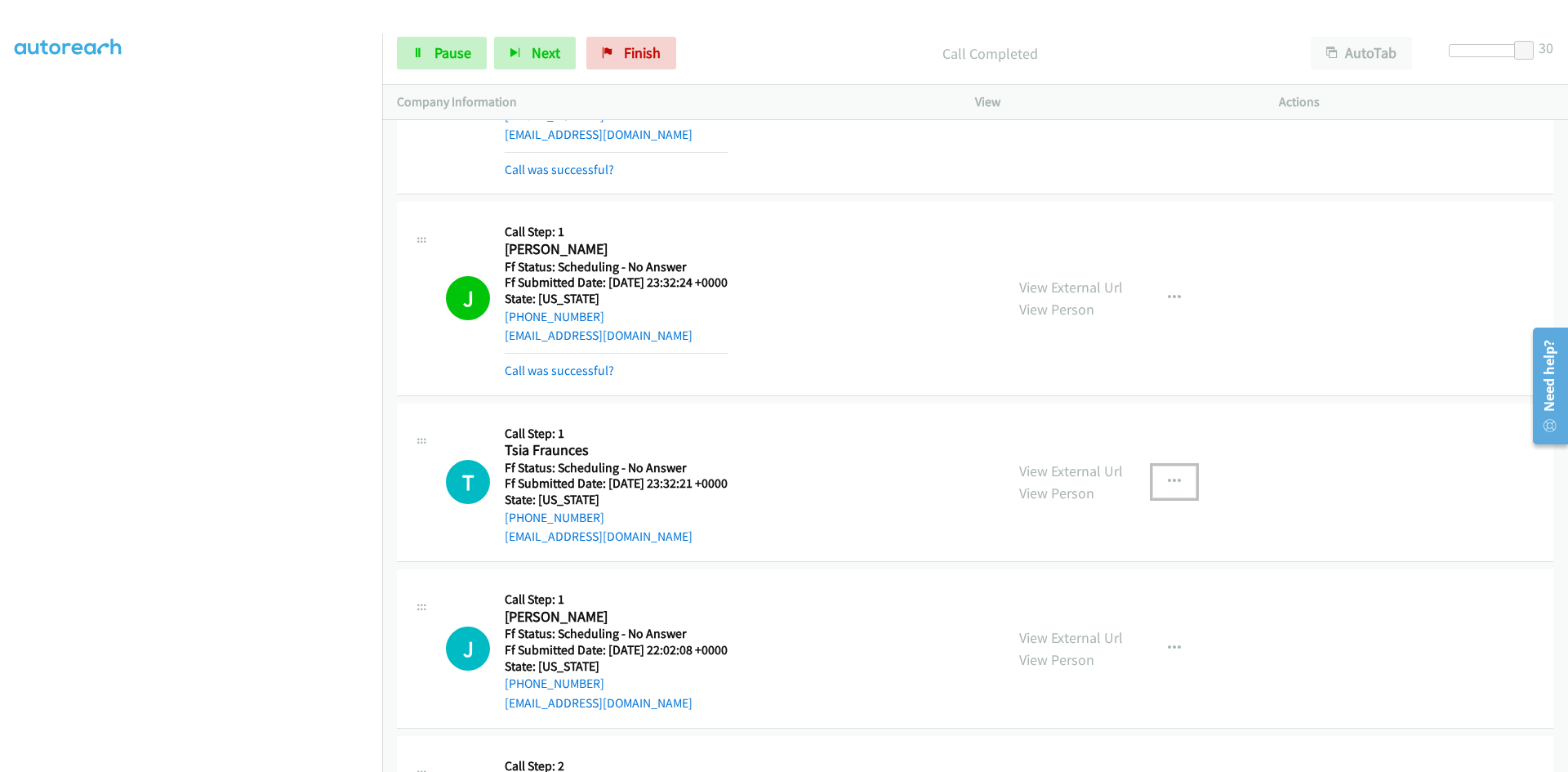 click at bounding box center [1174, 482] 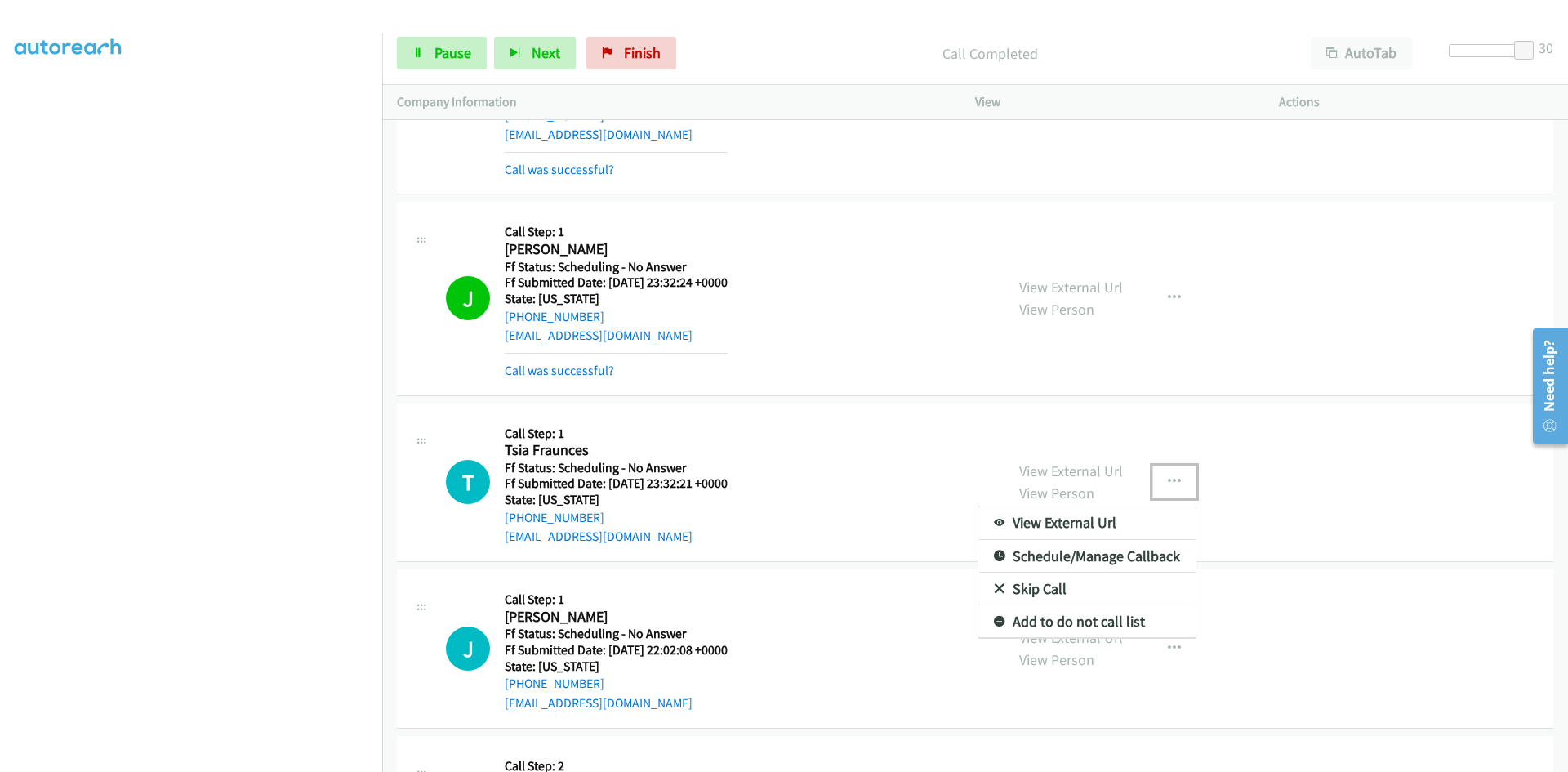 click on "View External Url" at bounding box center (1087, 523) 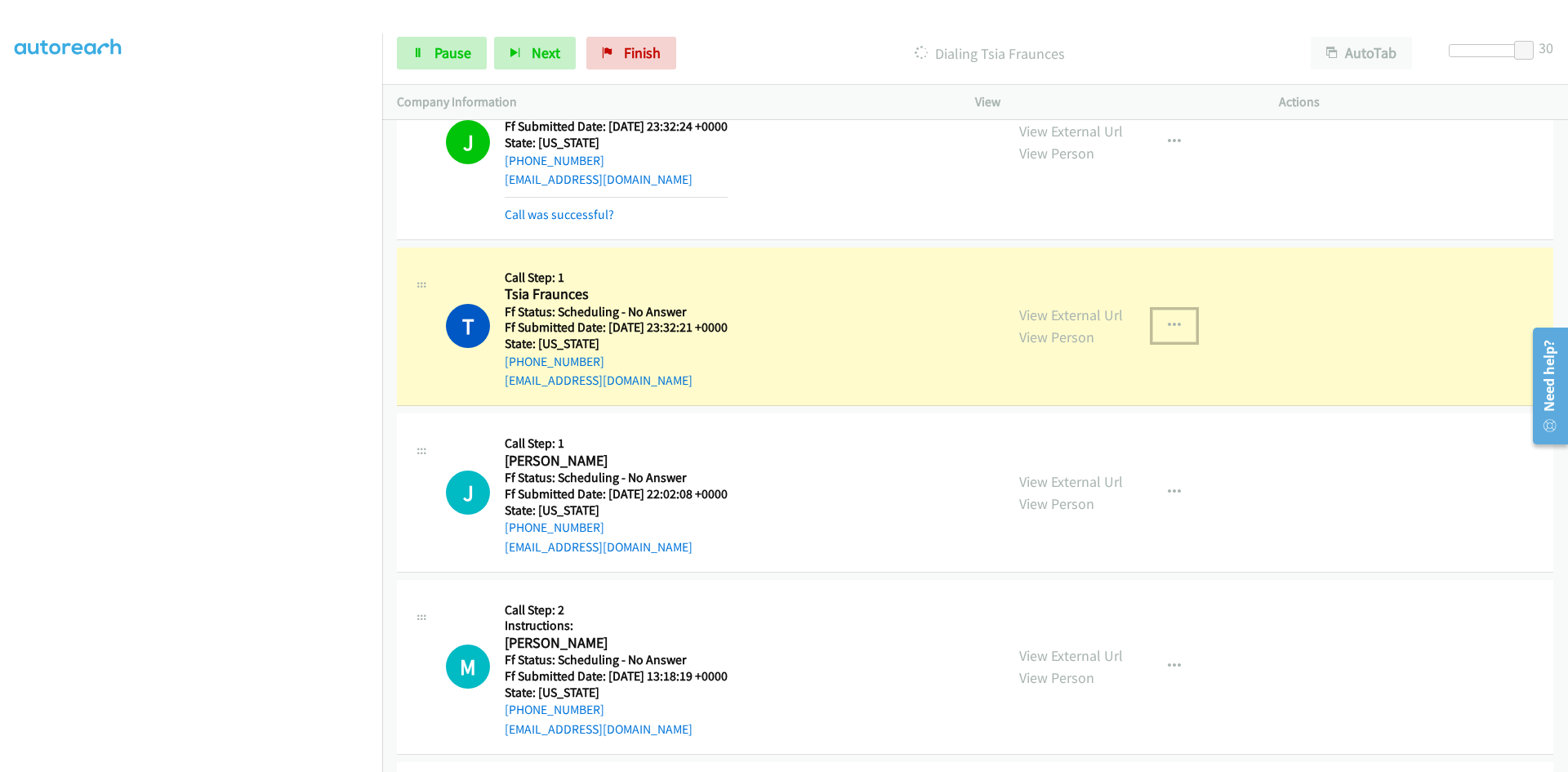 scroll, scrollTop: 5310, scrollLeft: 0, axis: vertical 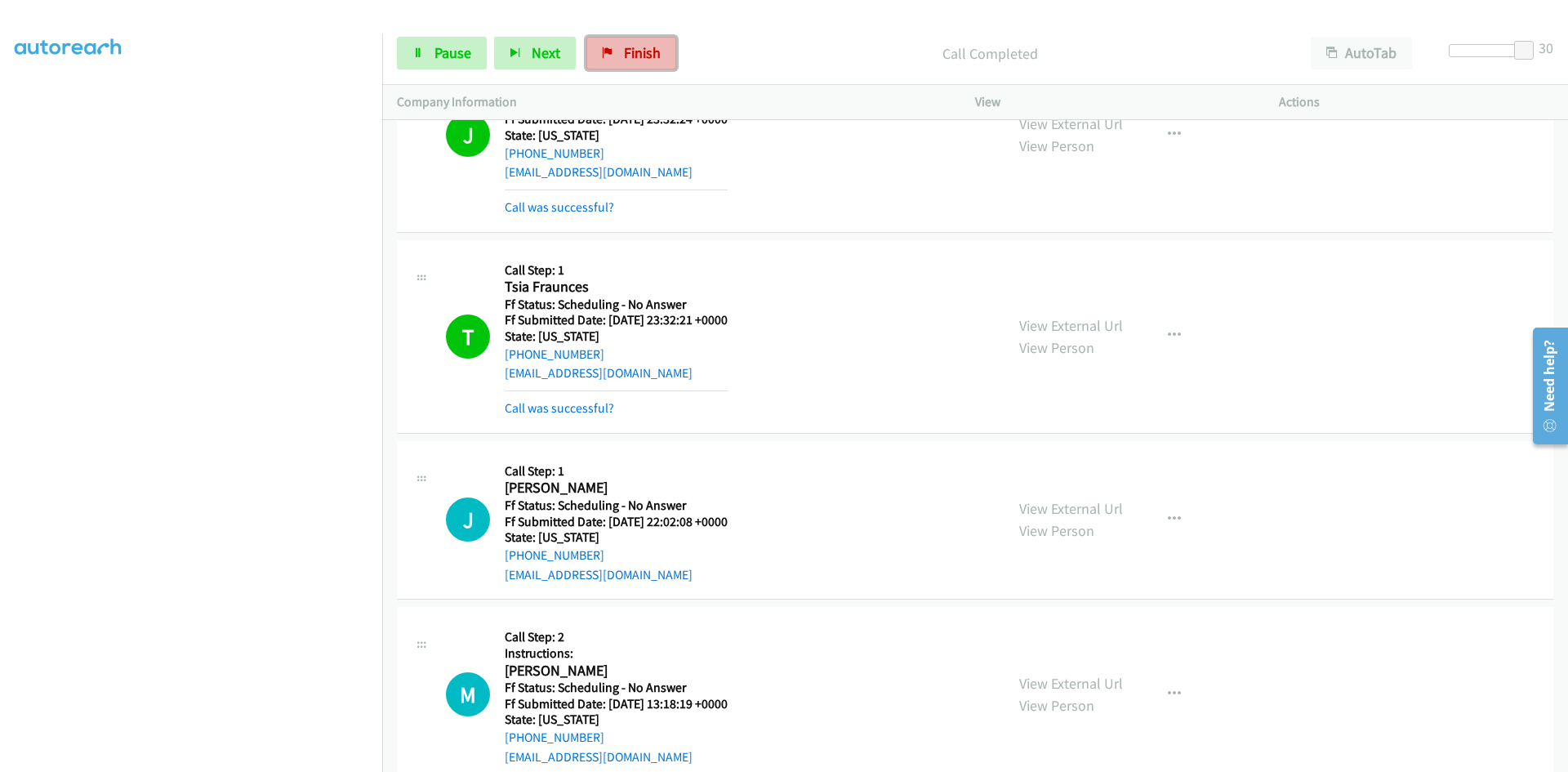 click on "Finish" at bounding box center [642, 52] 